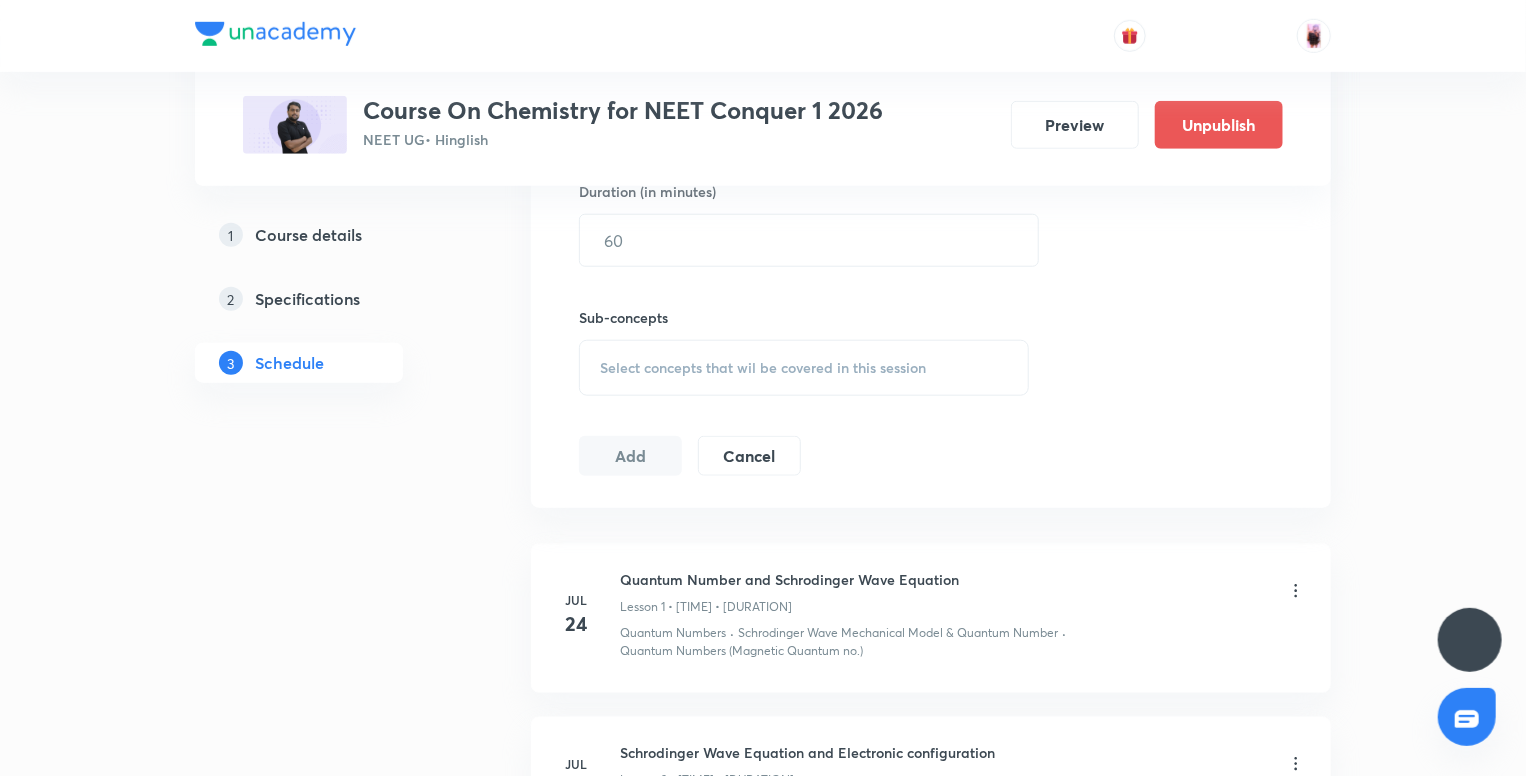 scroll, scrollTop: 0, scrollLeft: 0, axis: both 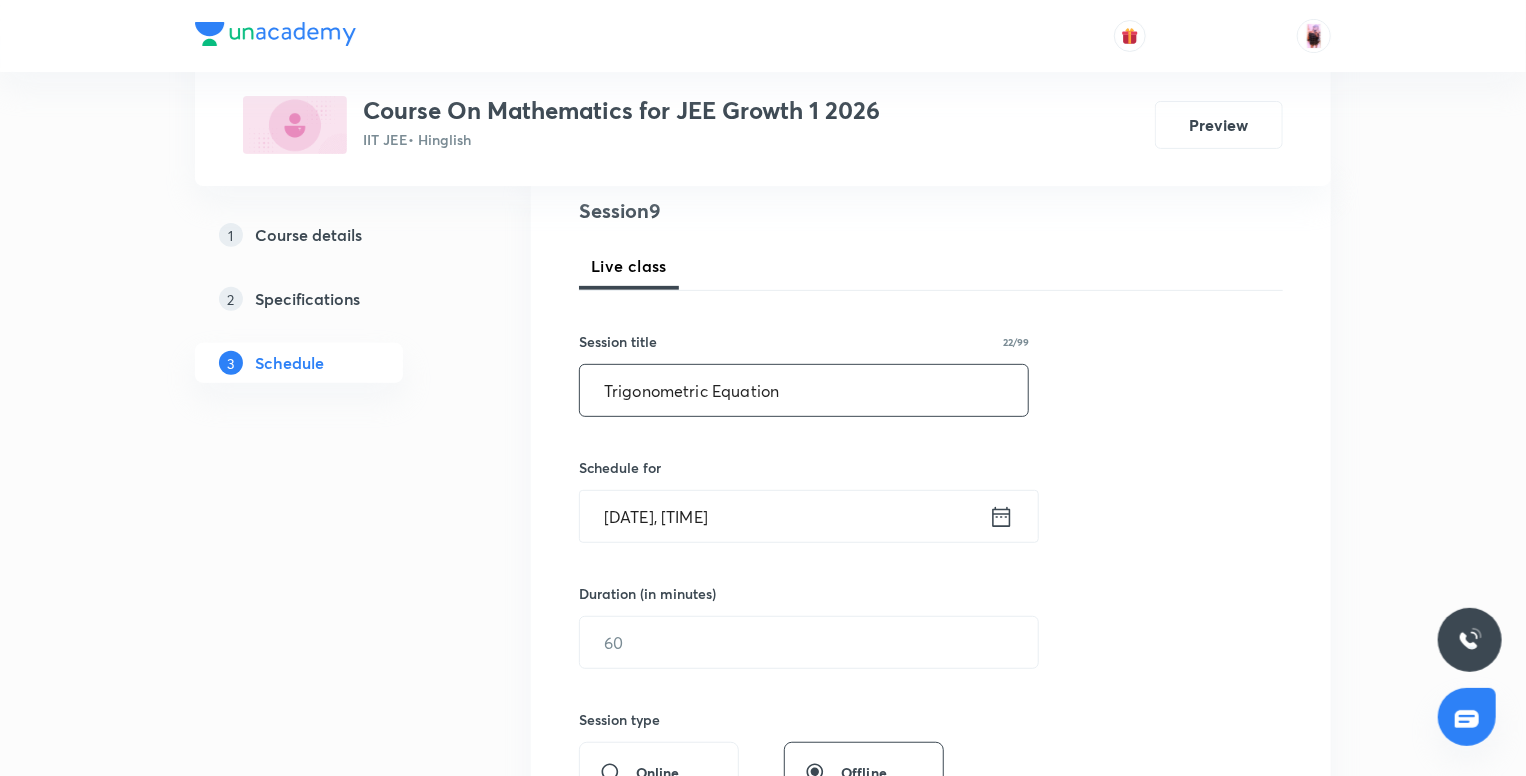 type on "Trigonometric Equation" 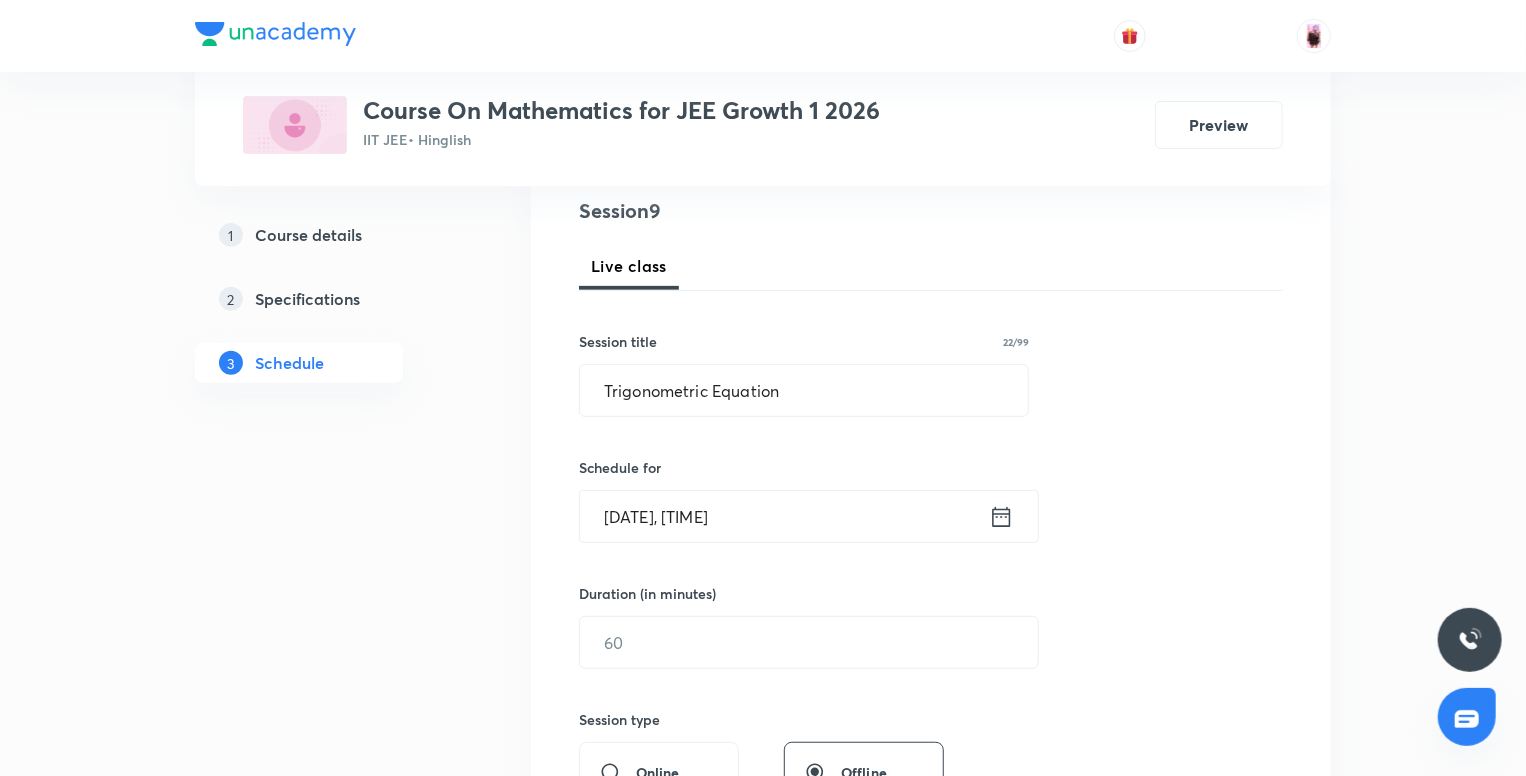 click on "[DATE], [TIME]" at bounding box center [784, 516] 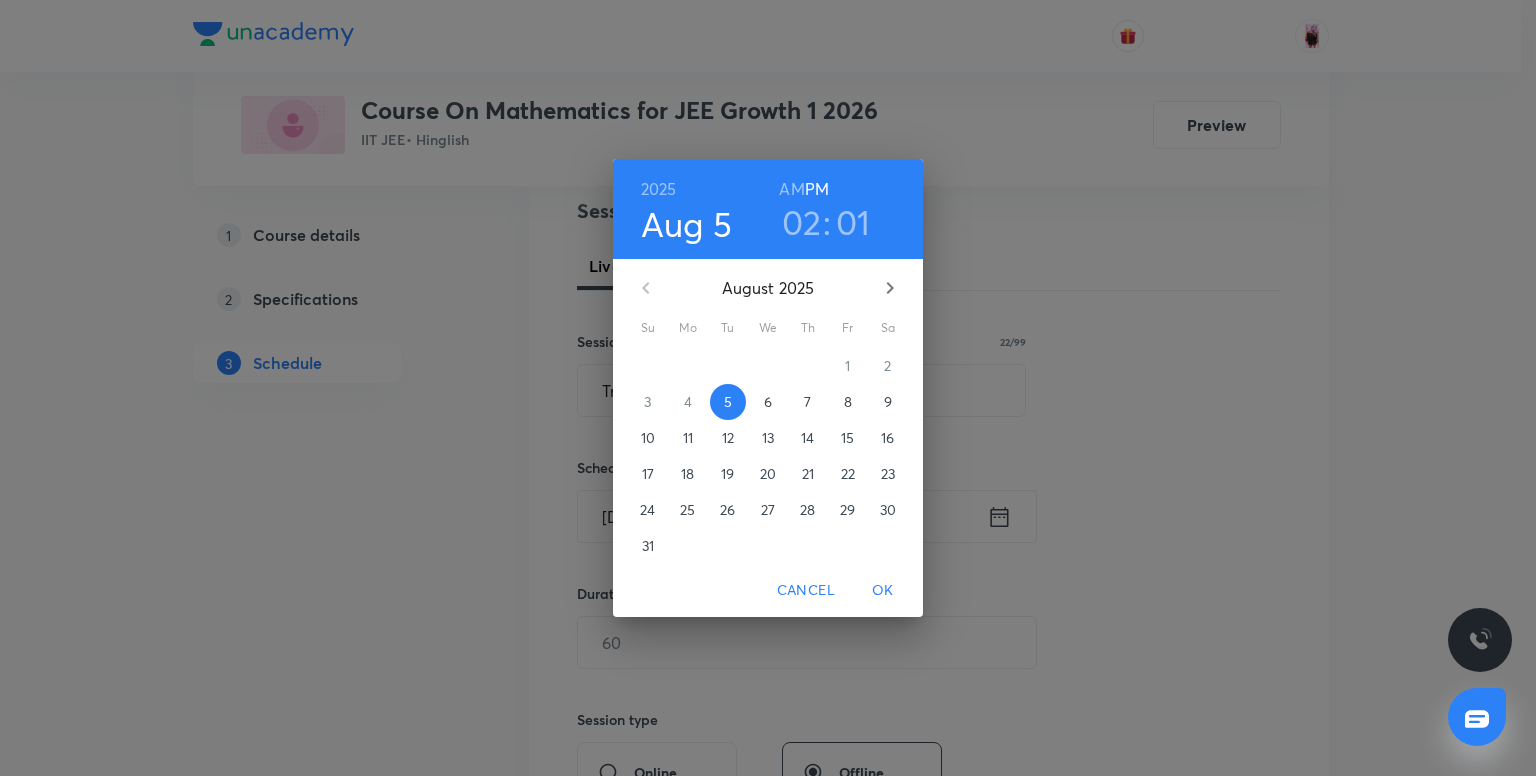 click on "02" at bounding box center [802, 222] 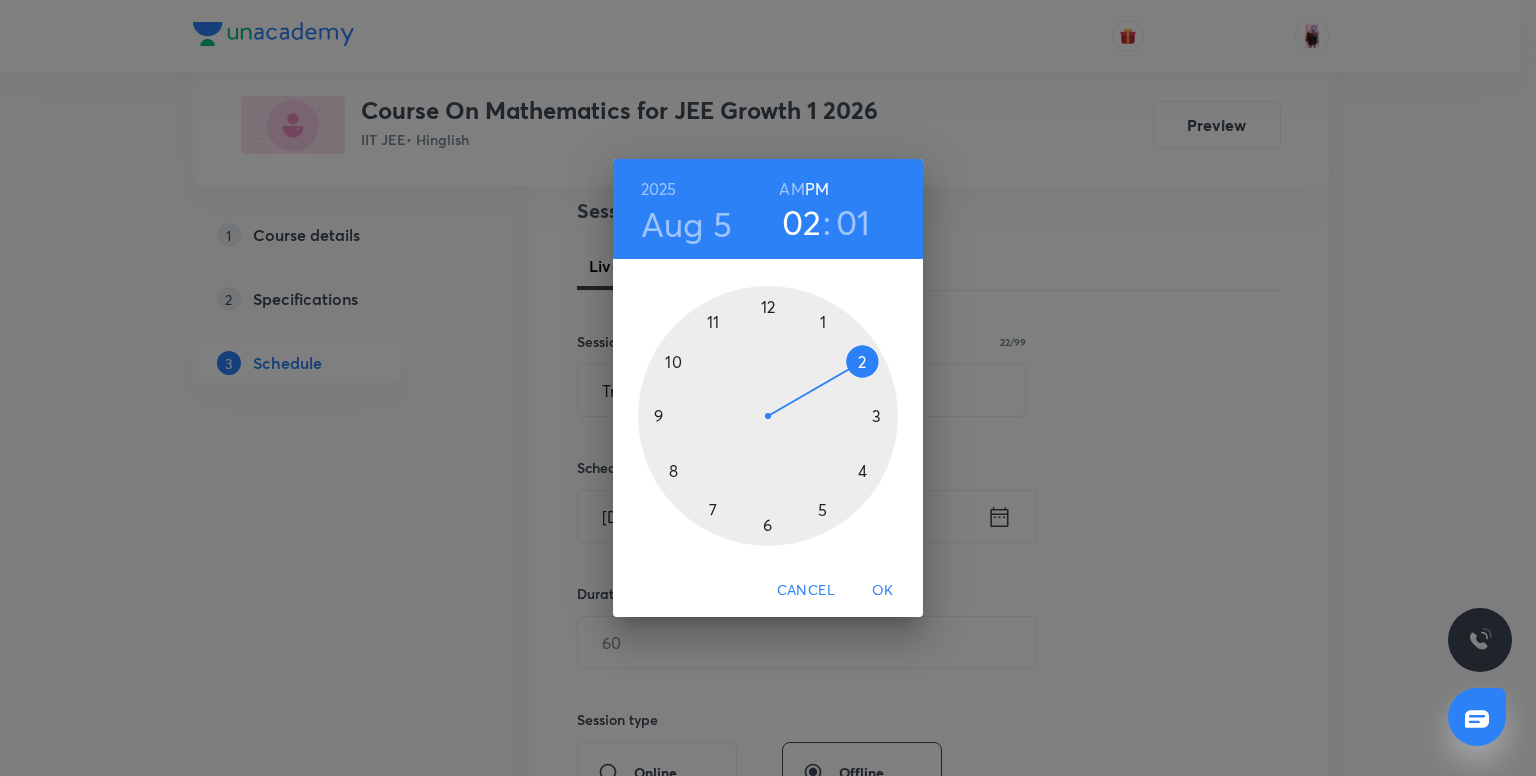 click at bounding box center (768, 416) 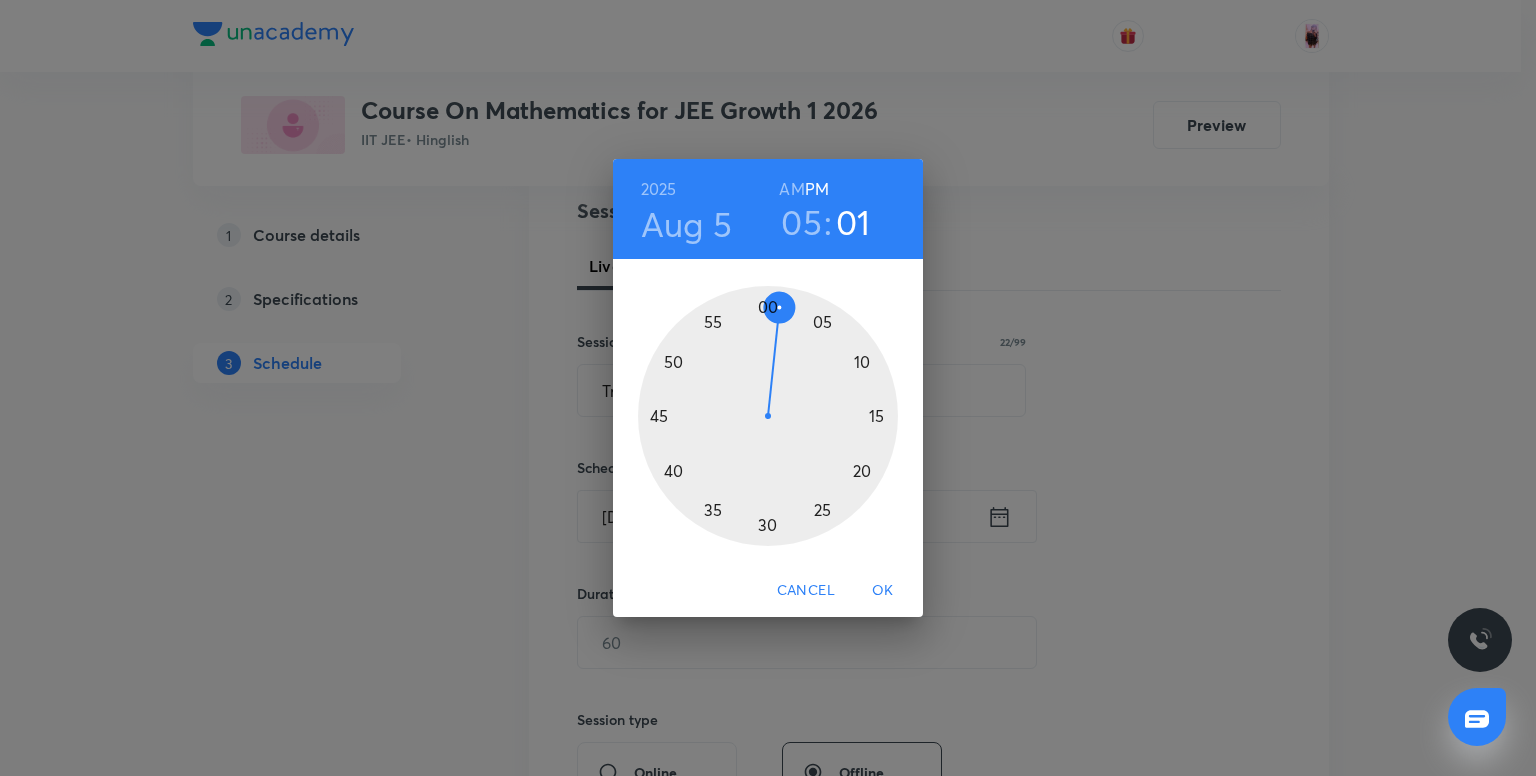 click at bounding box center [768, 416] 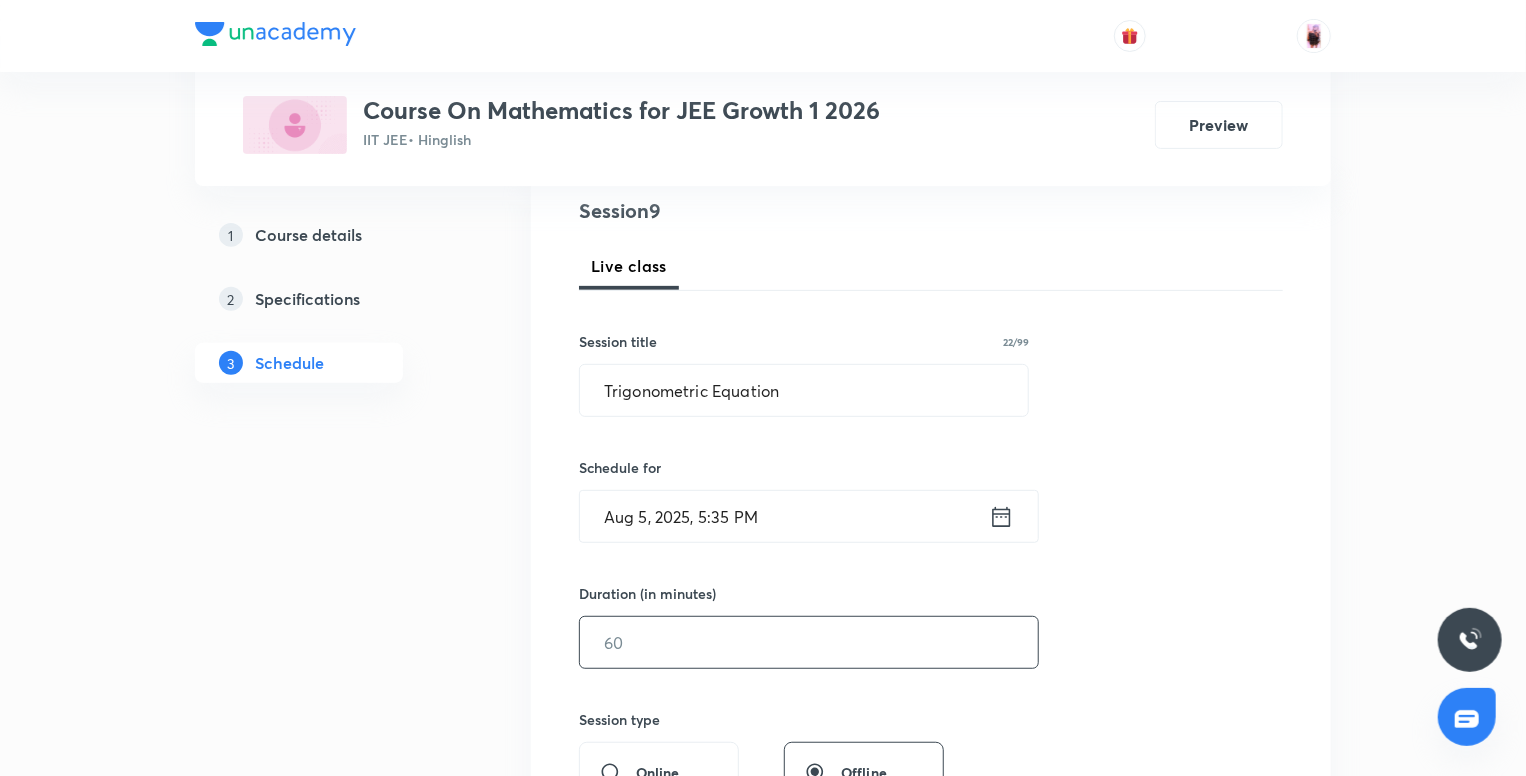 click at bounding box center (809, 642) 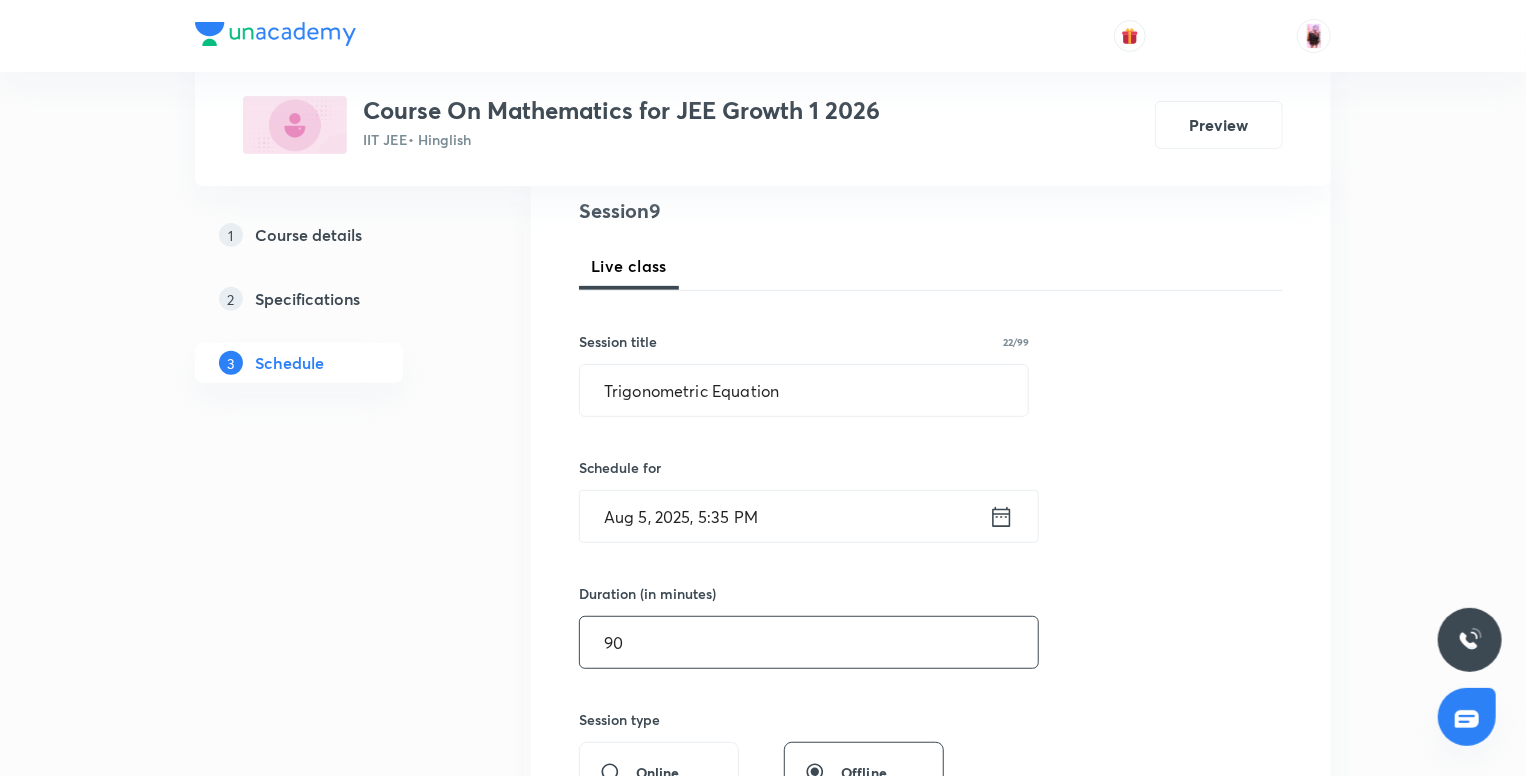 scroll, scrollTop: 468, scrollLeft: 0, axis: vertical 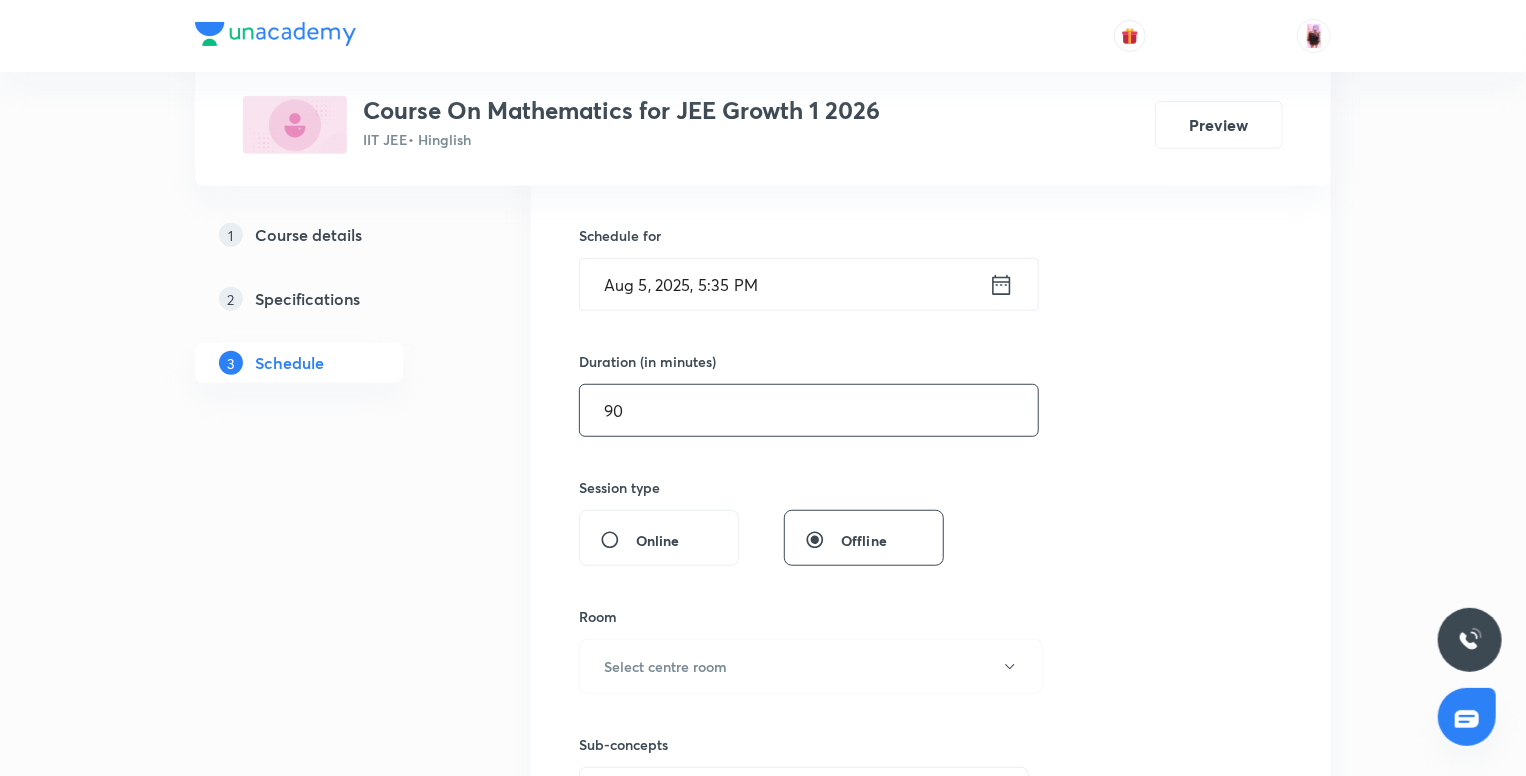 click on "90" at bounding box center [809, 410] 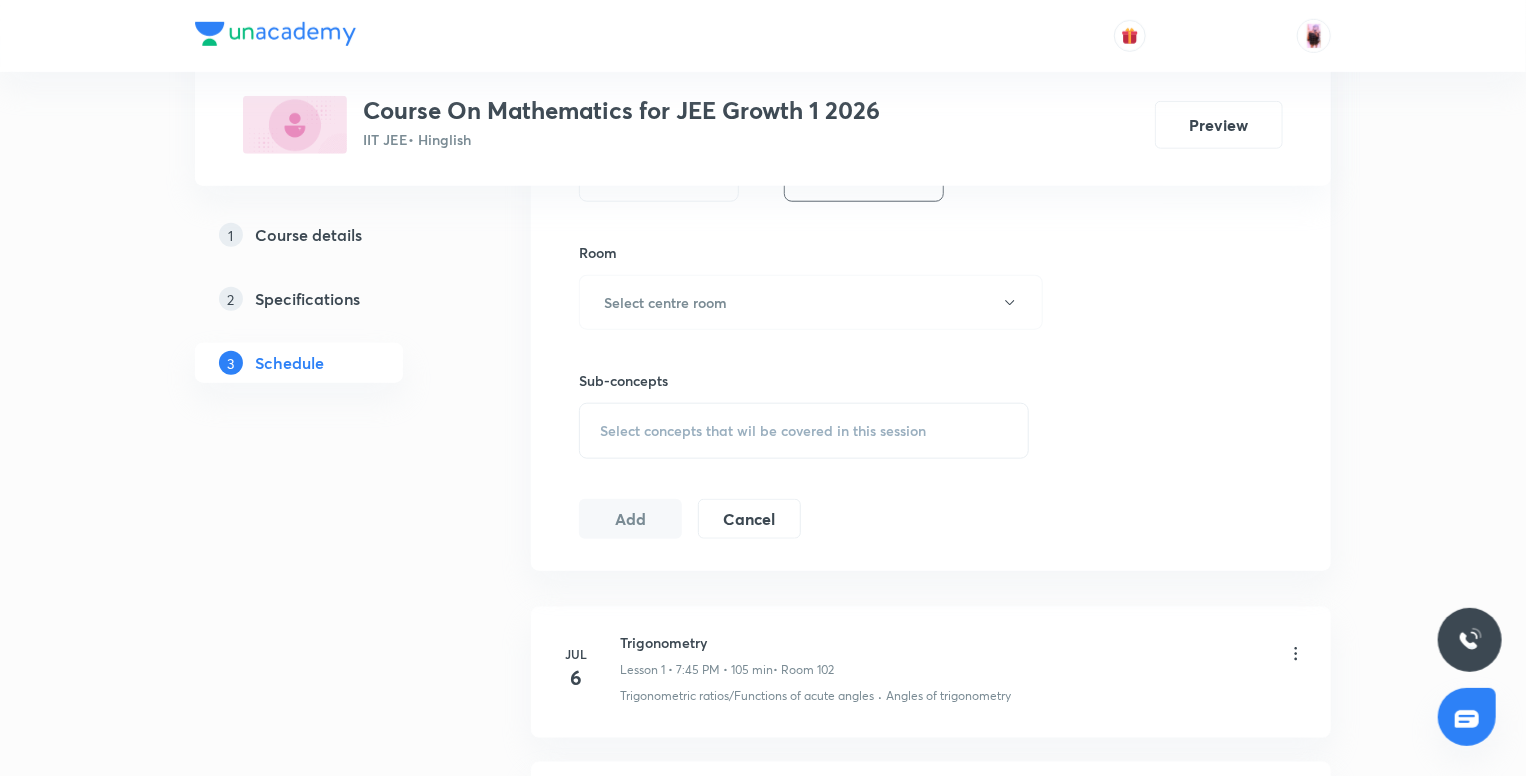 scroll, scrollTop: 832, scrollLeft: 0, axis: vertical 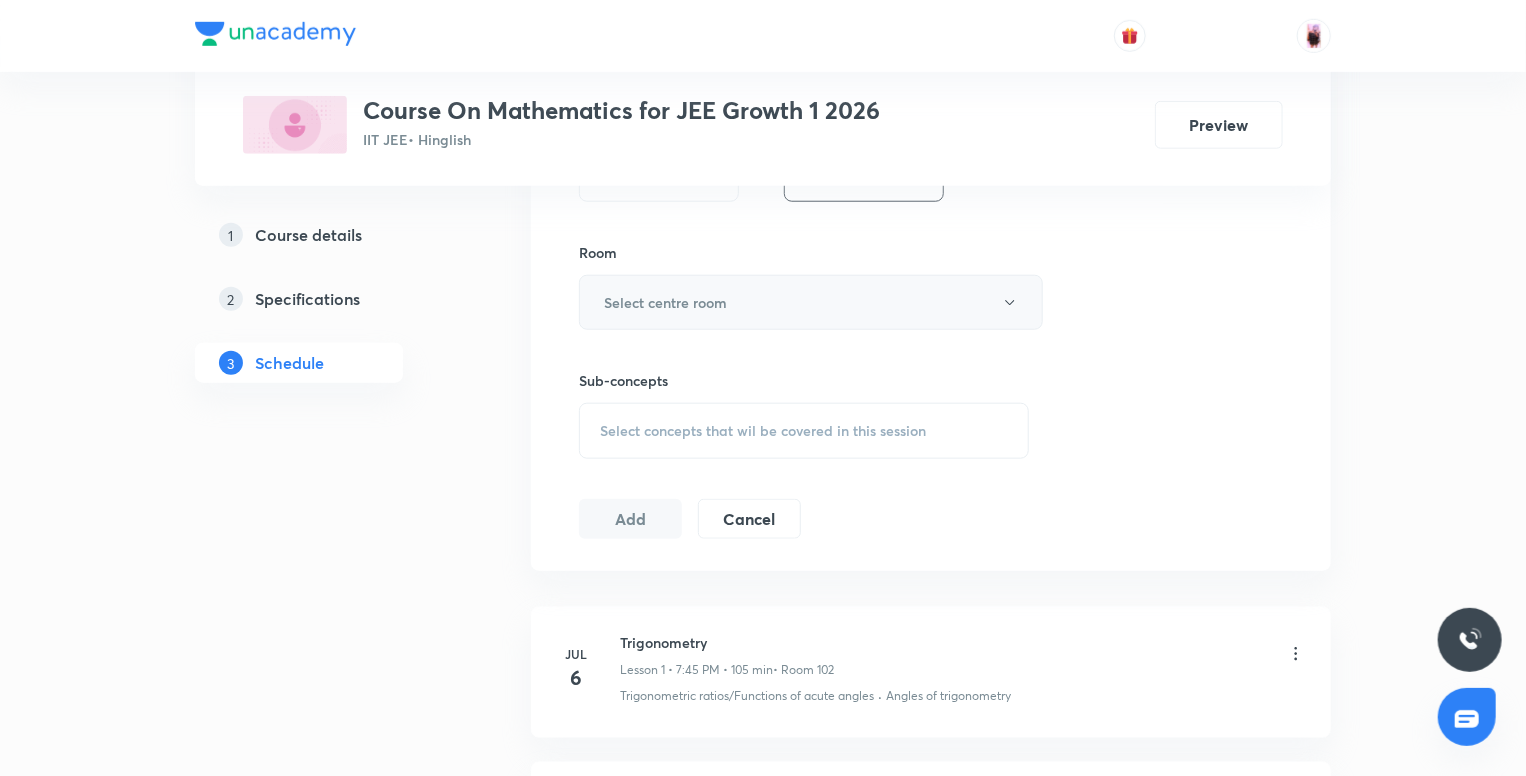 type on "105" 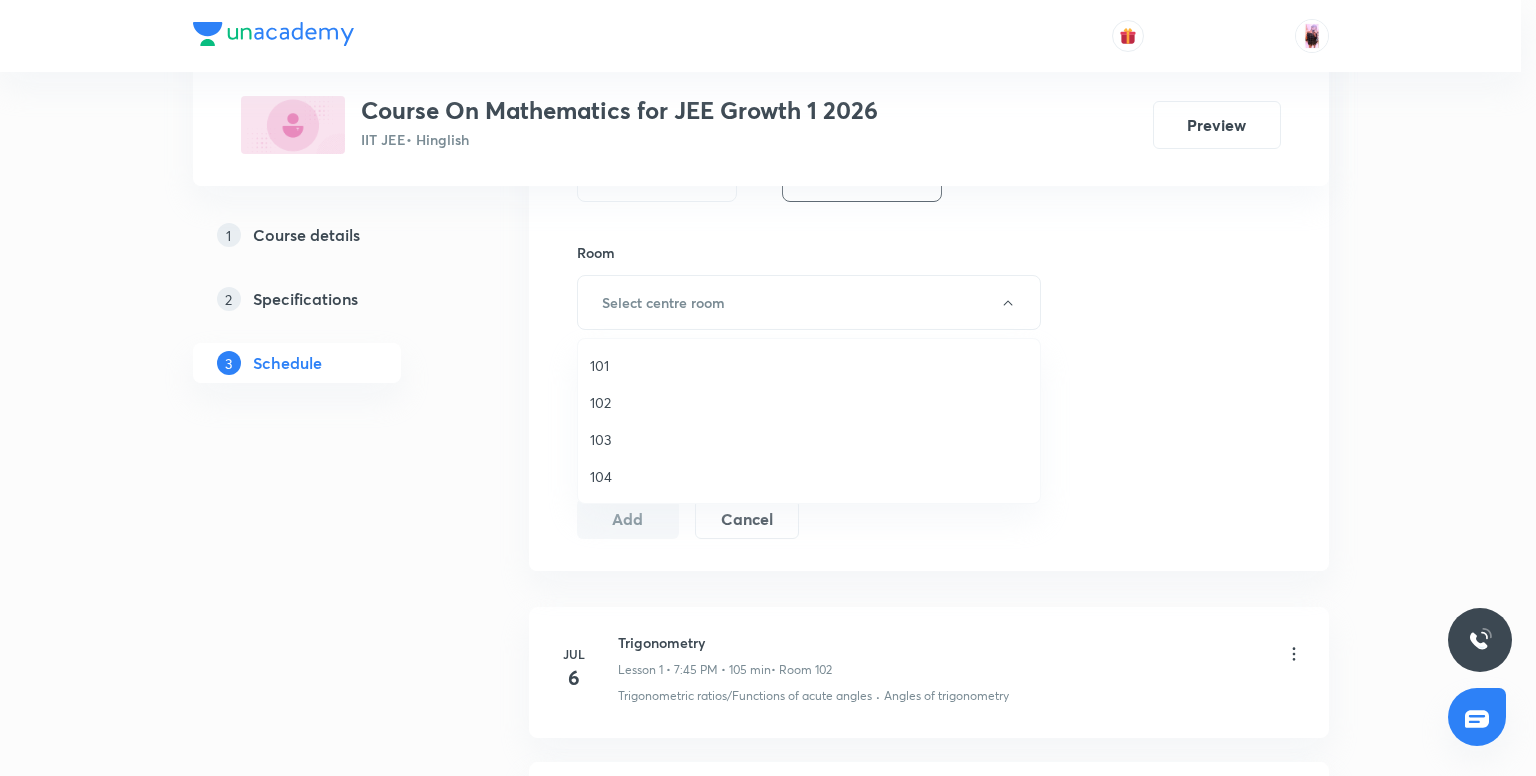click on "102" at bounding box center [809, 402] 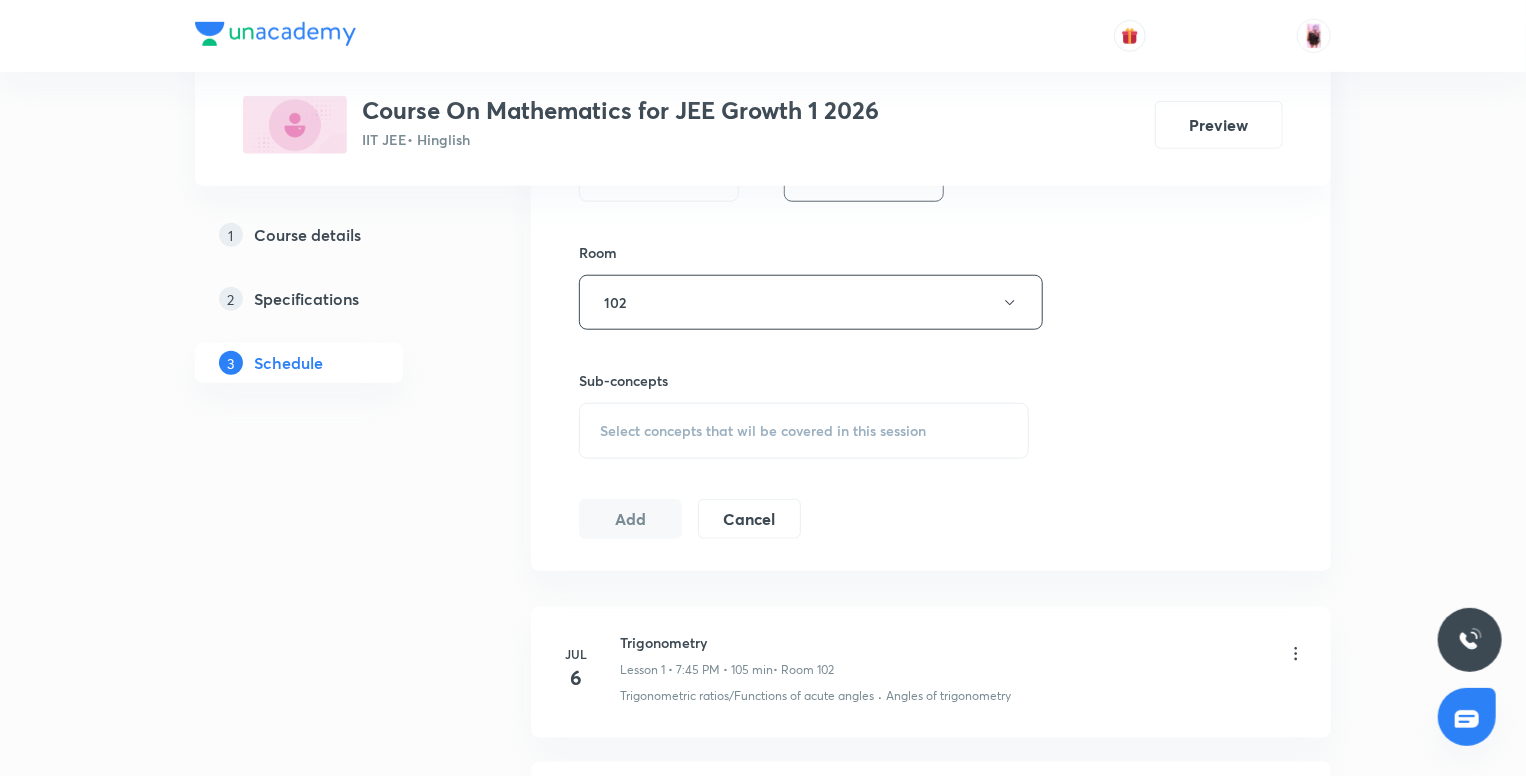 click on "Select concepts that wil be covered in this session" at bounding box center (763, 431) 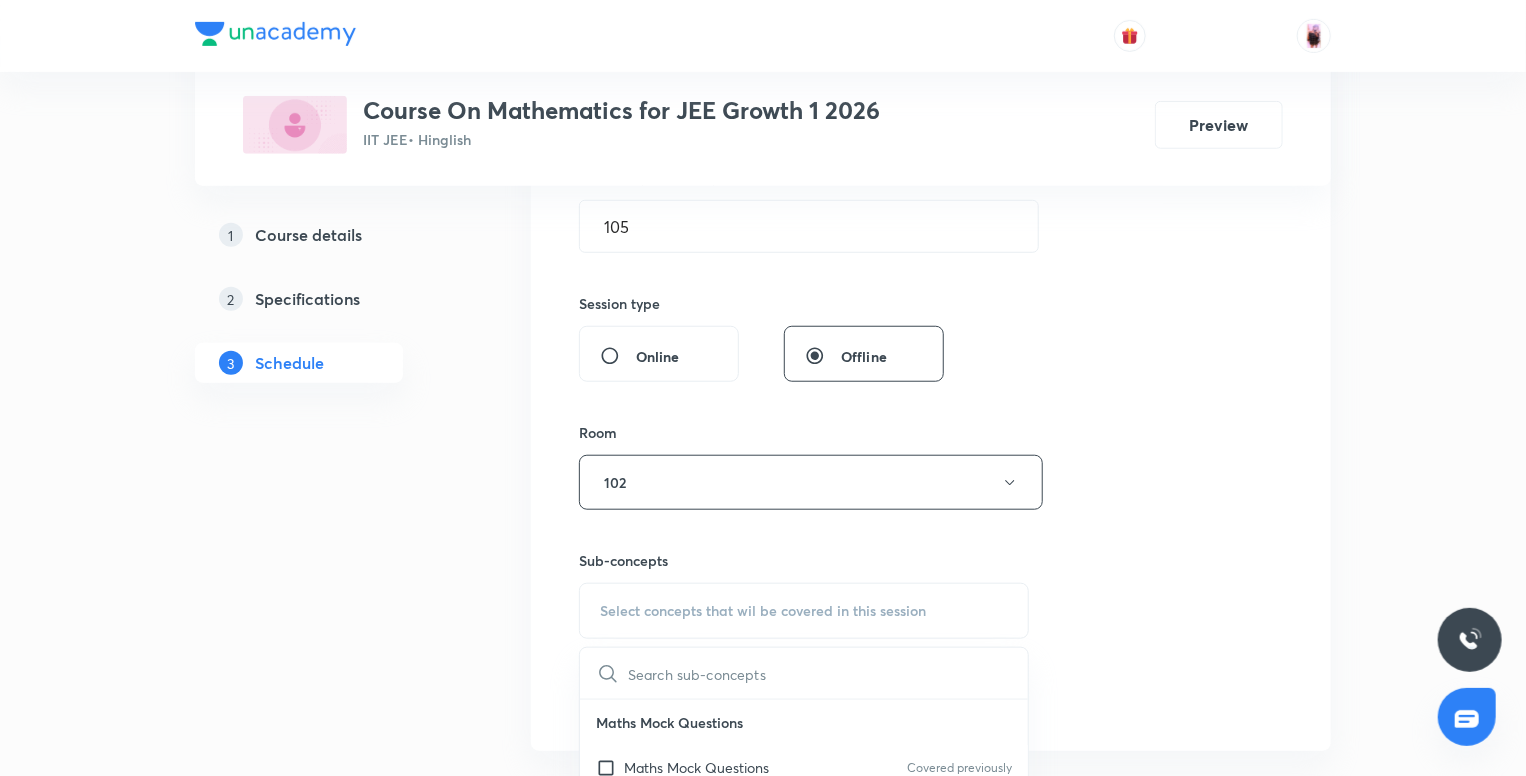 scroll, scrollTop: 948, scrollLeft: 0, axis: vertical 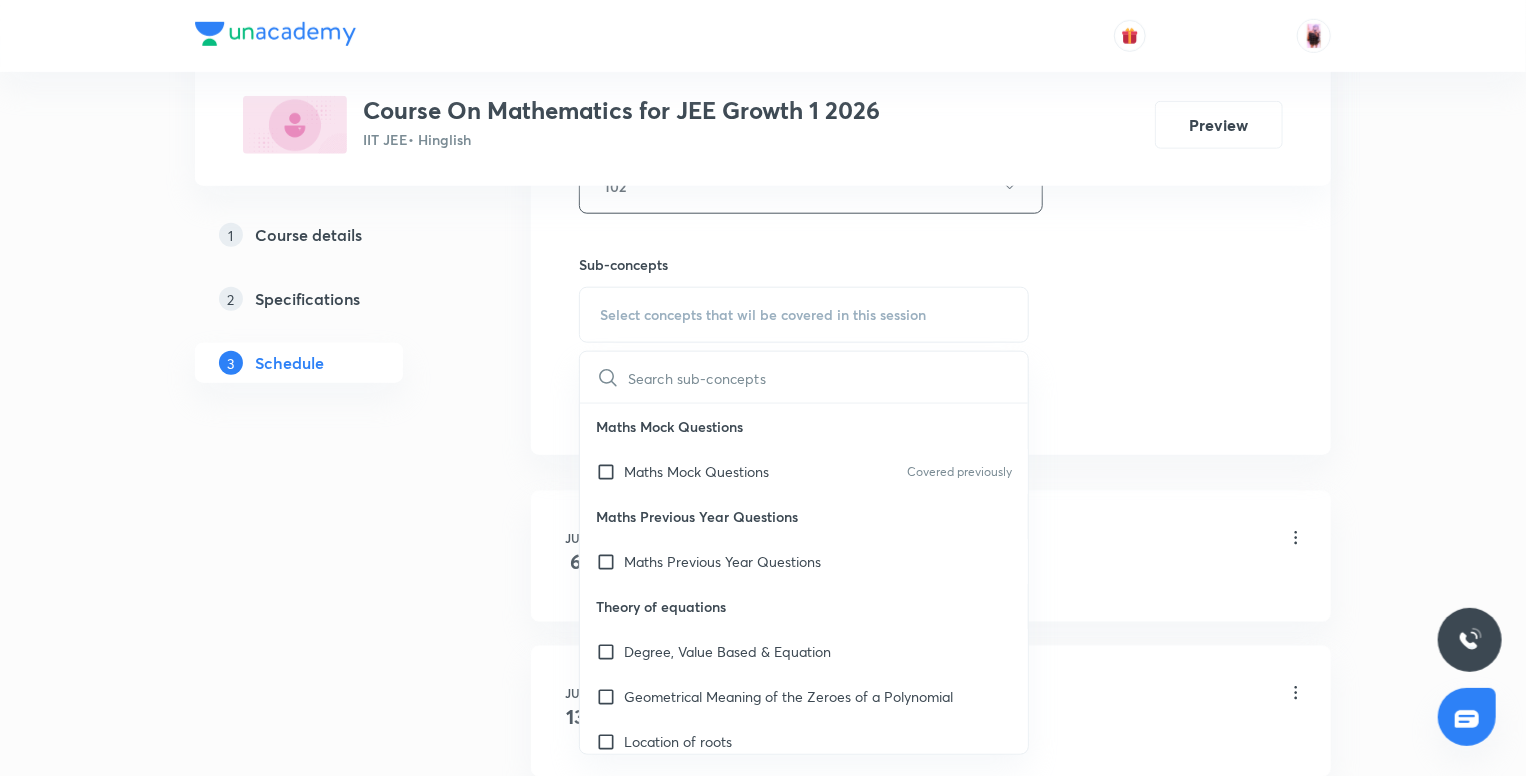 click at bounding box center [828, 377] 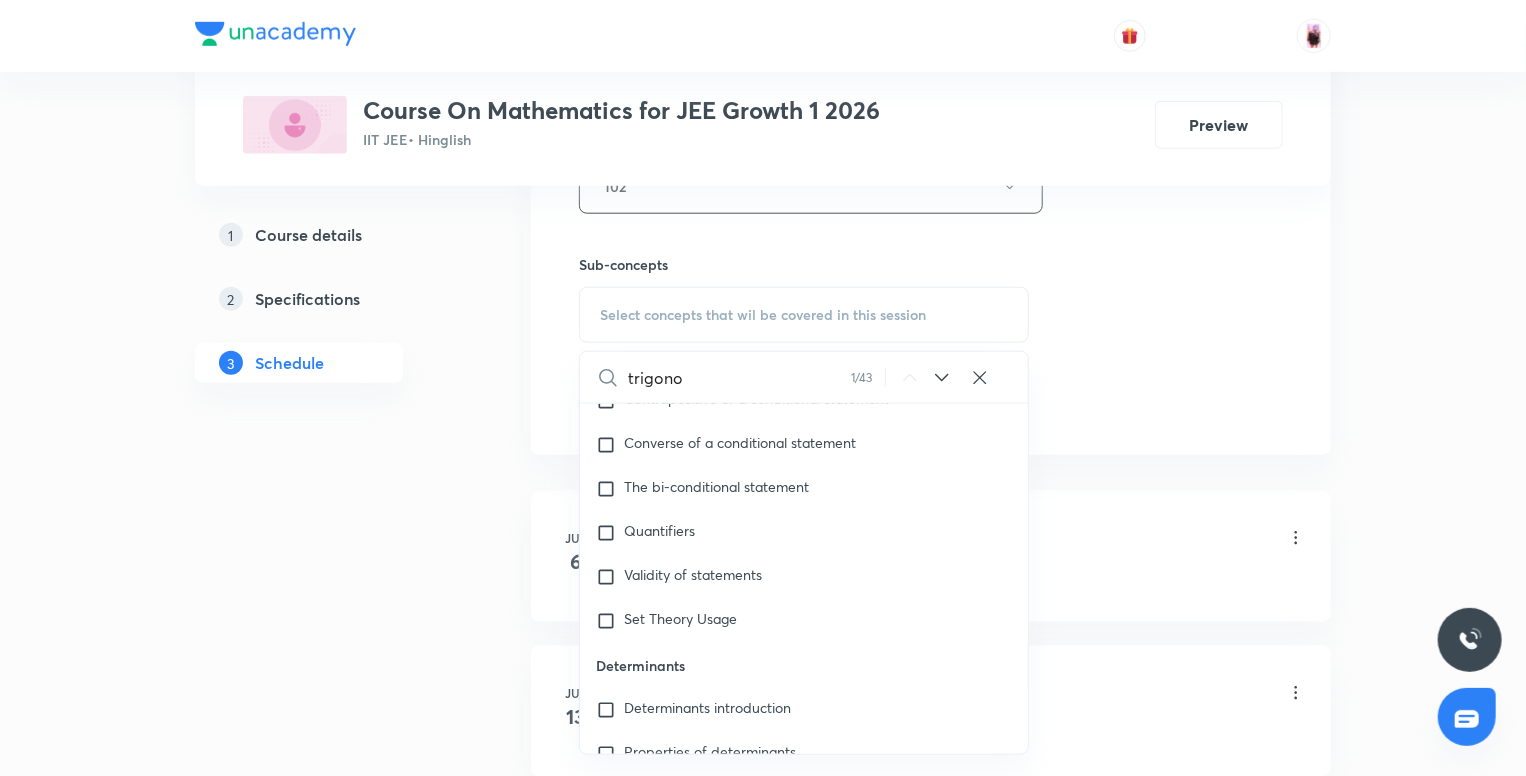 scroll, scrollTop: 8268, scrollLeft: 0, axis: vertical 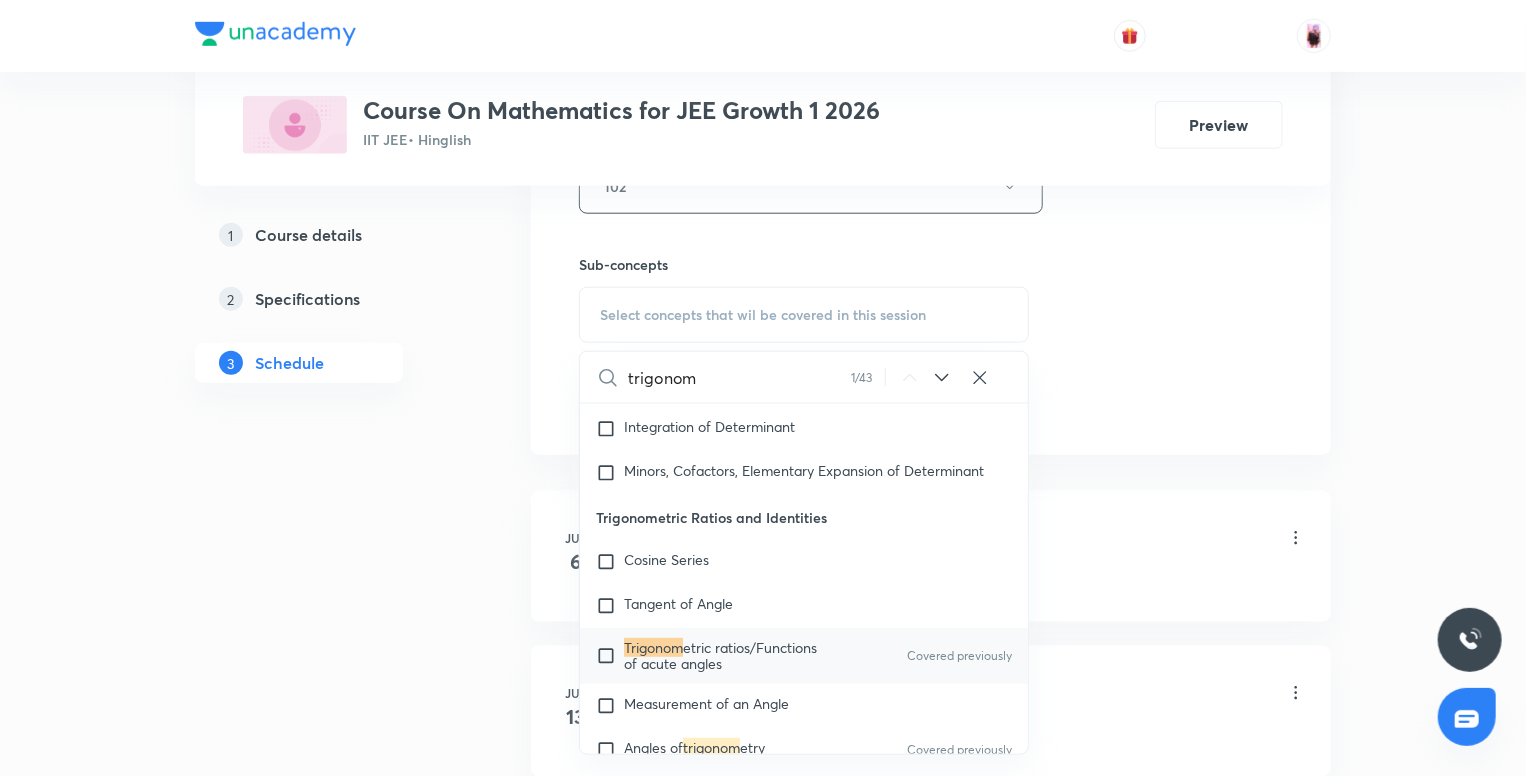 type on "trigonom" 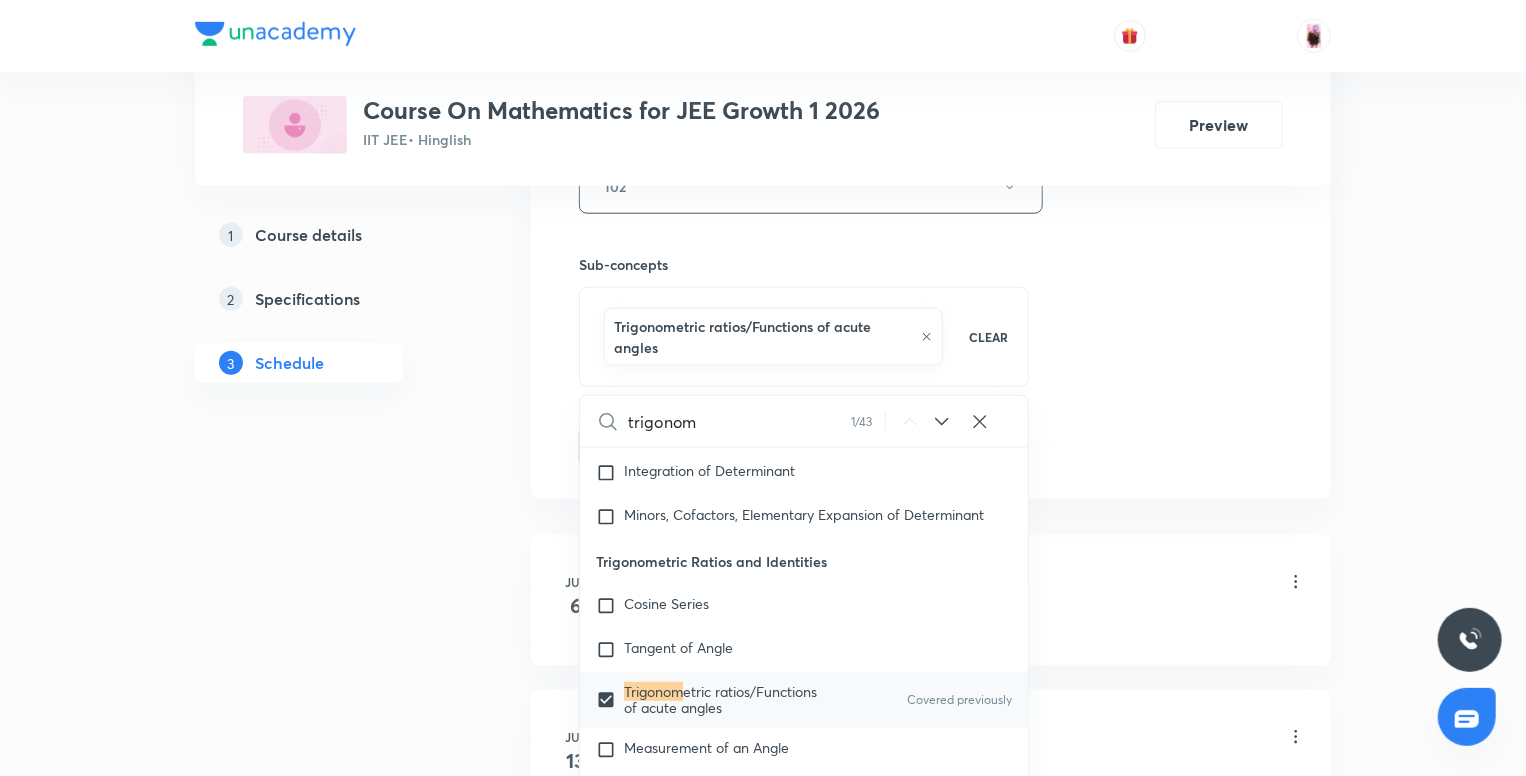 click on "1 Course details 2 Specifications 3 Schedule" at bounding box center (331, 693) 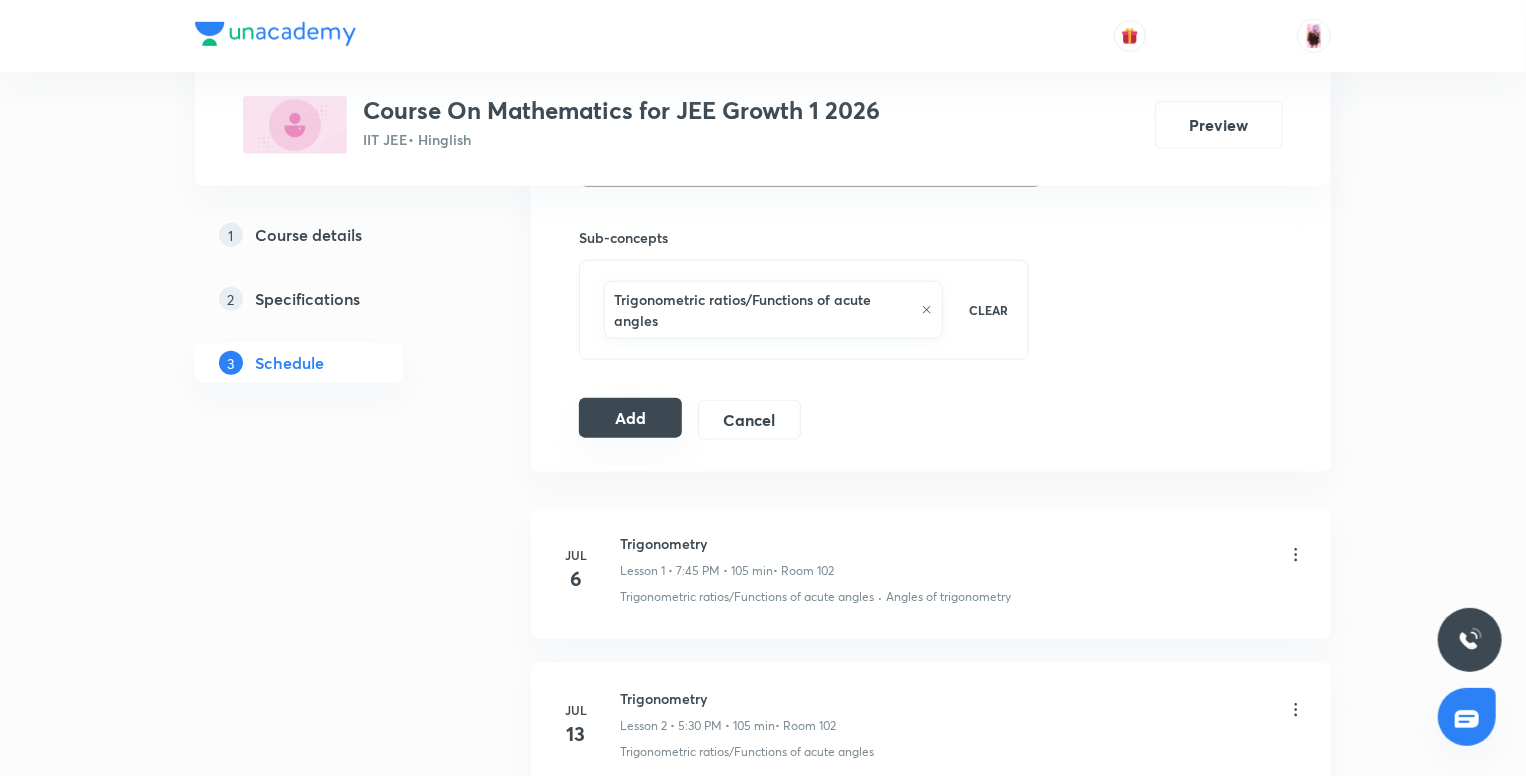 scroll, scrollTop: 976, scrollLeft: 0, axis: vertical 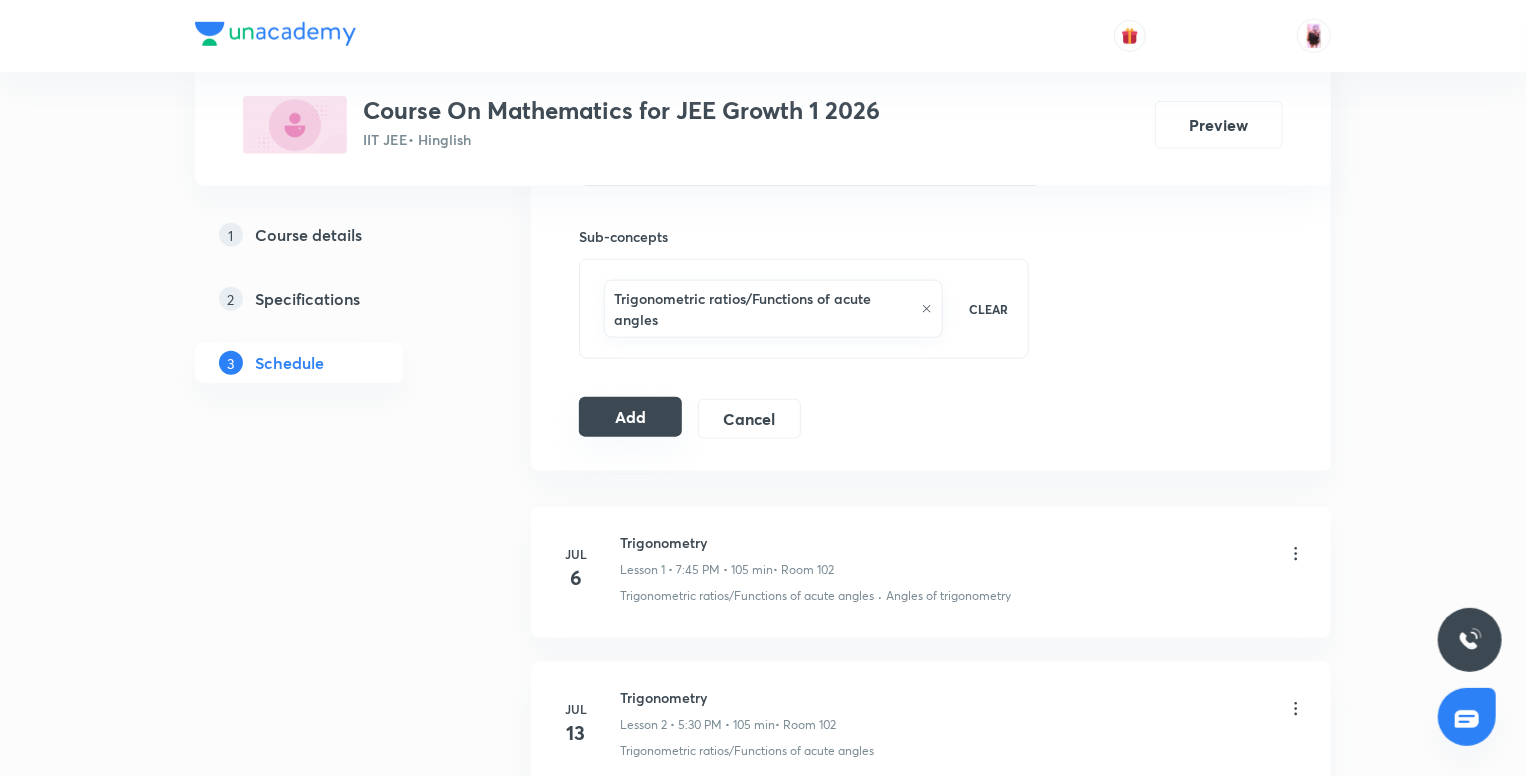 click on "Add" at bounding box center (630, 417) 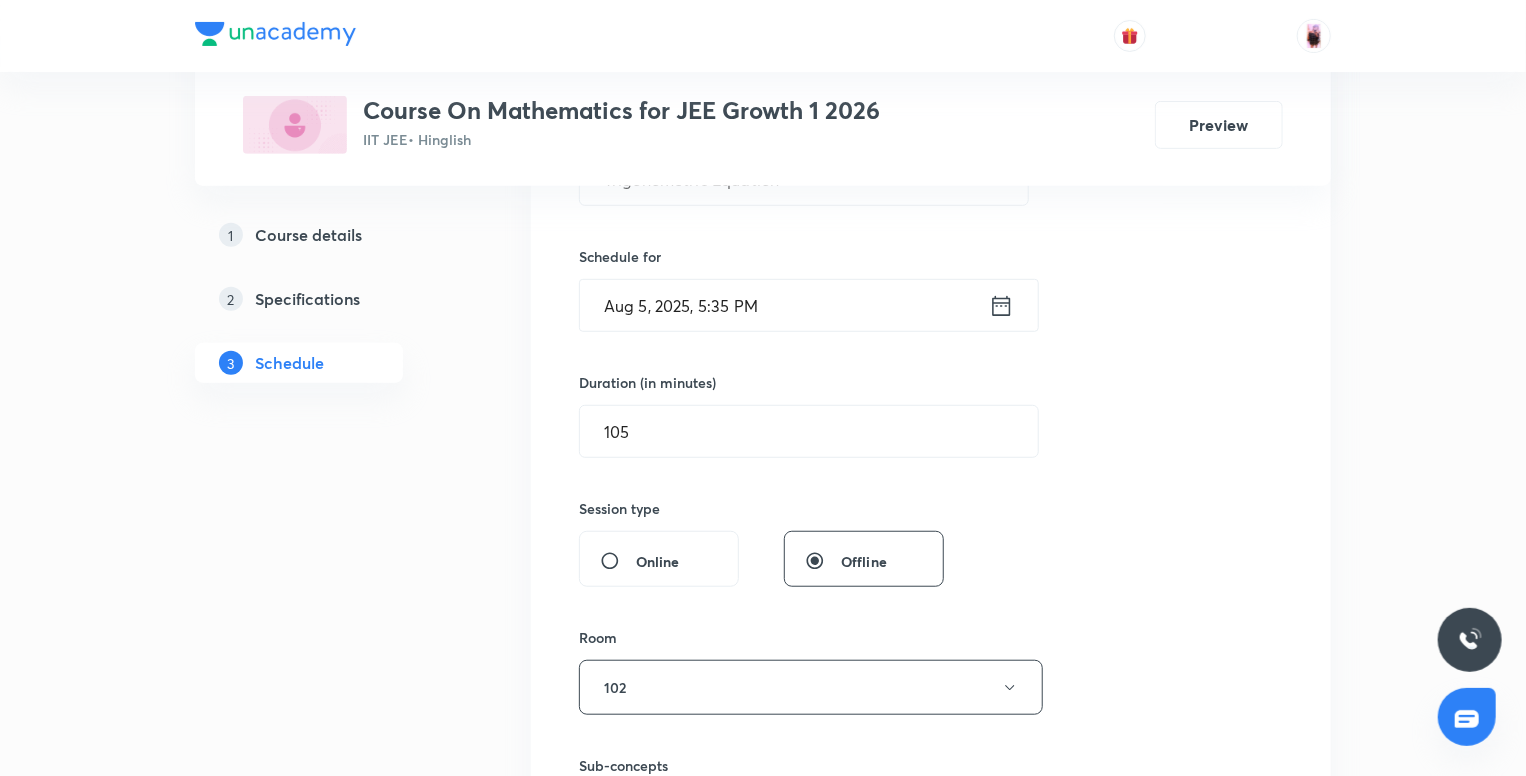 scroll, scrollTop: 444, scrollLeft: 0, axis: vertical 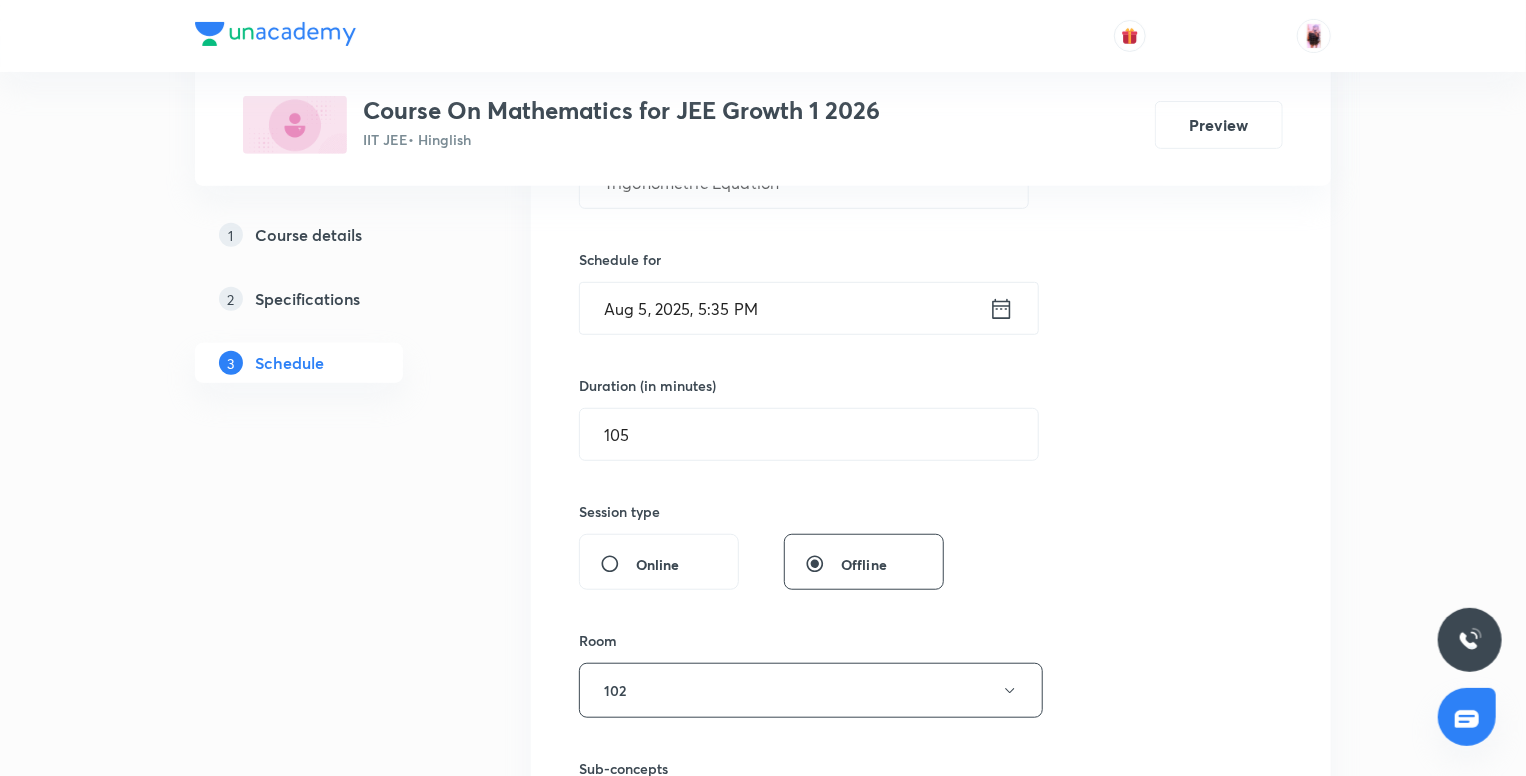 click on "Course On Mathematics for JEE Growth 1 2026" at bounding box center (621, 110) 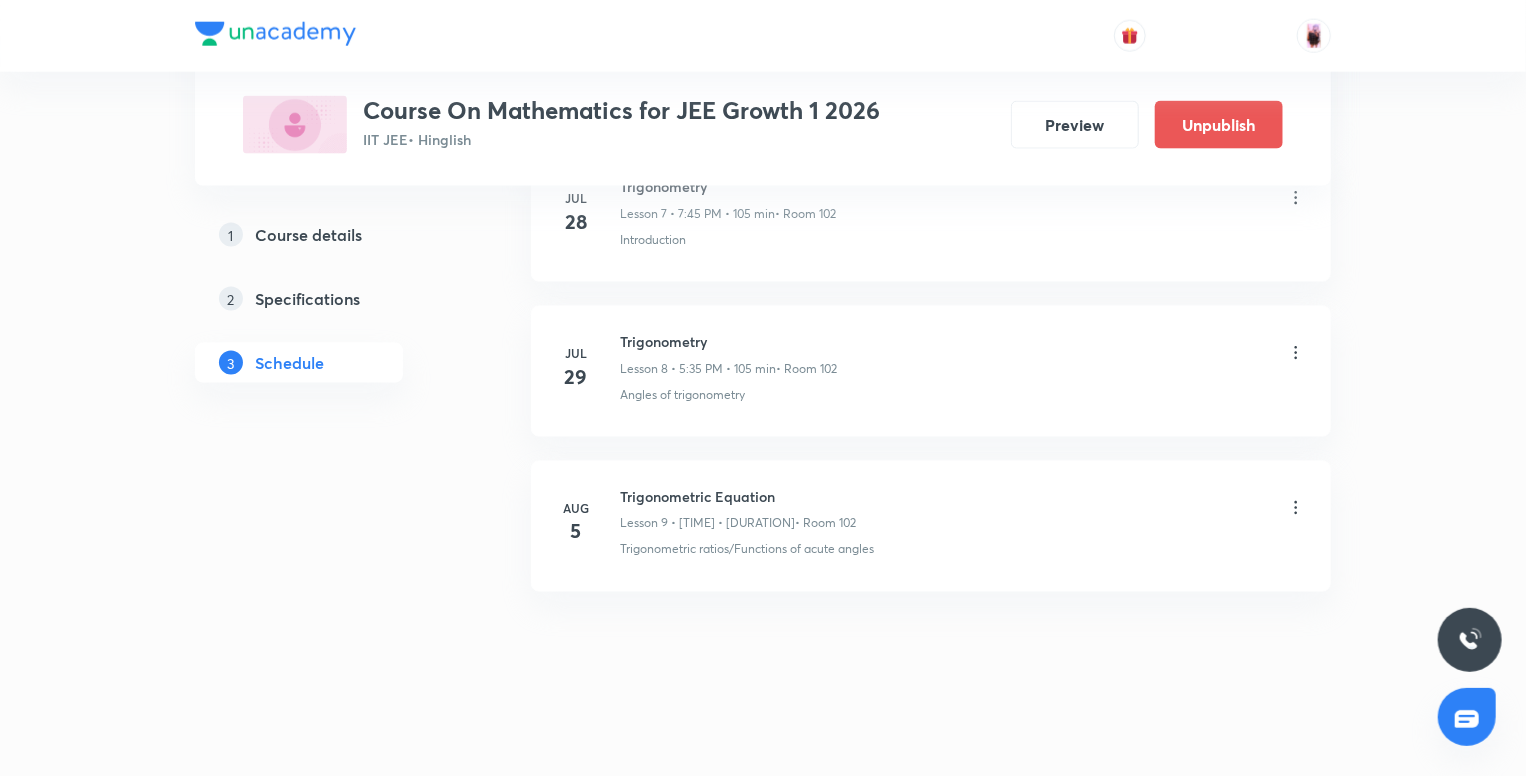 scroll, scrollTop: 1392, scrollLeft: 0, axis: vertical 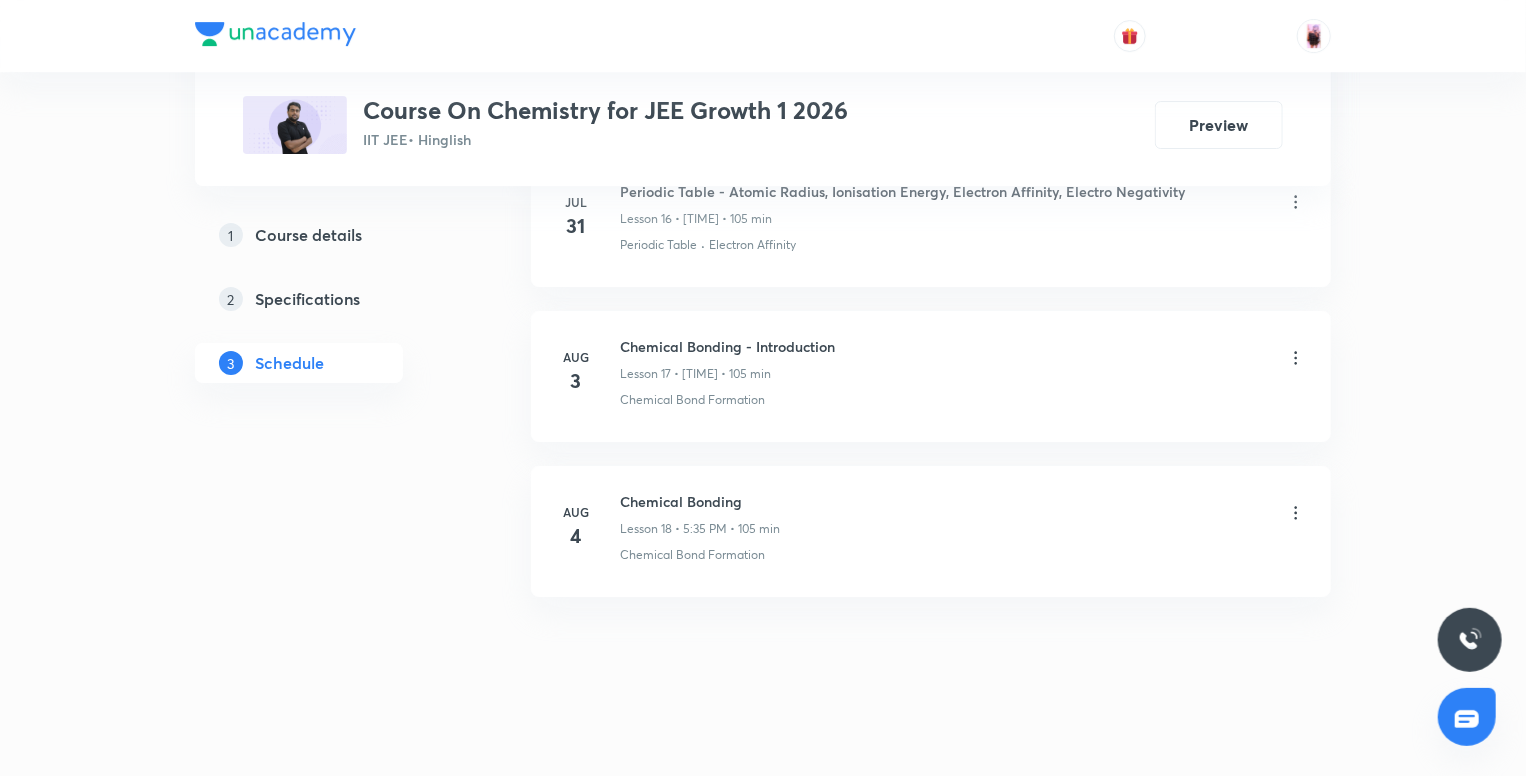 click on "Chemical Bonding Lesson 18 • 5:35 PM • 105 min" at bounding box center (700, 514) 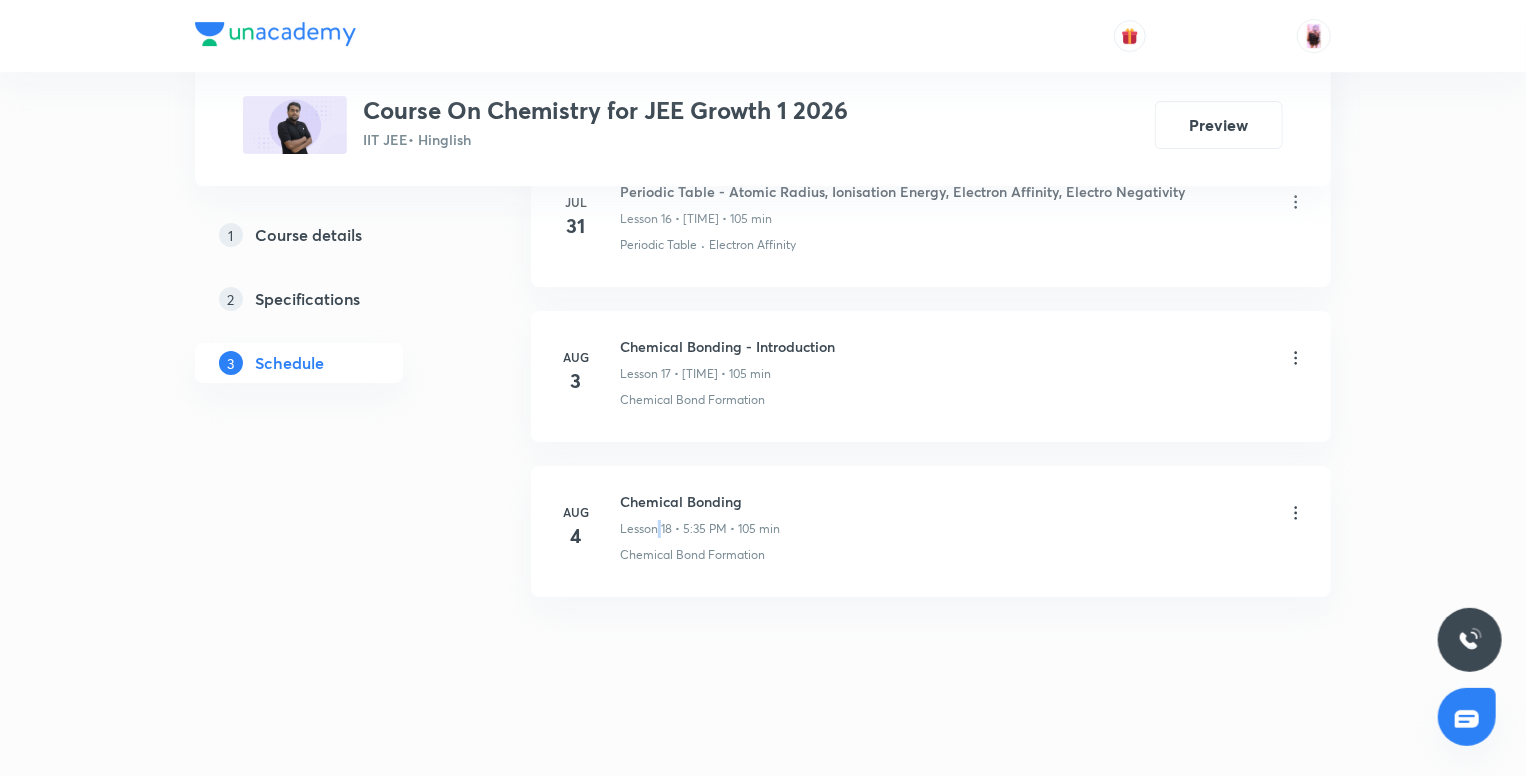 click on "Chemical Bonding Lesson 18 • 5:35 PM • 105 min" at bounding box center (700, 514) 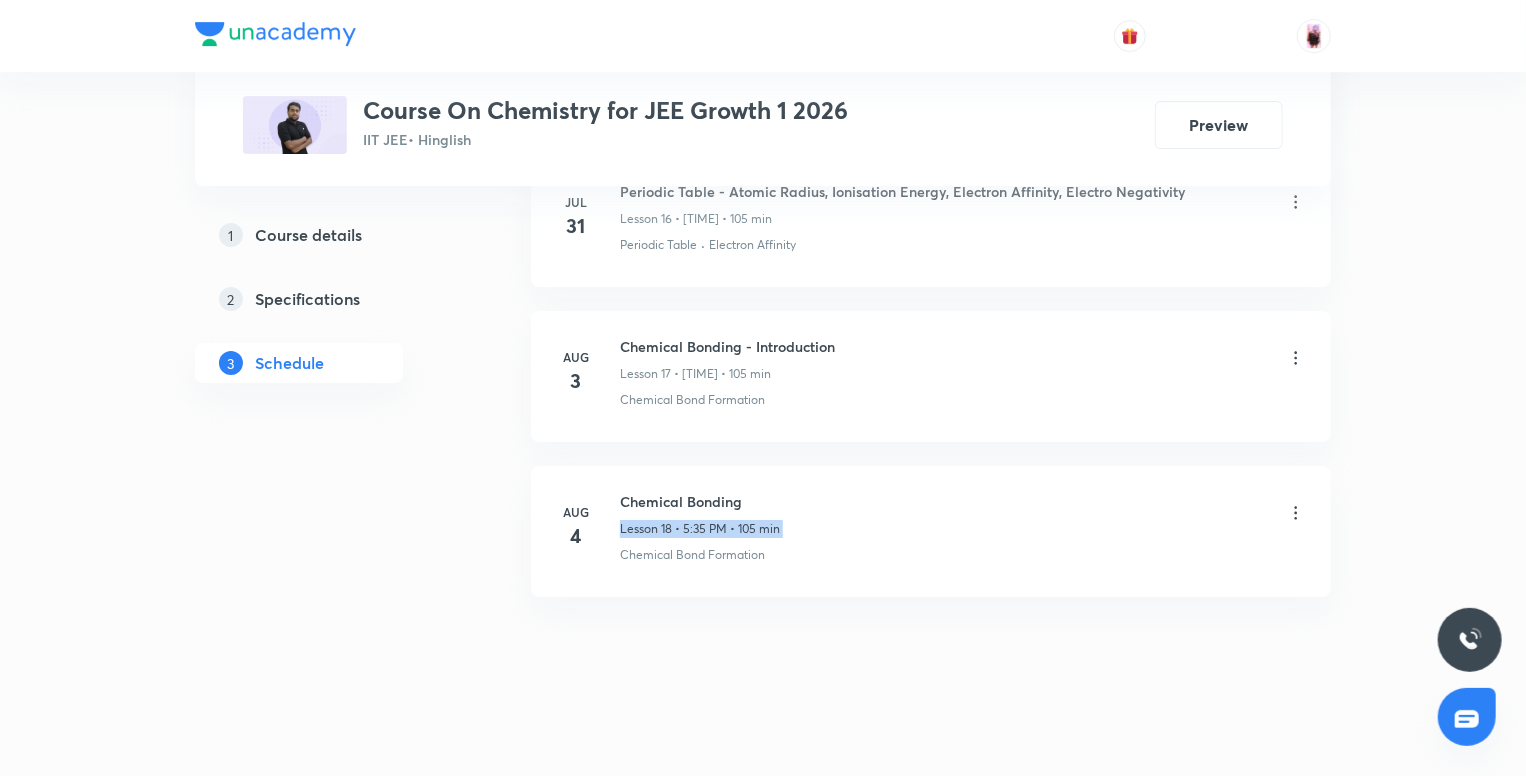 click on "Chemical Bonding Lesson 18 • 5:35 PM • 105 min" at bounding box center (700, 514) 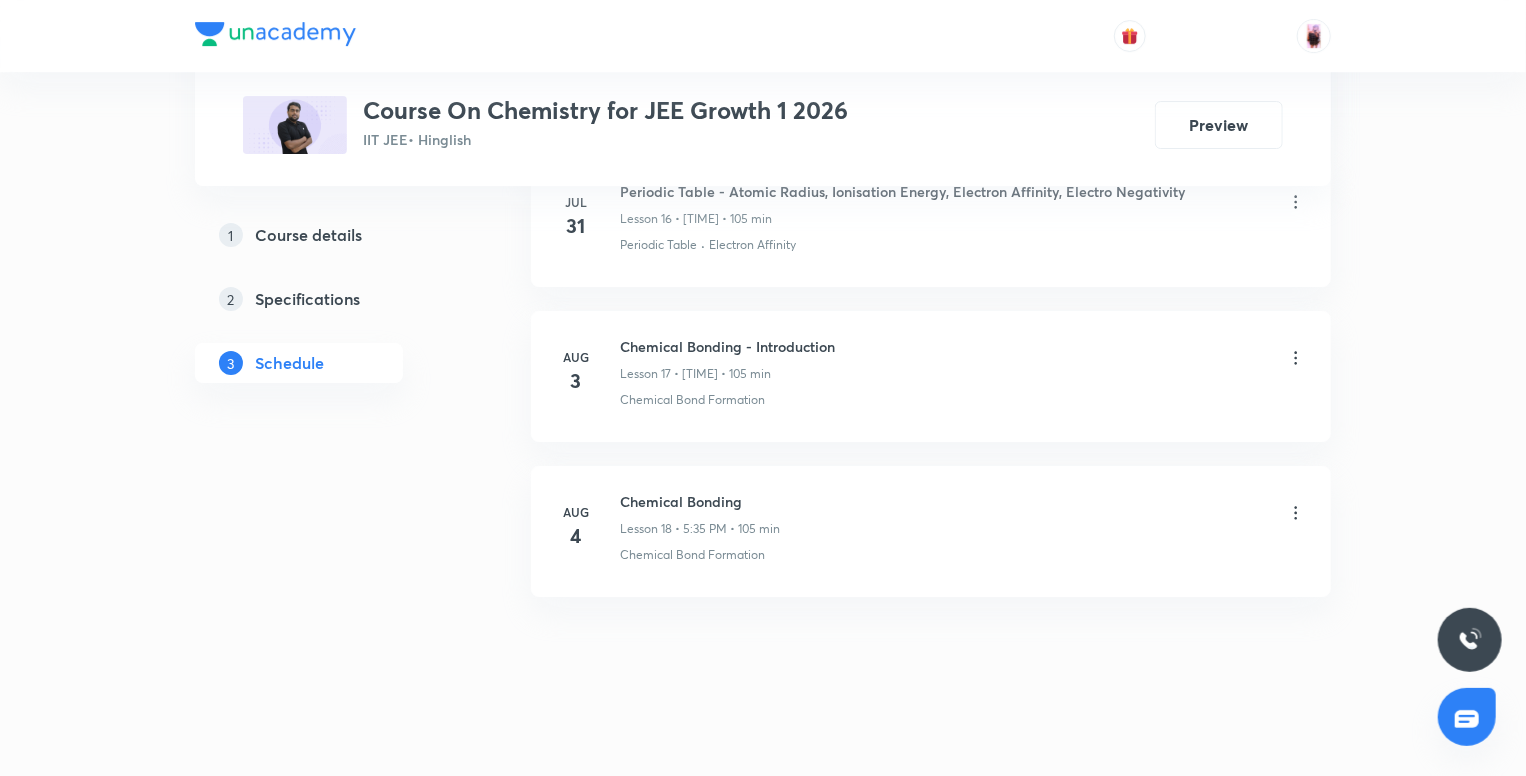 click on "Chemical Bonding" at bounding box center [700, 501] 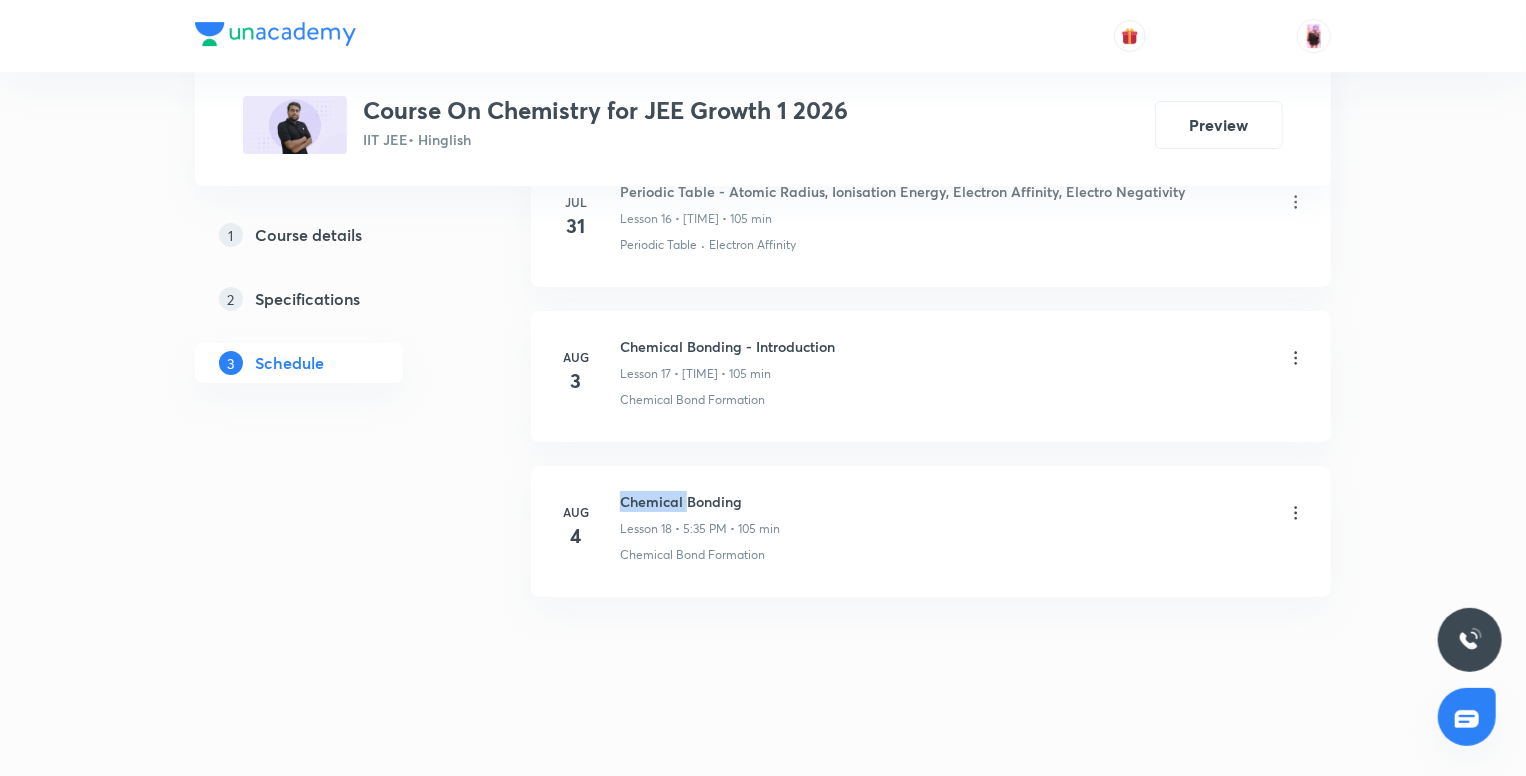 click on "Chemical Bonding" at bounding box center (700, 501) 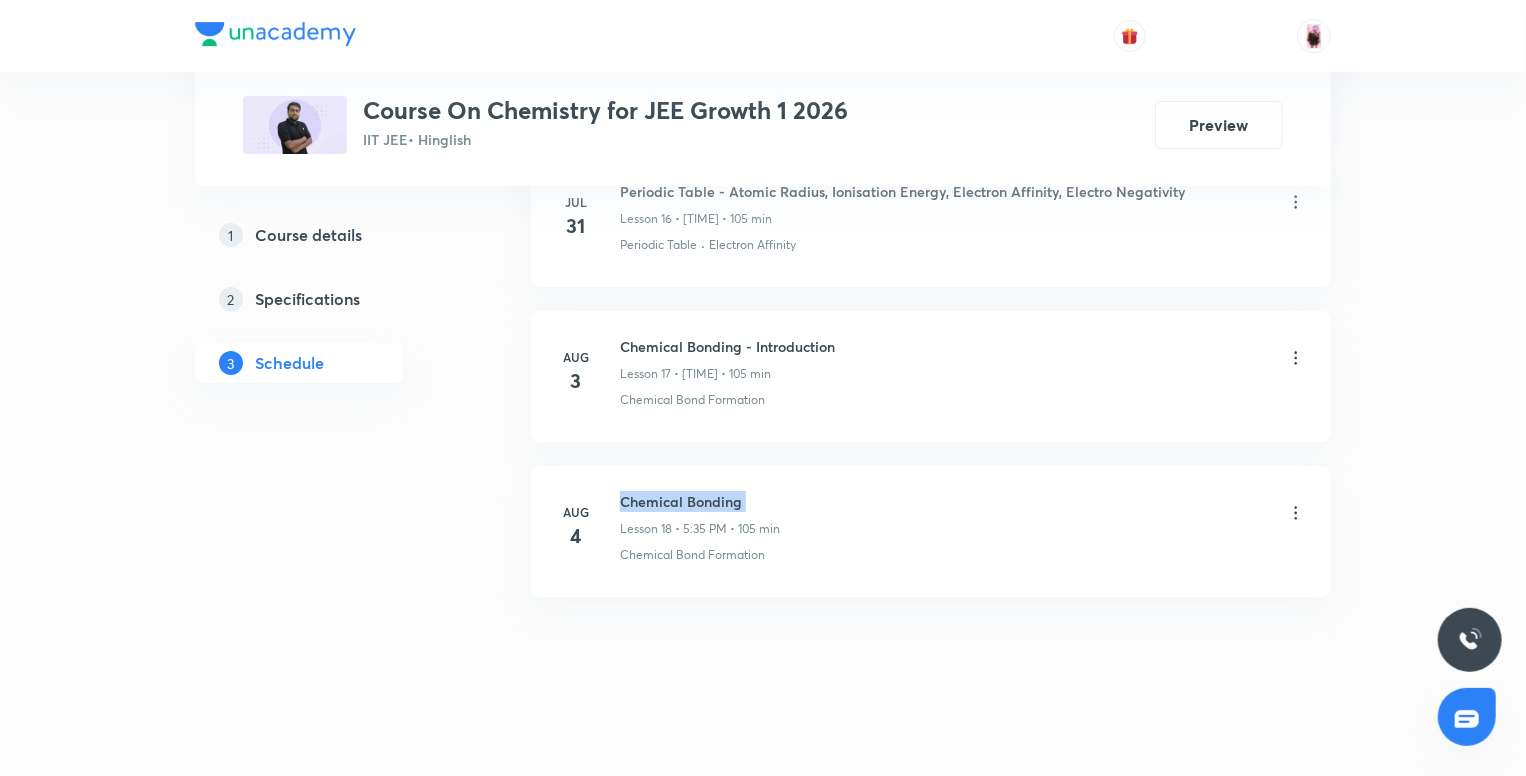 click on "Chemical Bonding" at bounding box center [700, 501] 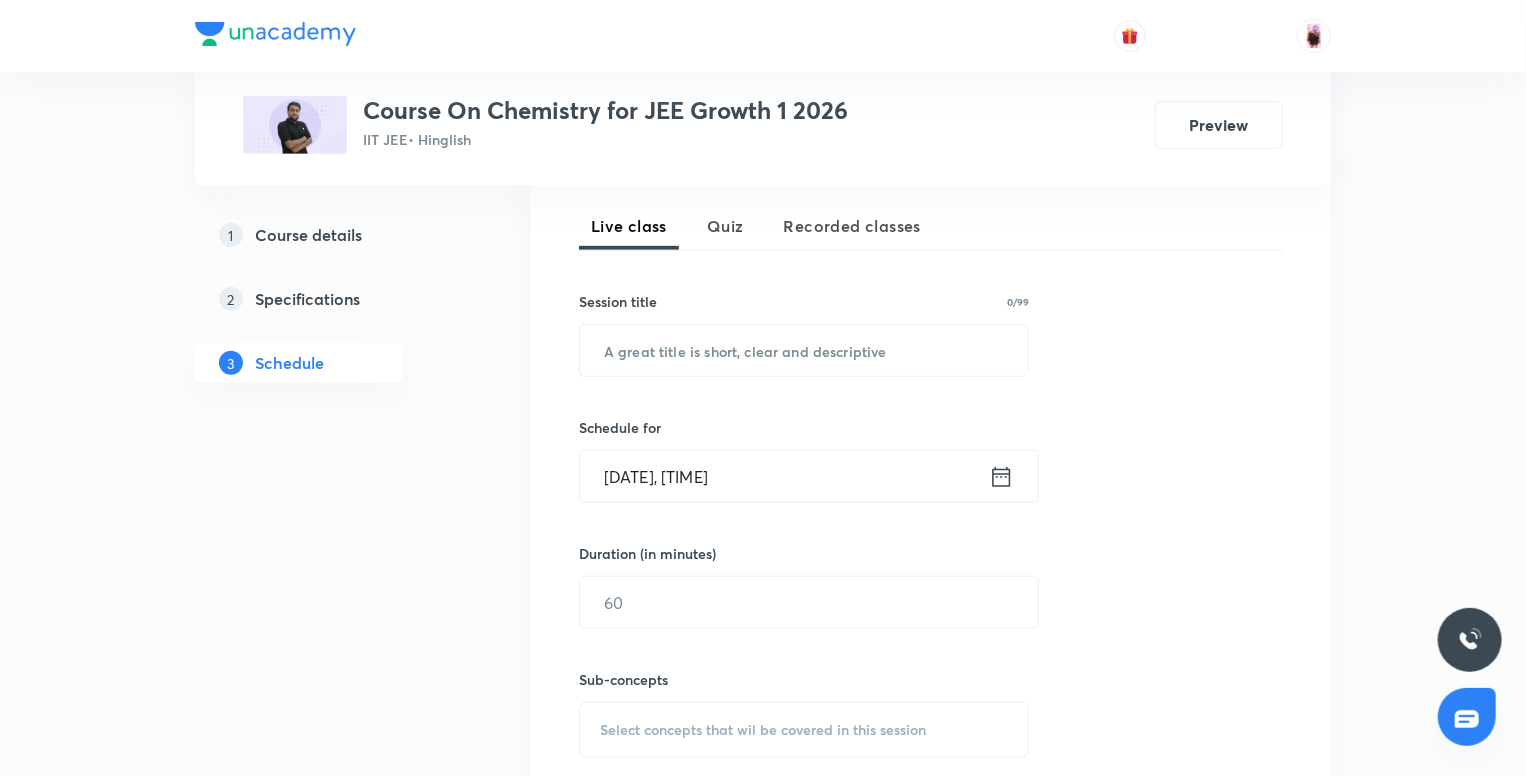 scroll, scrollTop: 362, scrollLeft: 0, axis: vertical 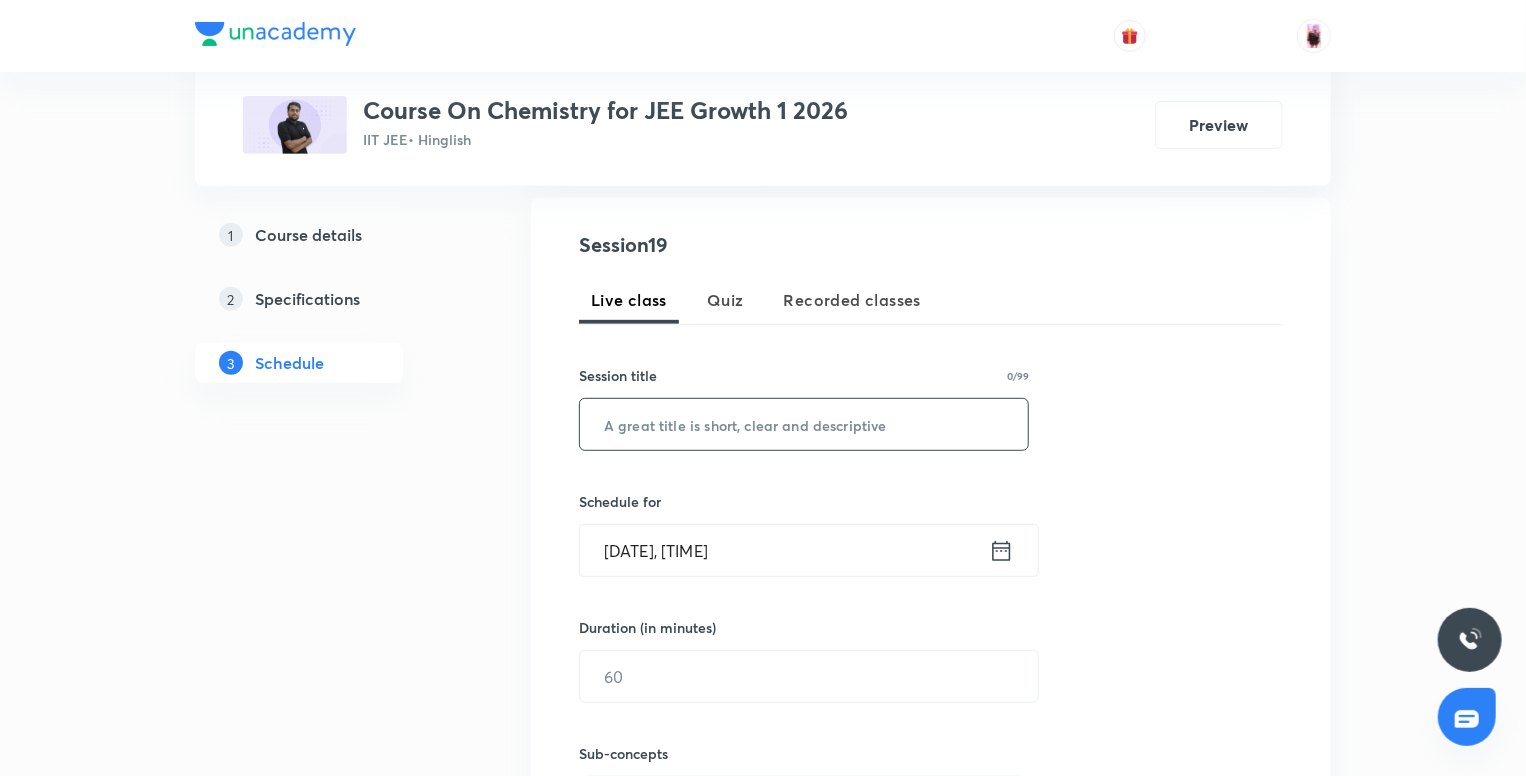 click at bounding box center (804, 424) 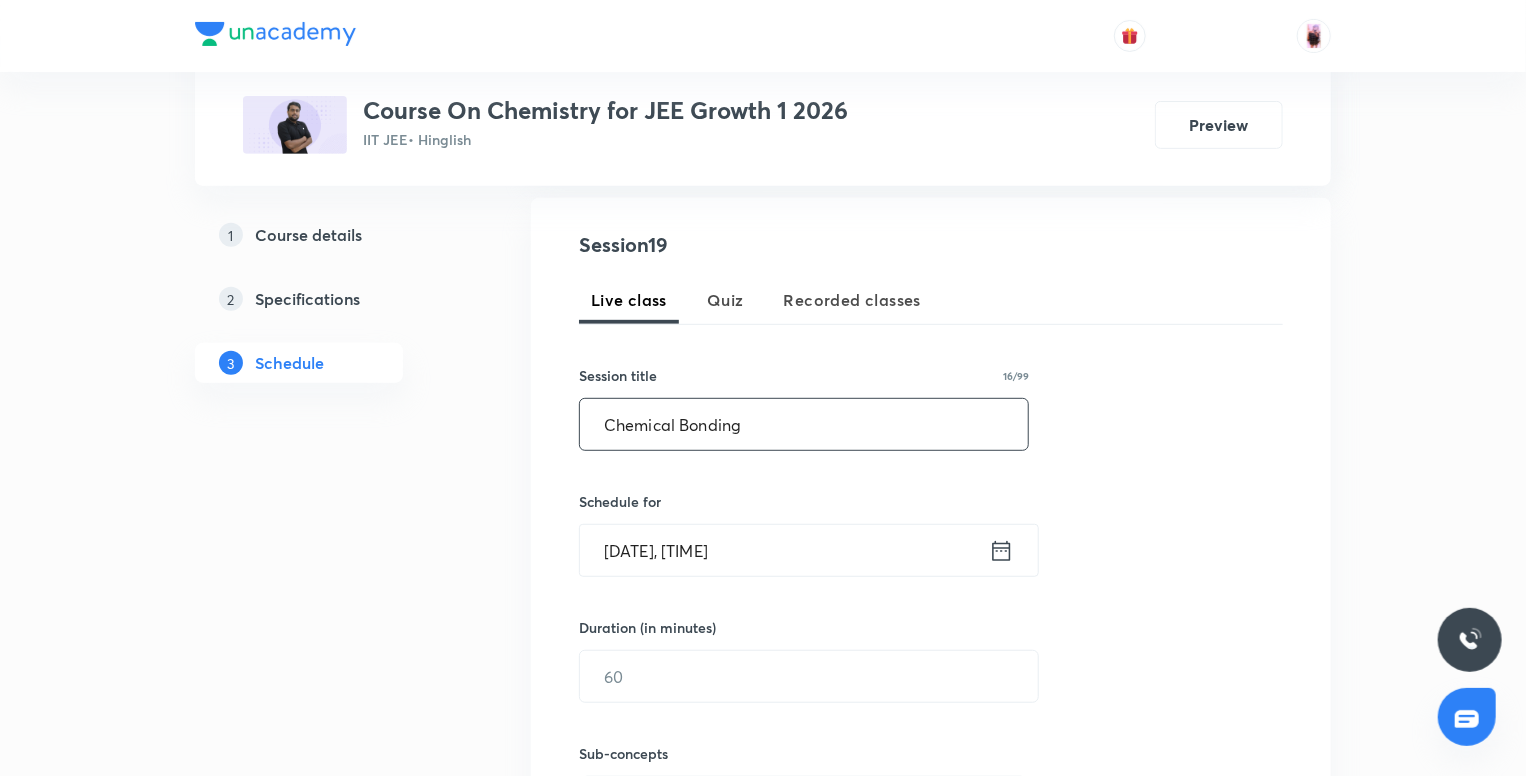 type on "Chemical Bonding" 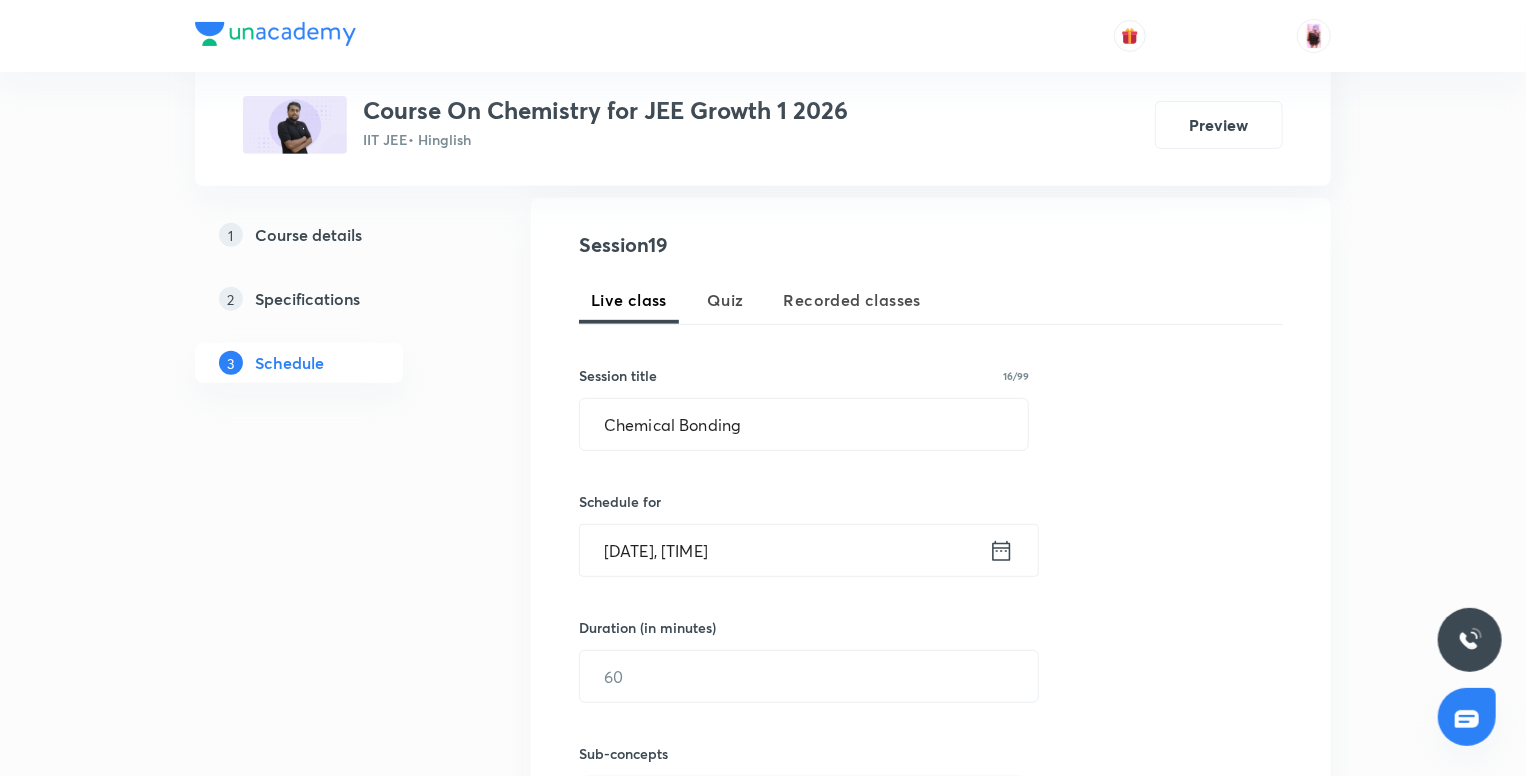 click on "Aug 5, 2025, 2:03 PM" at bounding box center (784, 550) 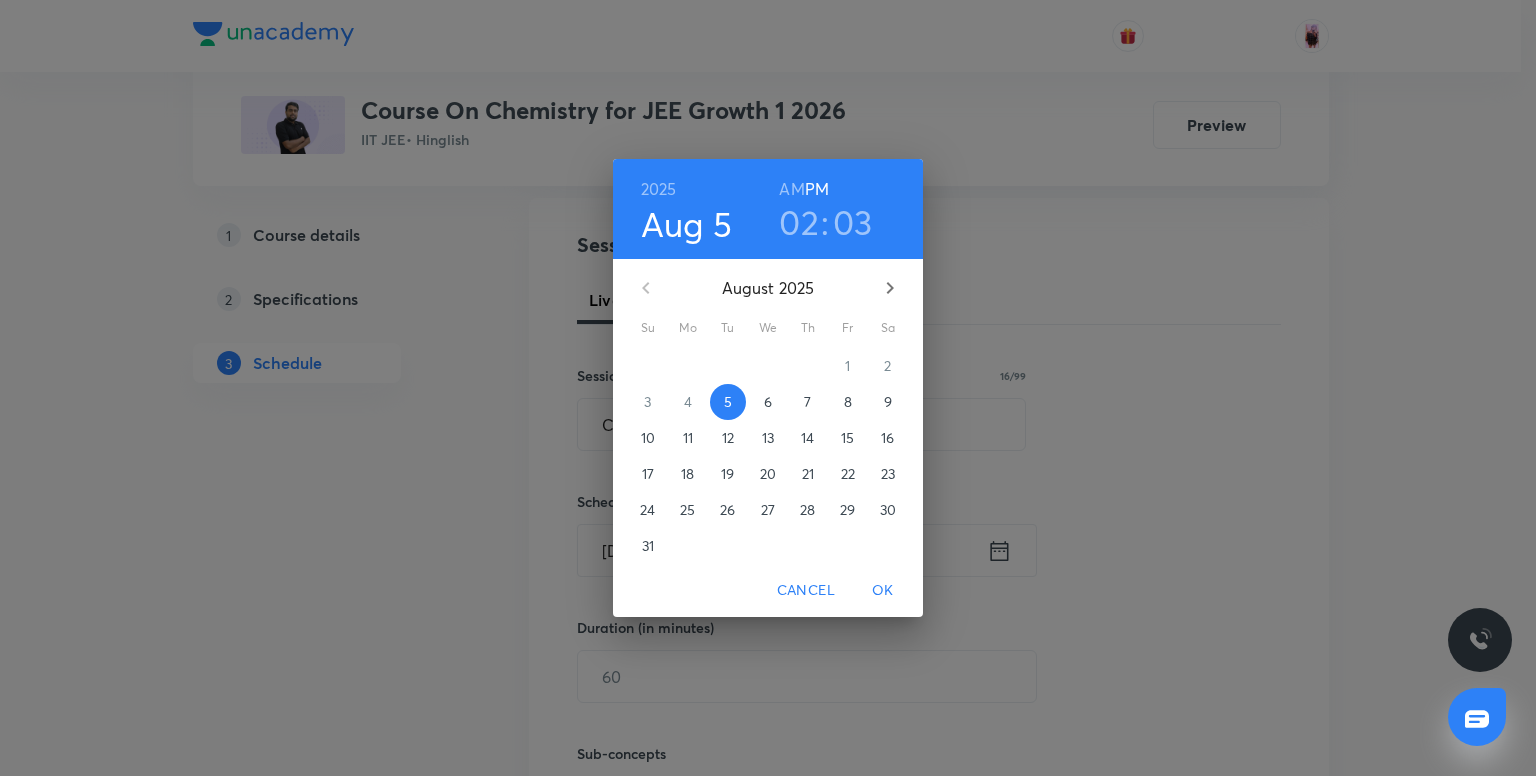 click on "02" at bounding box center [799, 222] 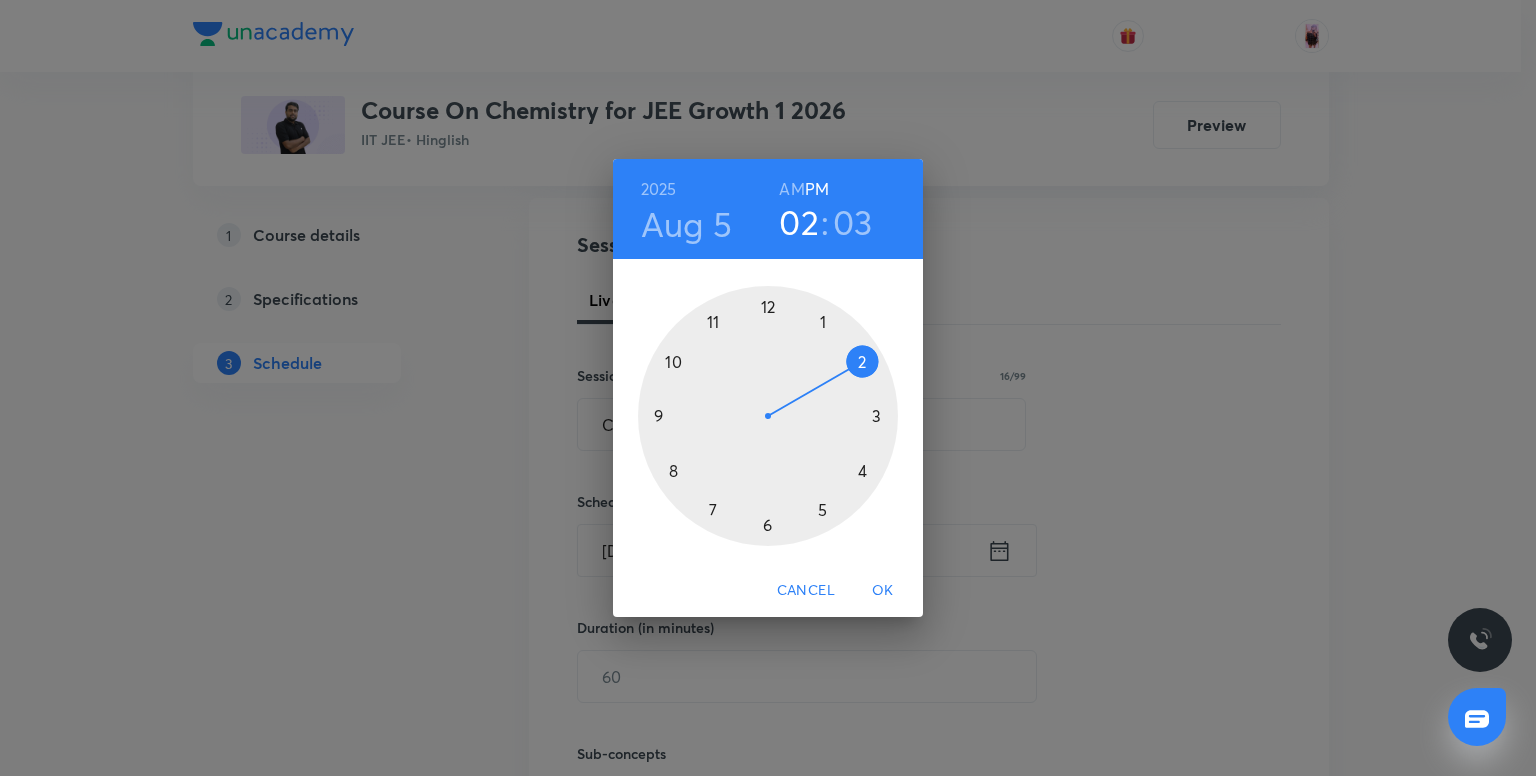click at bounding box center [768, 416] 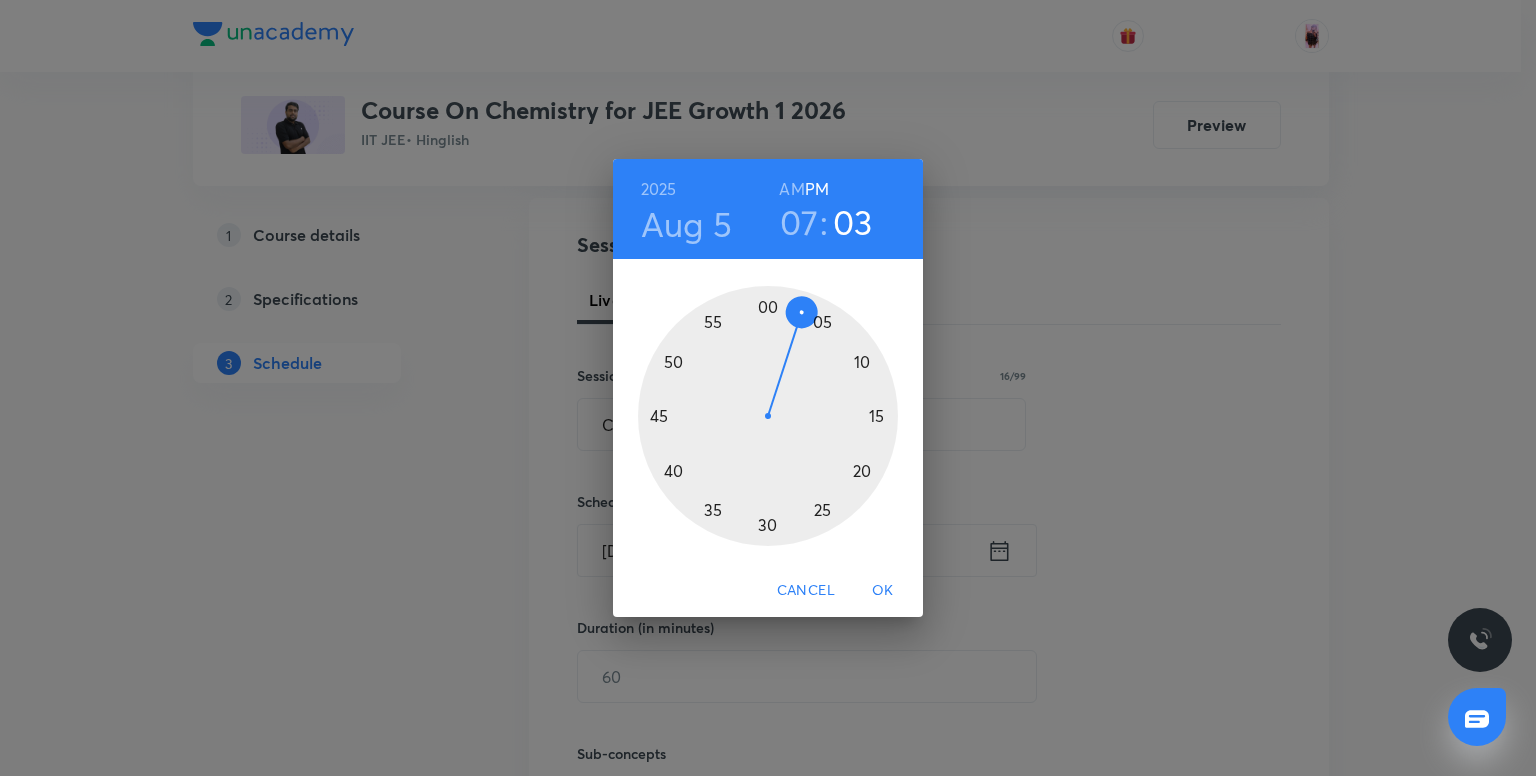 click at bounding box center (768, 416) 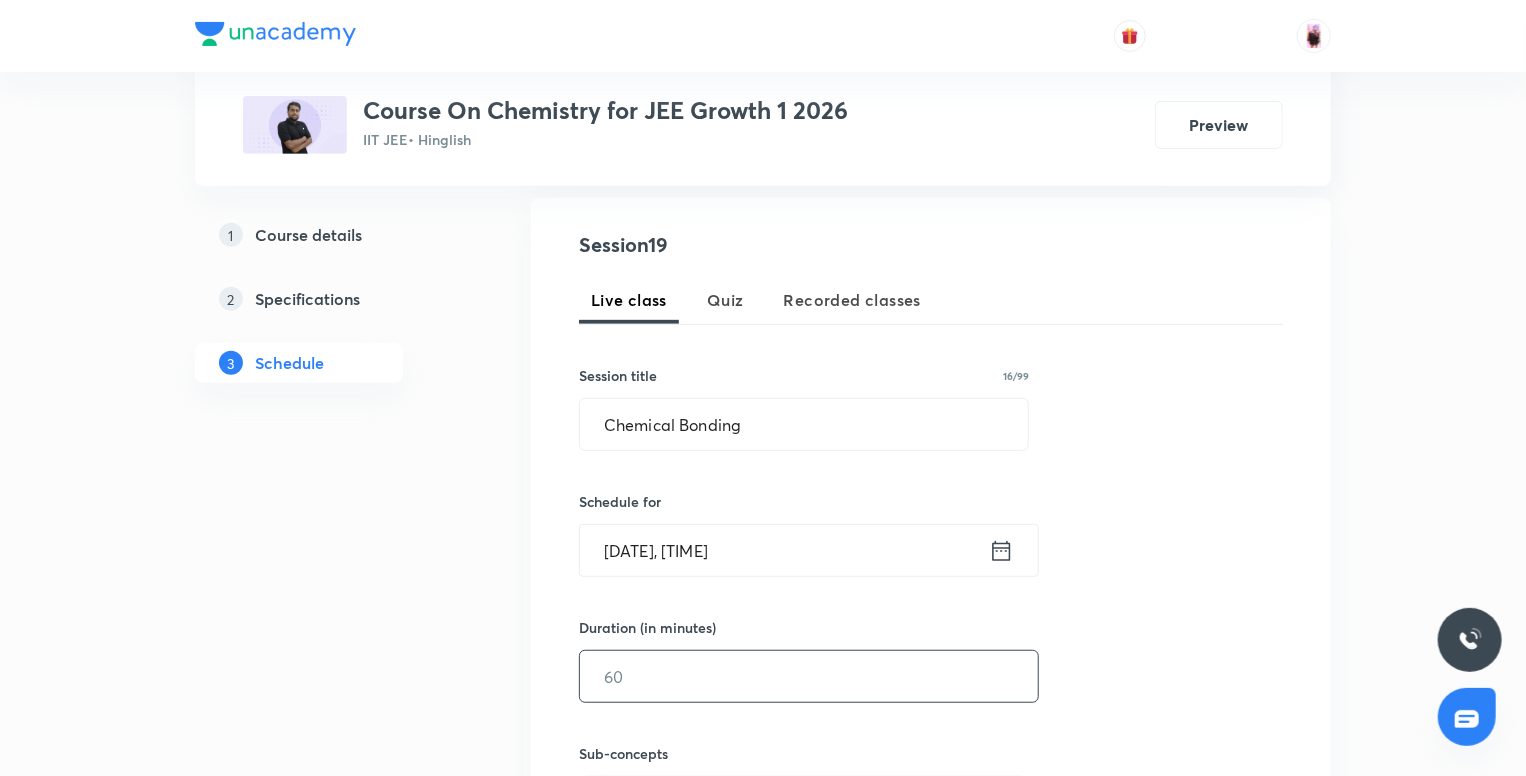 click at bounding box center [809, 676] 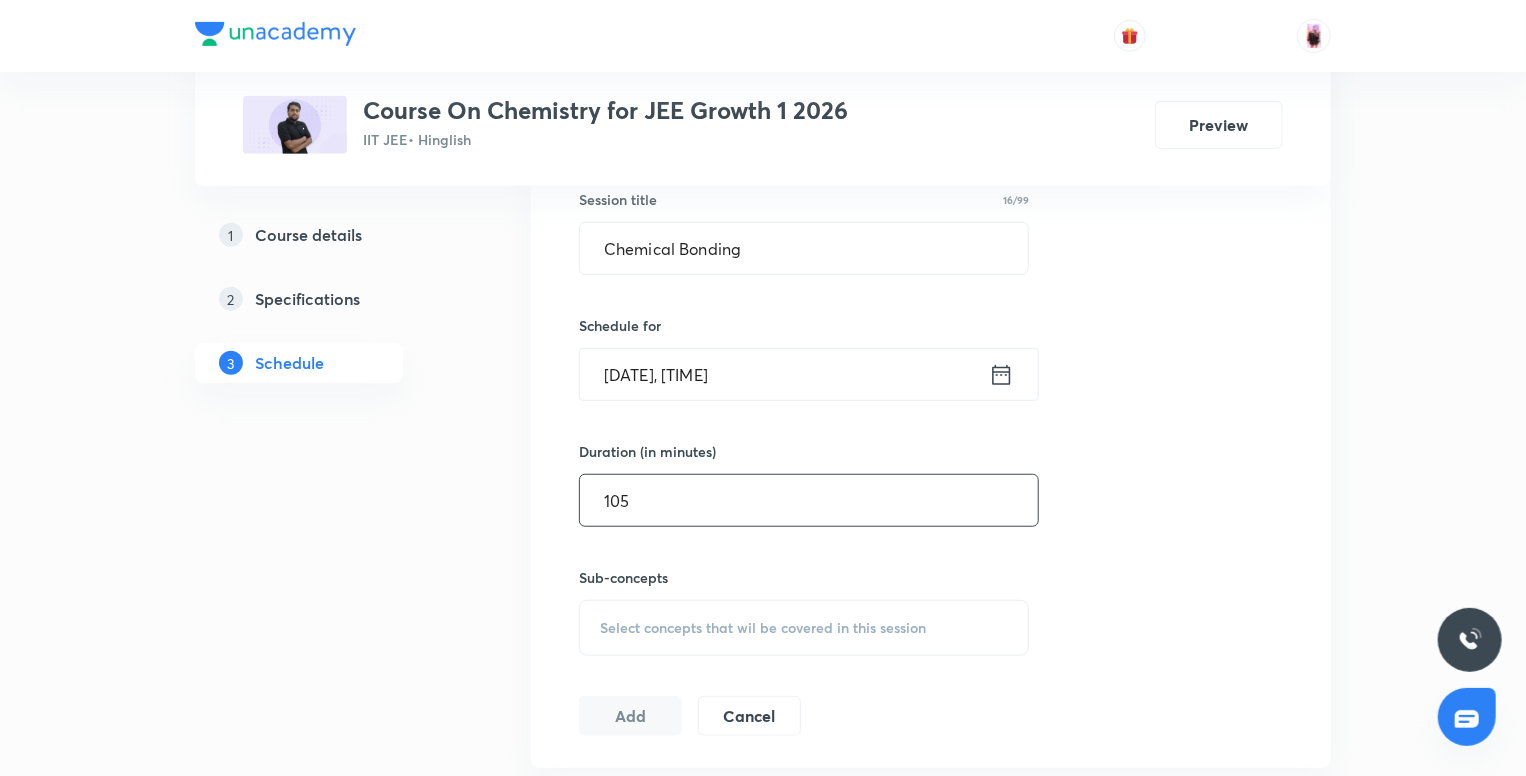 scroll, scrollTop: 540, scrollLeft: 0, axis: vertical 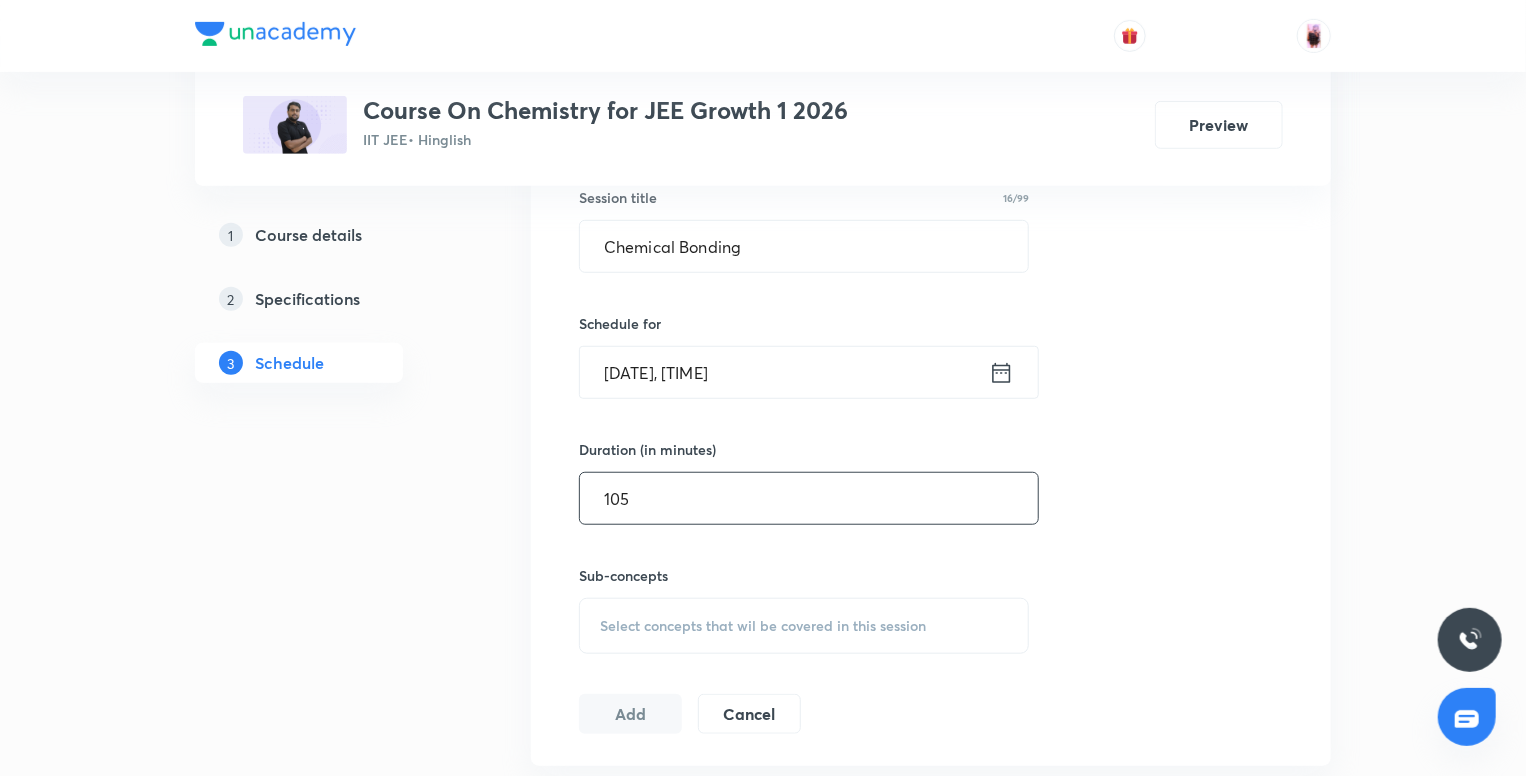 type on "105" 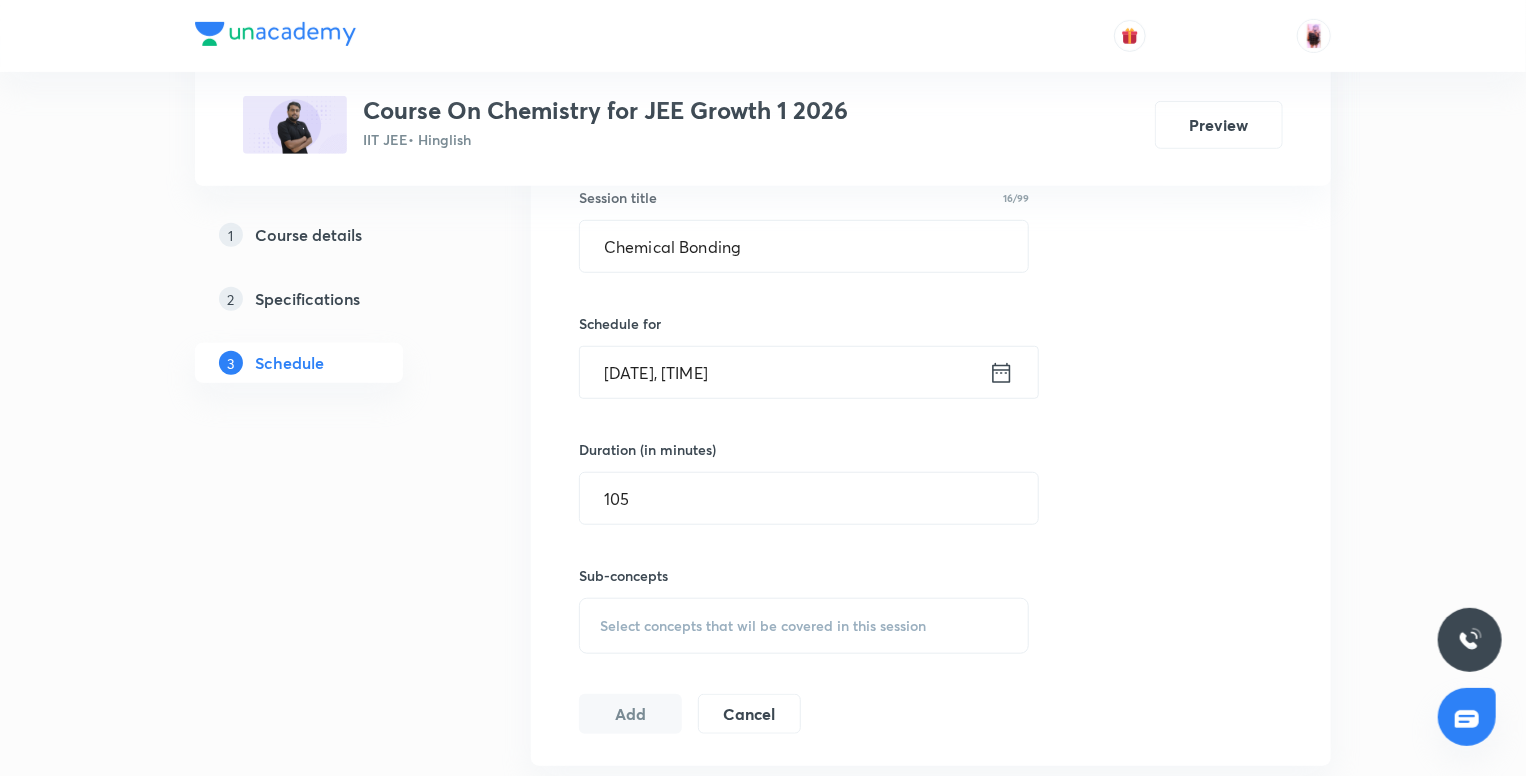 click on "Aug 5, 2025, 7:50 PM" at bounding box center [784, 372] 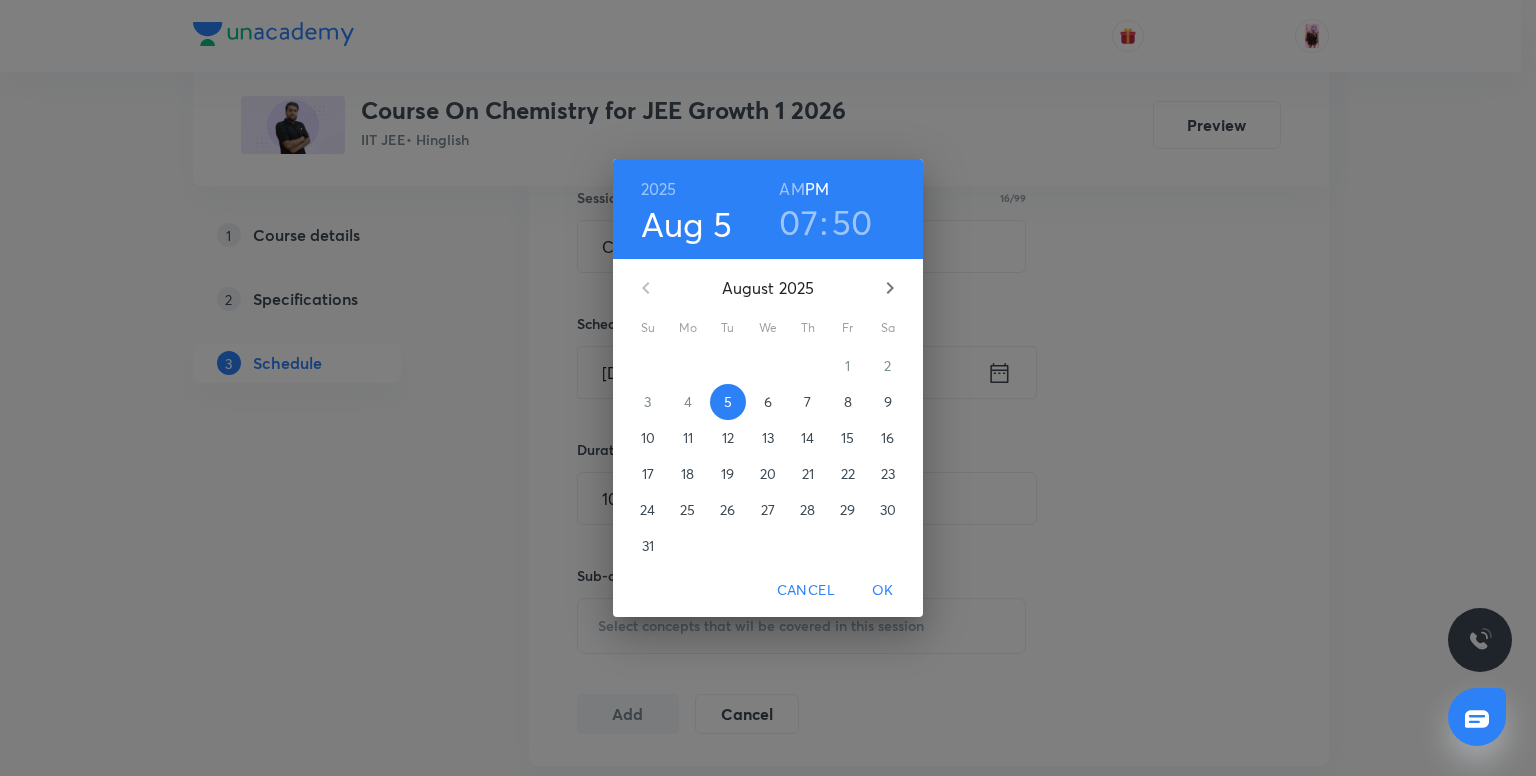 click on "50" at bounding box center (852, 222) 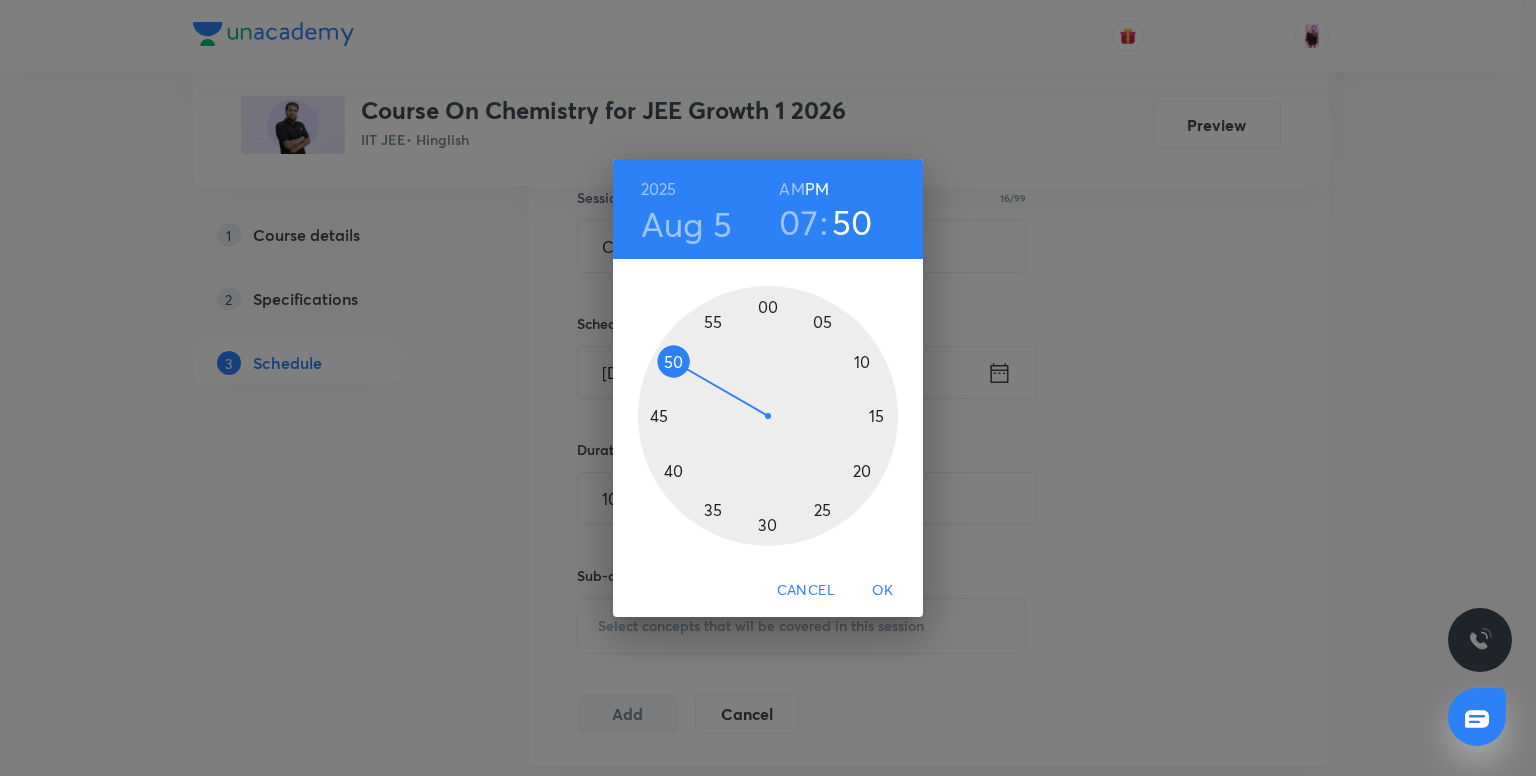 click at bounding box center [768, 416] 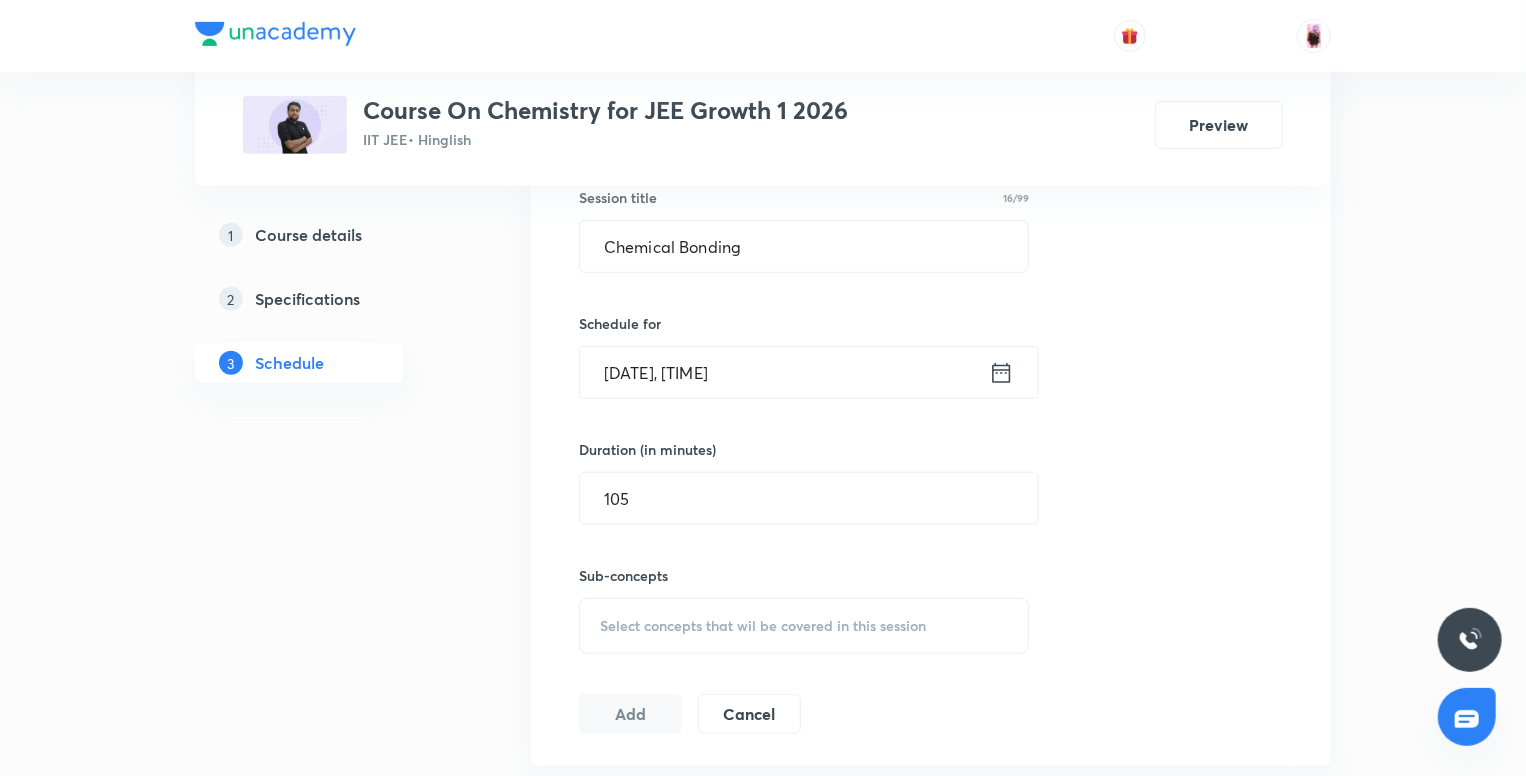 click on "Select concepts that wil be covered in this session" at bounding box center (804, 626) 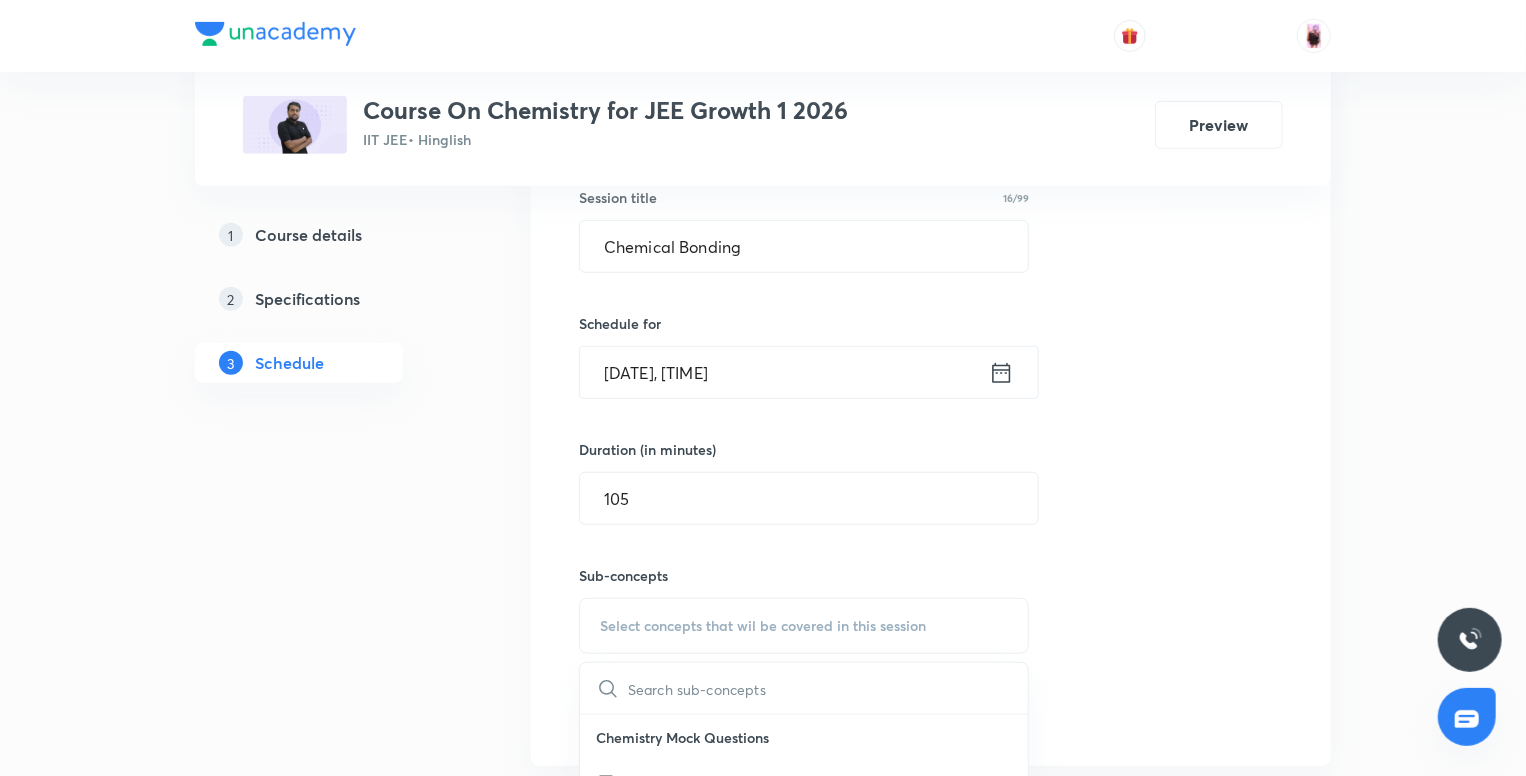 scroll, scrollTop: 784, scrollLeft: 0, axis: vertical 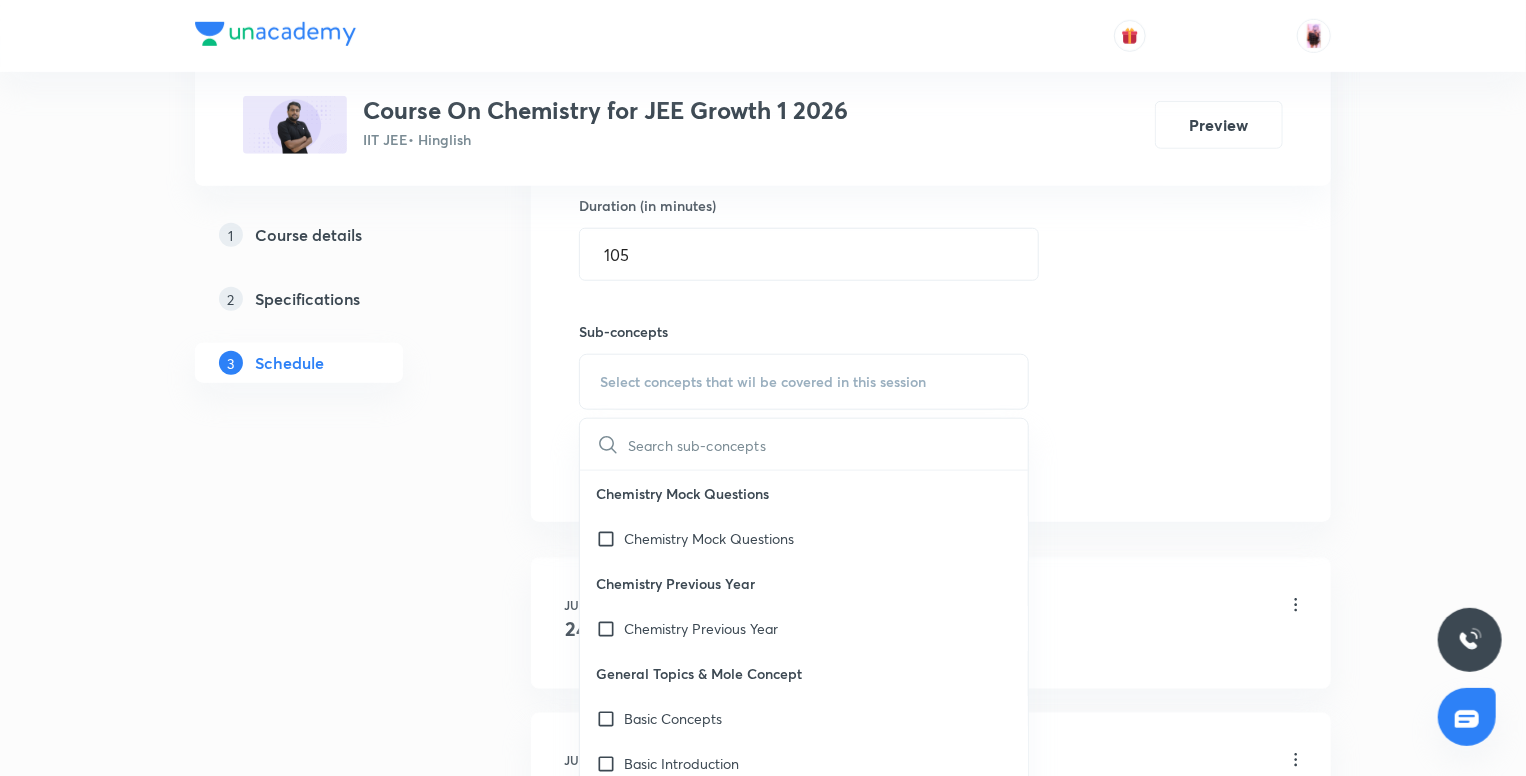 click at bounding box center [828, 444] 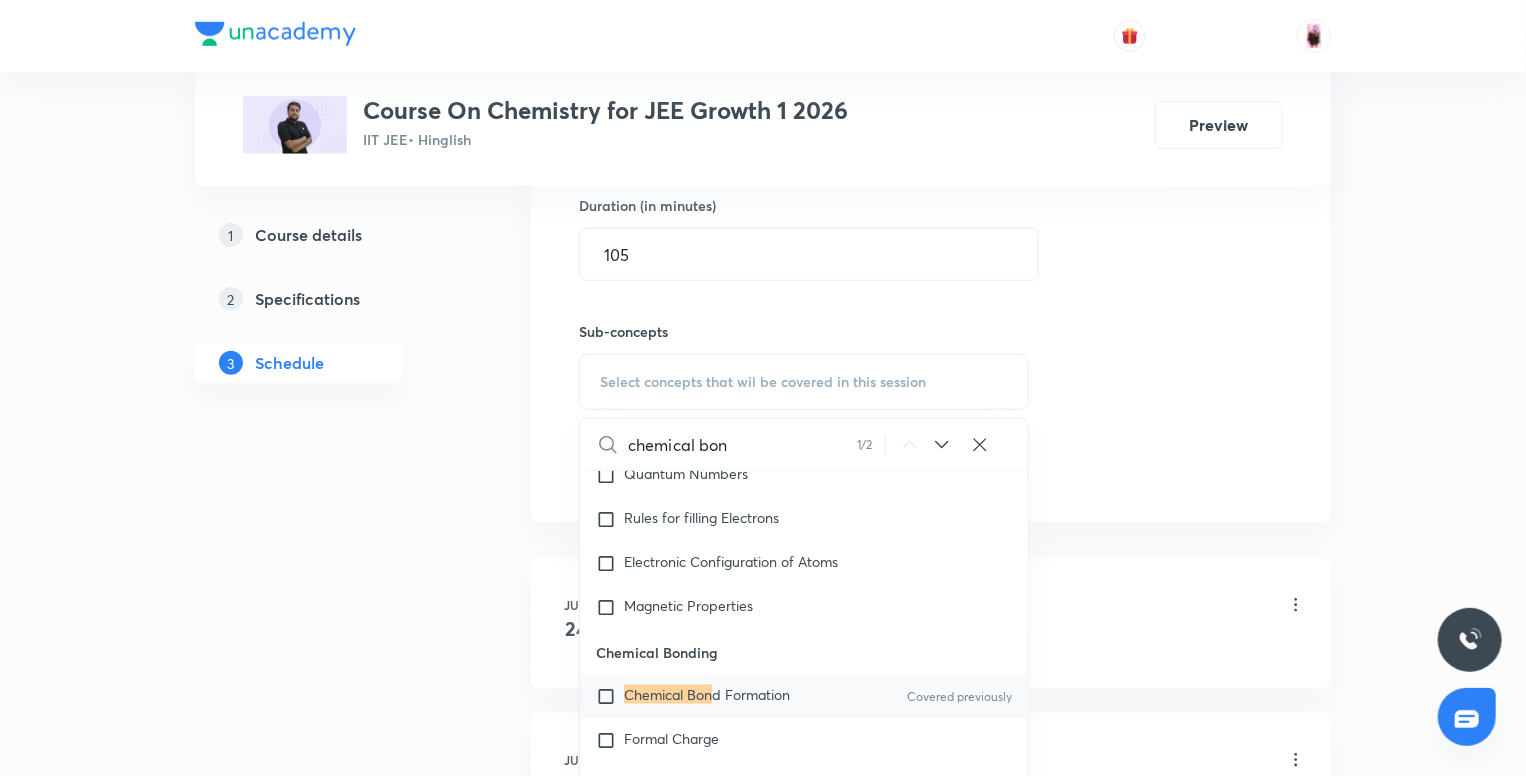 scroll, scrollTop: 28288, scrollLeft: 0, axis: vertical 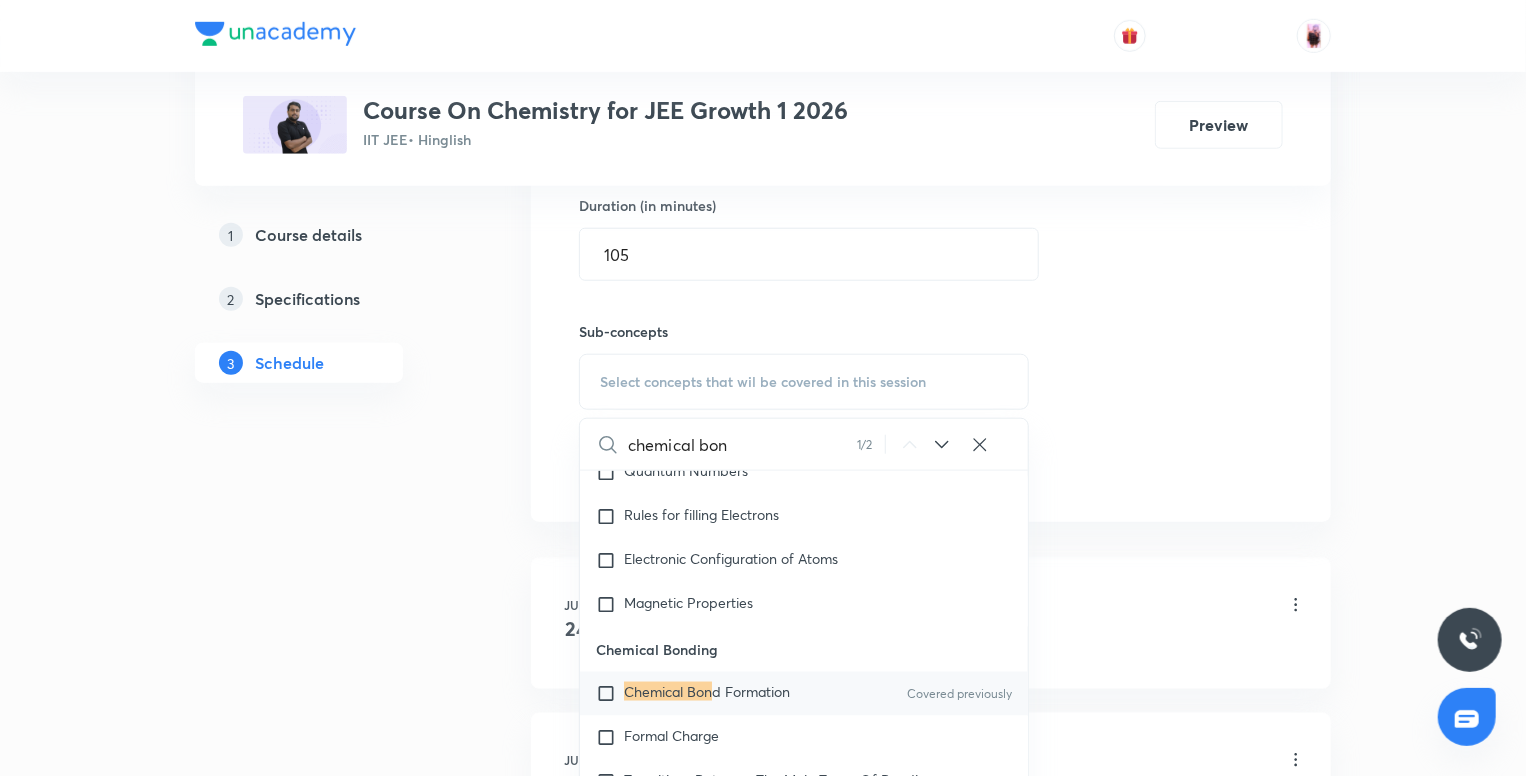 type on "chemical bon" 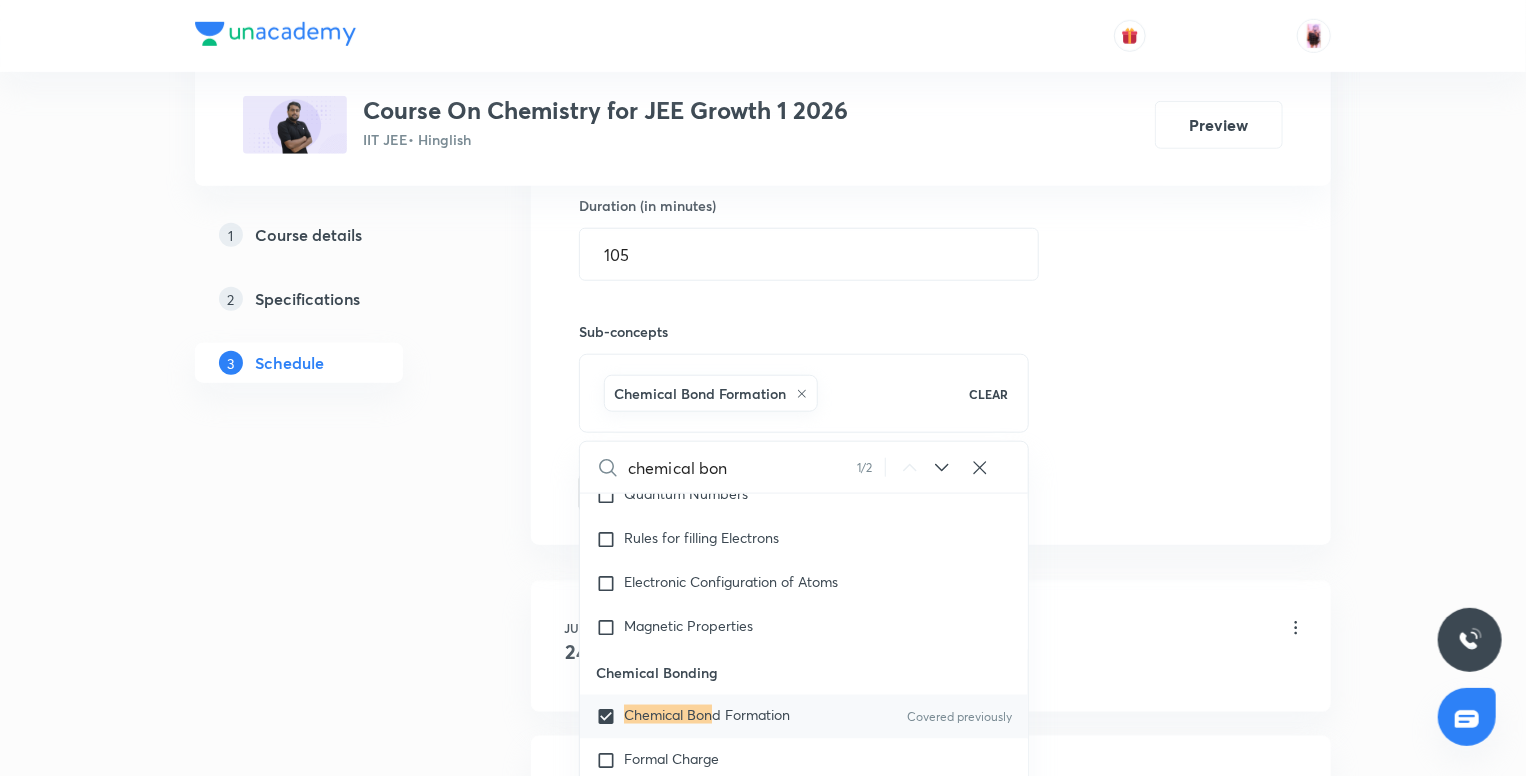 click on "1 Course details 2 Specifications 3 Schedule" at bounding box center (331, 1527) 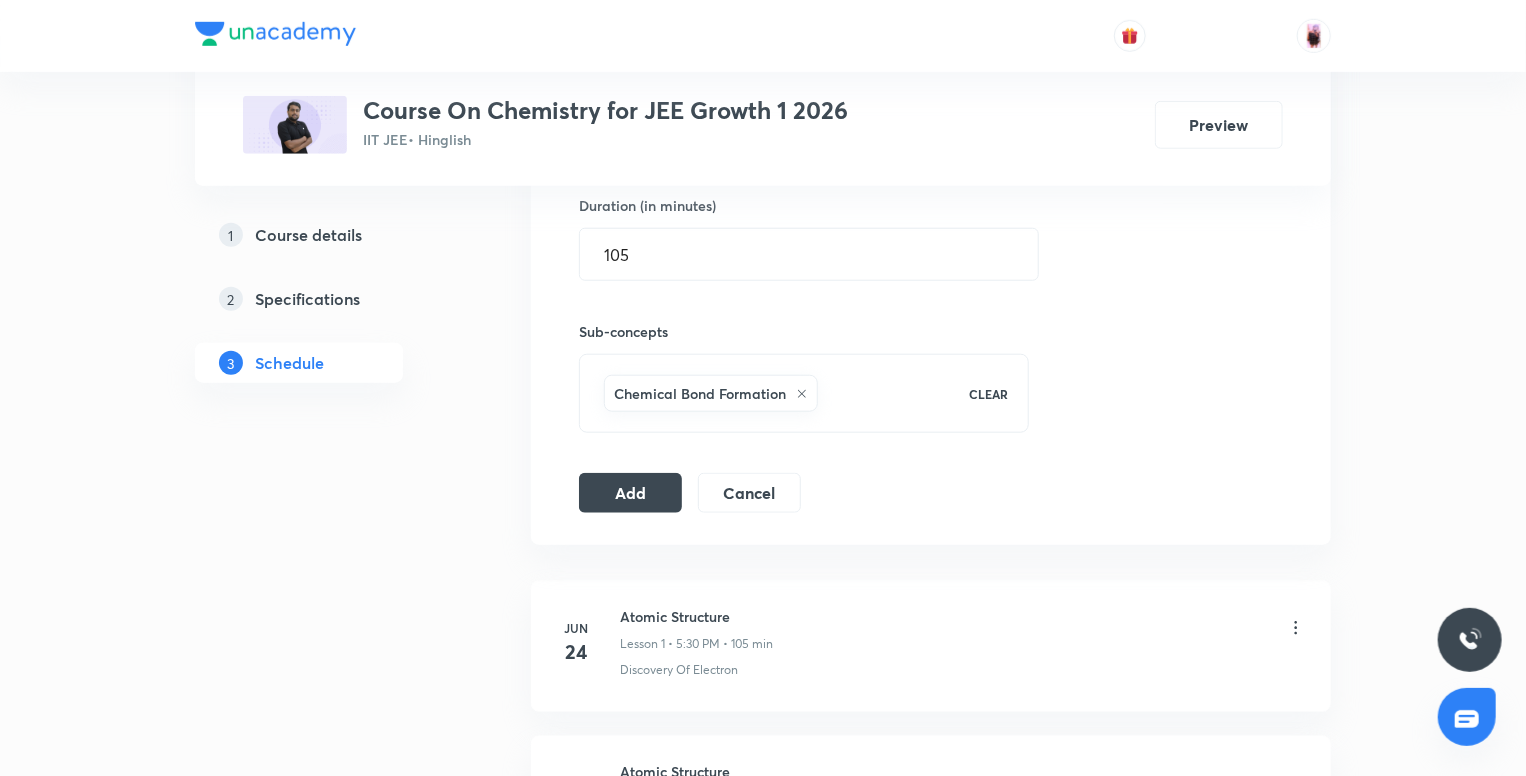 click on "Session  19 Live class Quiz Recorded classes Session title 16/99 Chemical Bonding ​ Schedule for Aug 5, 2025, 7:45 PM ​ Duration (in minutes) 105 ​ Sub-concepts Chemical Bond Formation CLEAR Add Cancel" at bounding box center [931, 160] 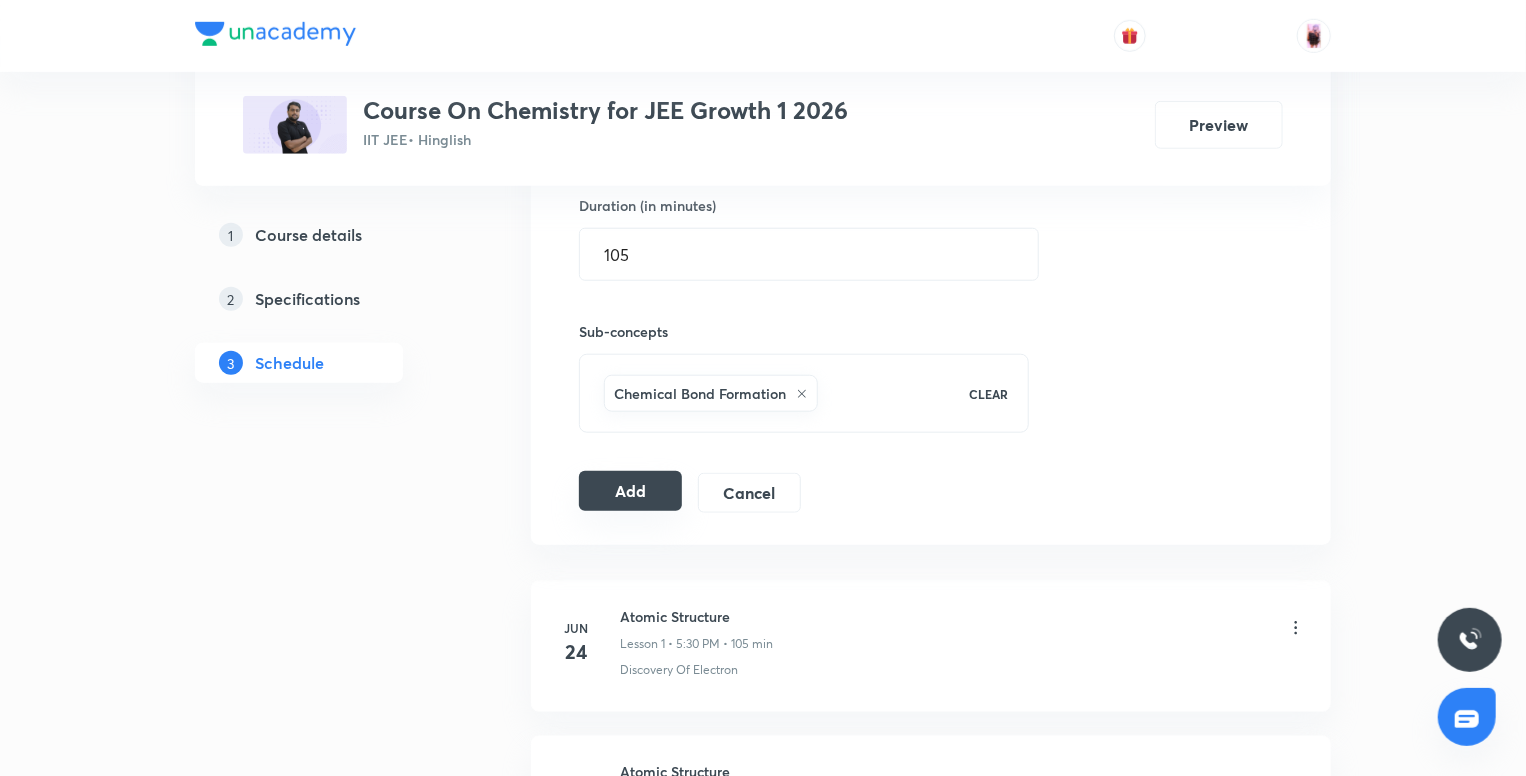 click on "Add" at bounding box center [630, 491] 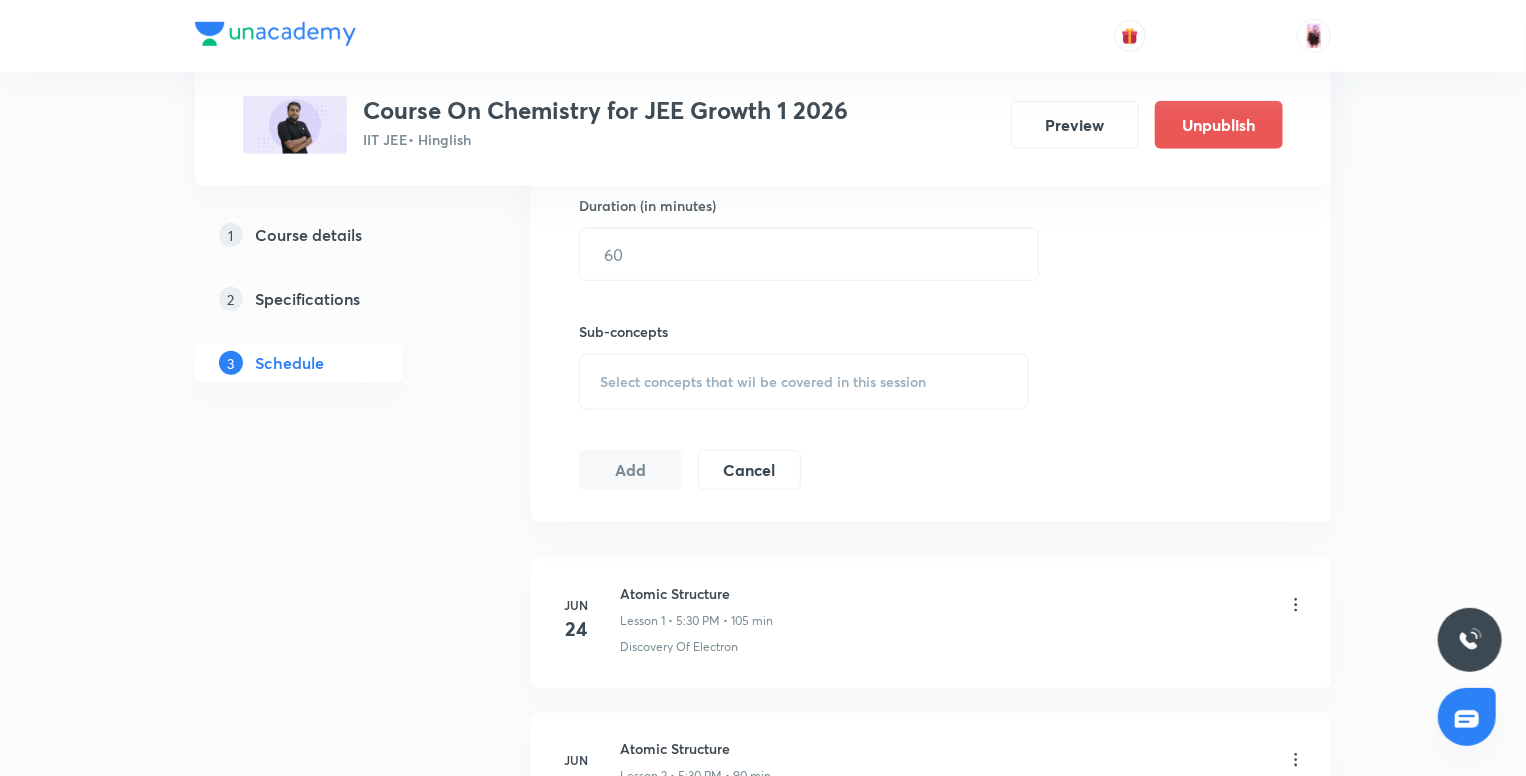 scroll, scrollTop: 784, scrollLeft: 0, axis: vertical 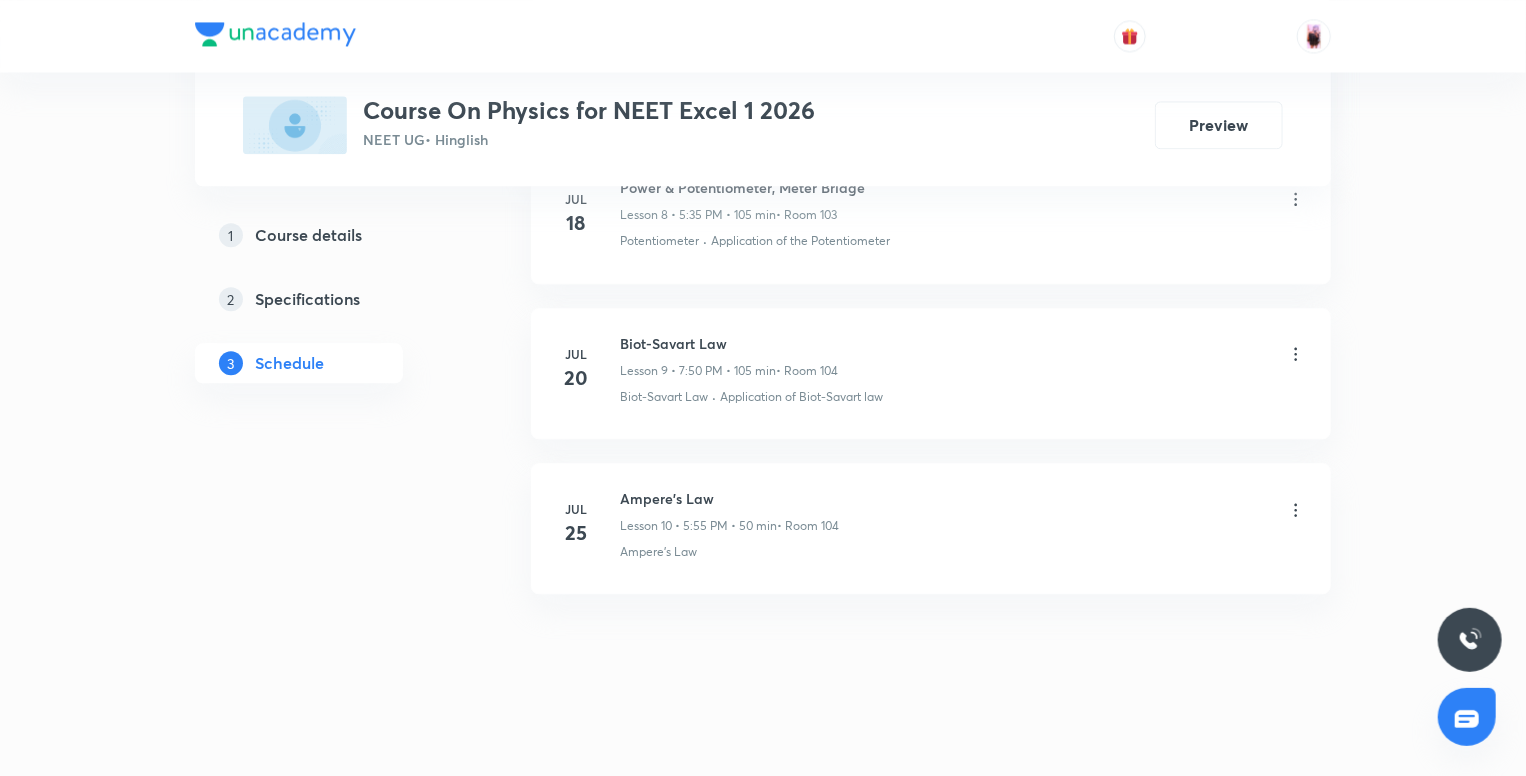 click on "Ampere's Law" at bounding box center [729, 498] 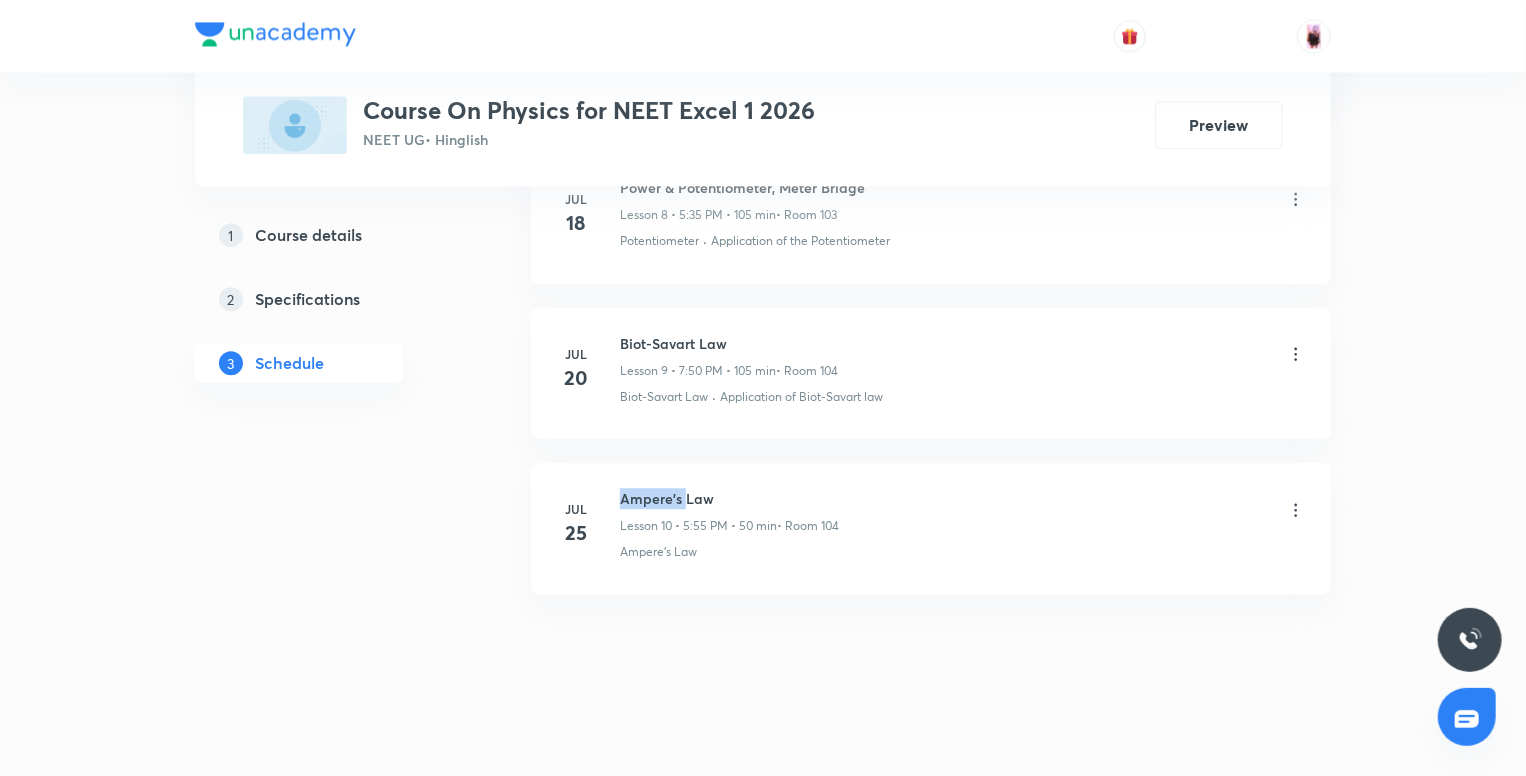 click on "Ampere's Law" at bounding box center (729, 498) 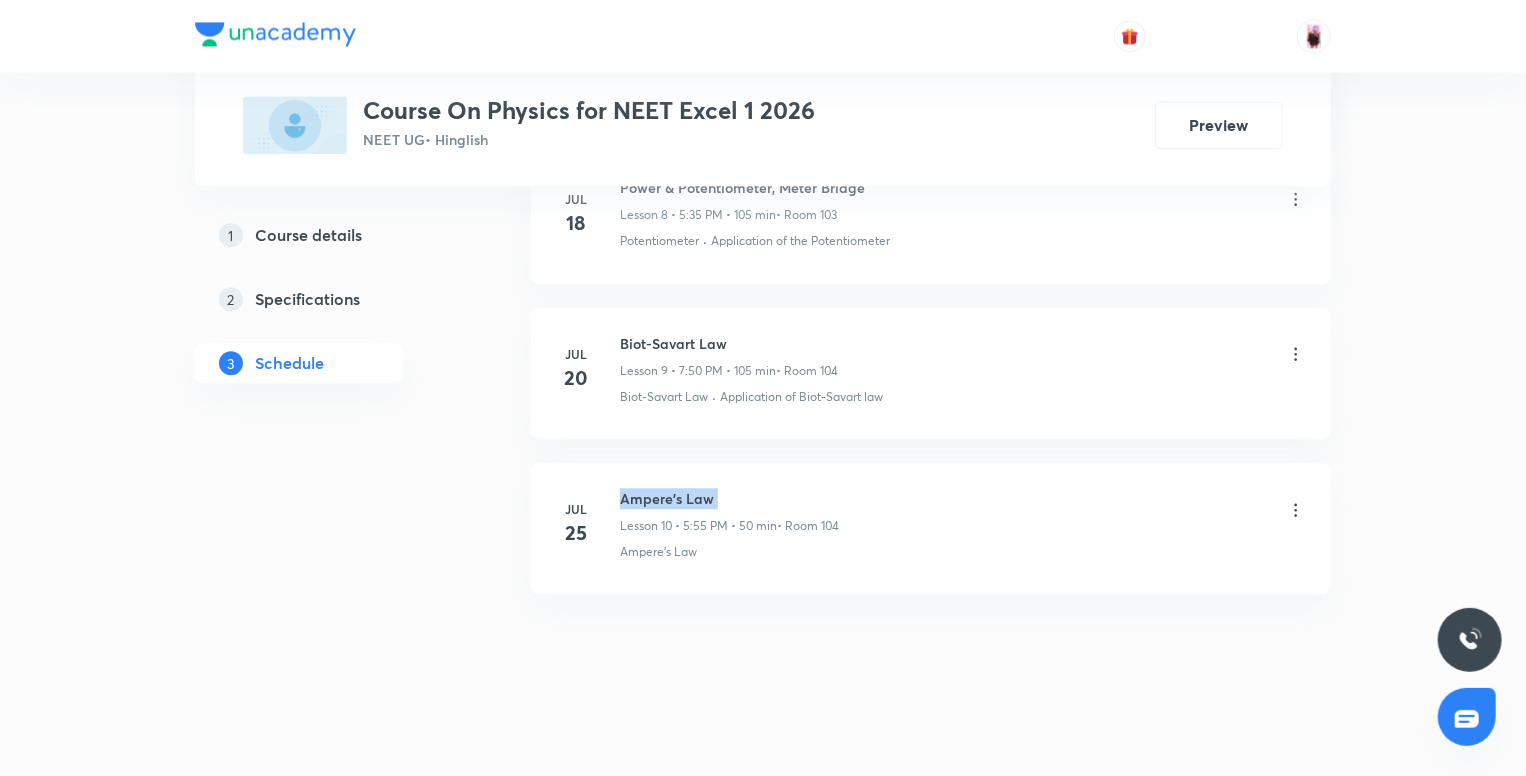 click on "Ampere's Law" at bounding box center (729, 498) 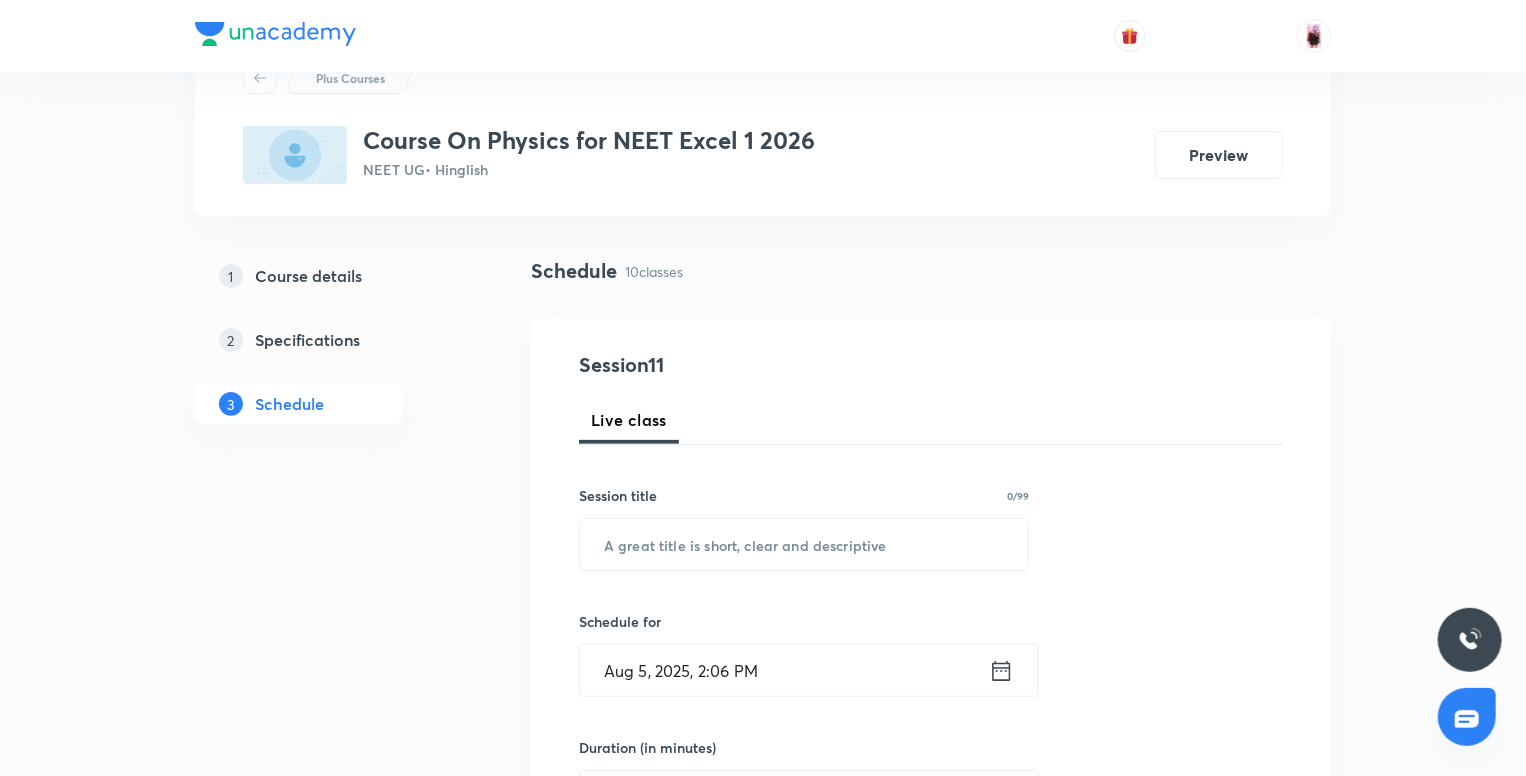 scroll, scrollTop: 24, scrollLeft: 0, axis: vertical 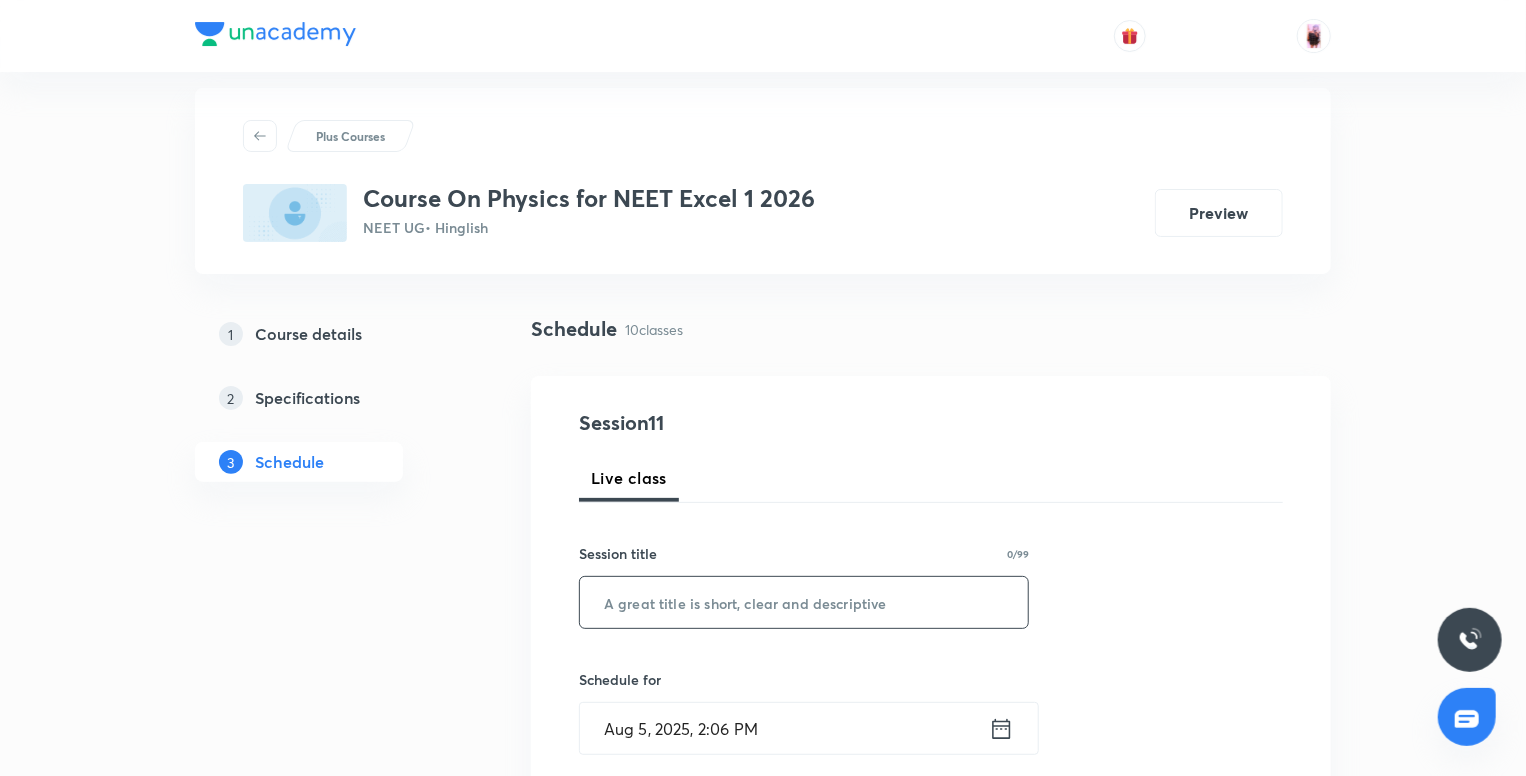 paste on "Ampere's Law" 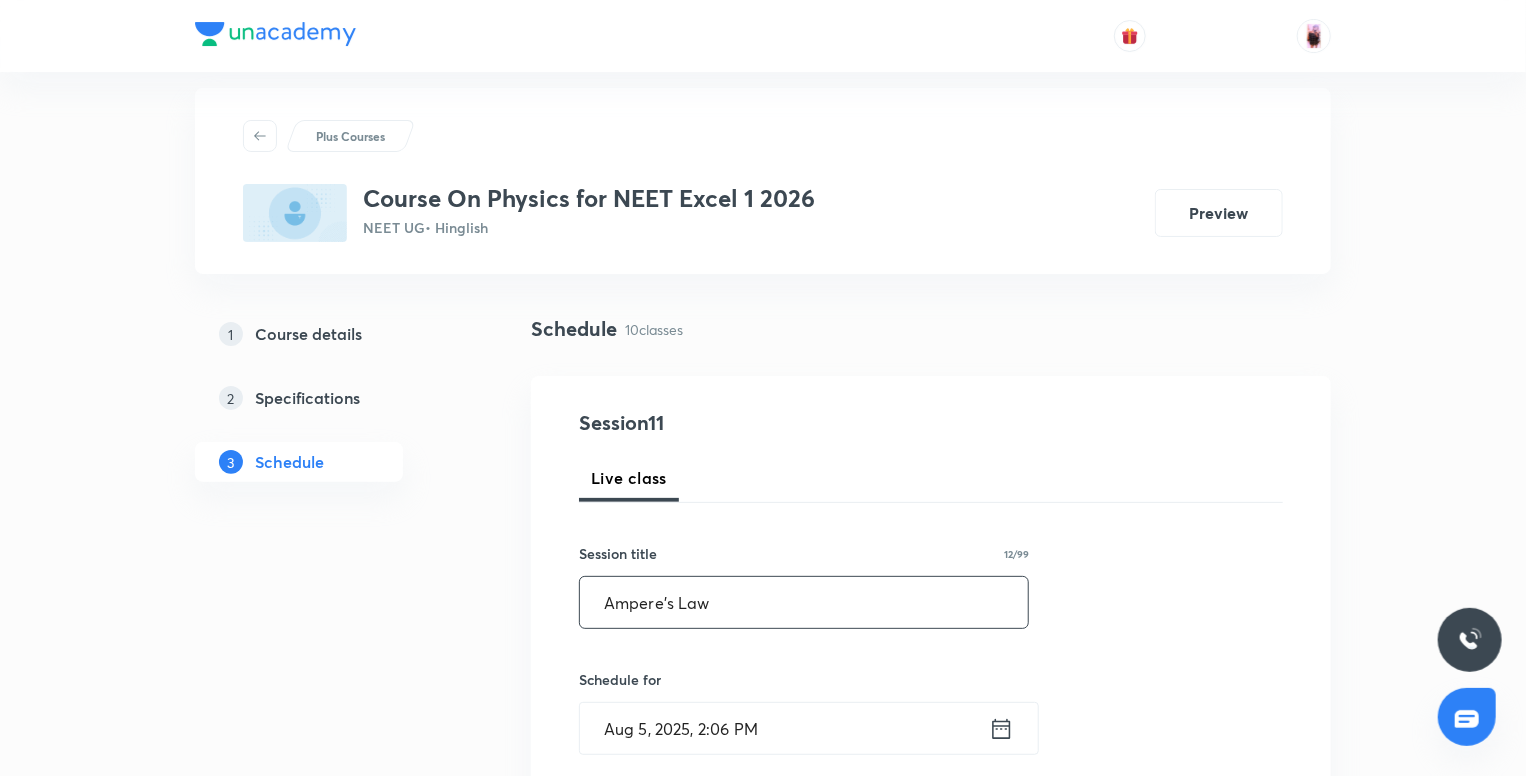 scroll, scrollTop: 296, scrollLeft: 0, axis: vertical 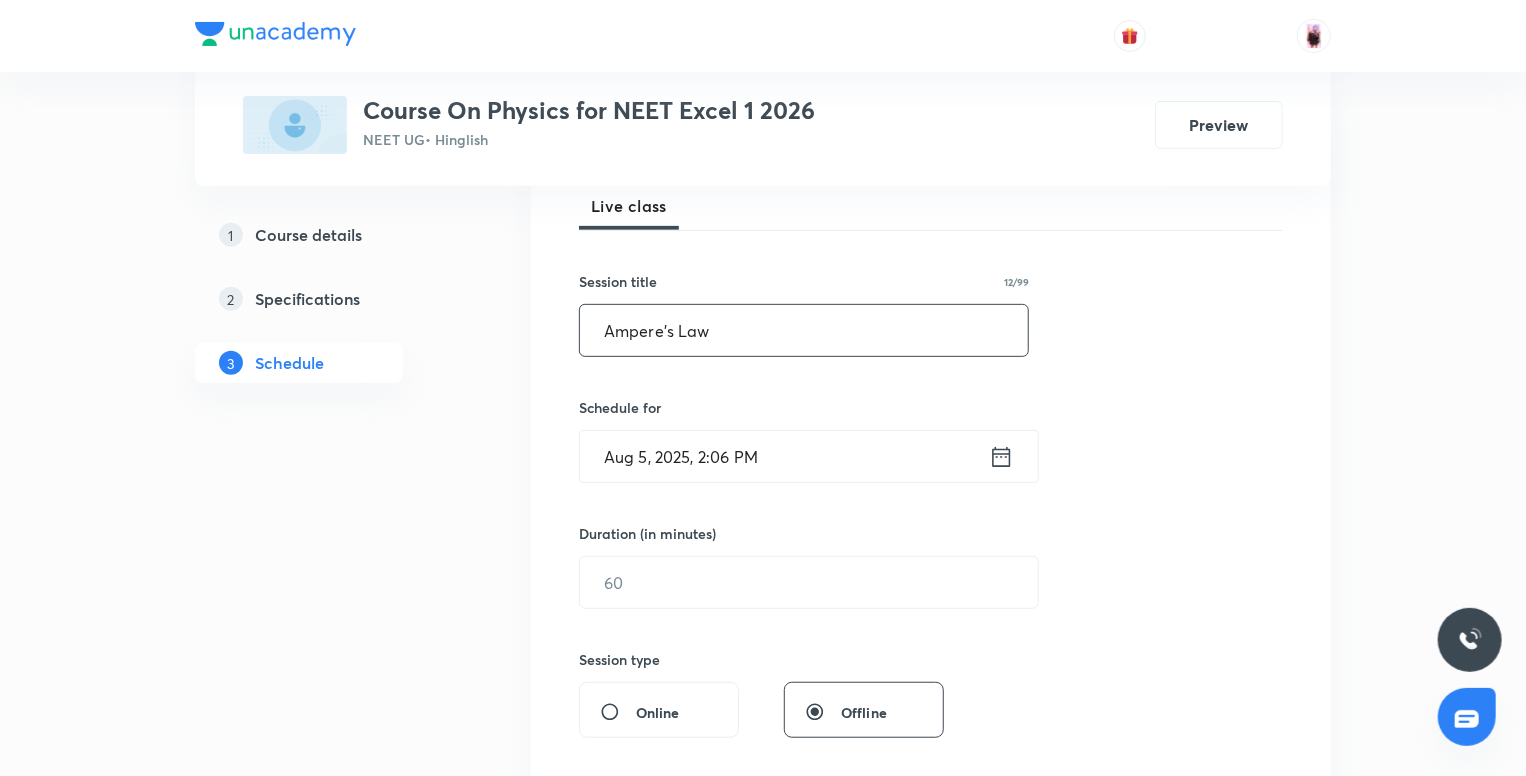 type on "Ampere's Law" 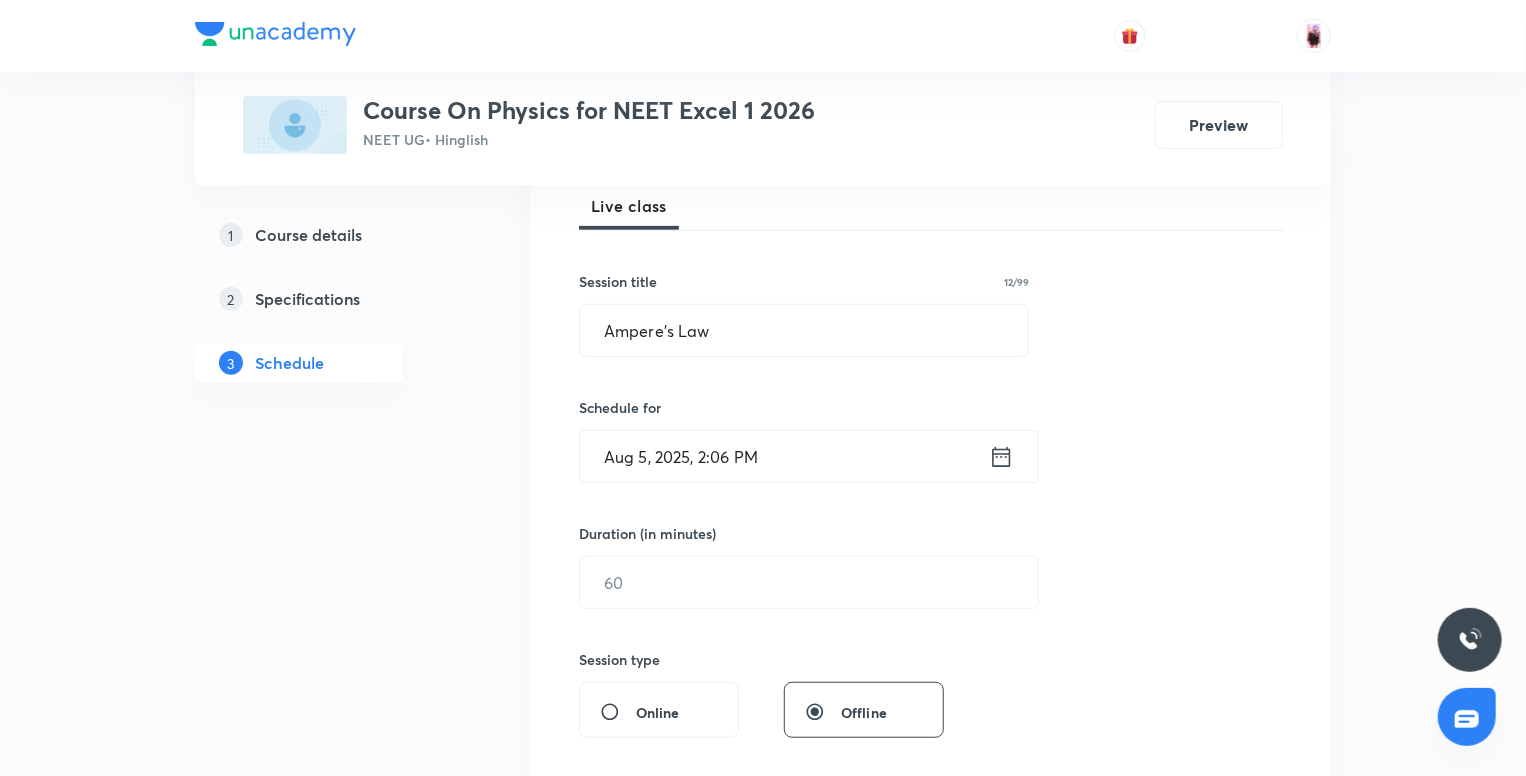click on "Aug 5, 2025, 2:06 PM" at bounding box center (784, 456) 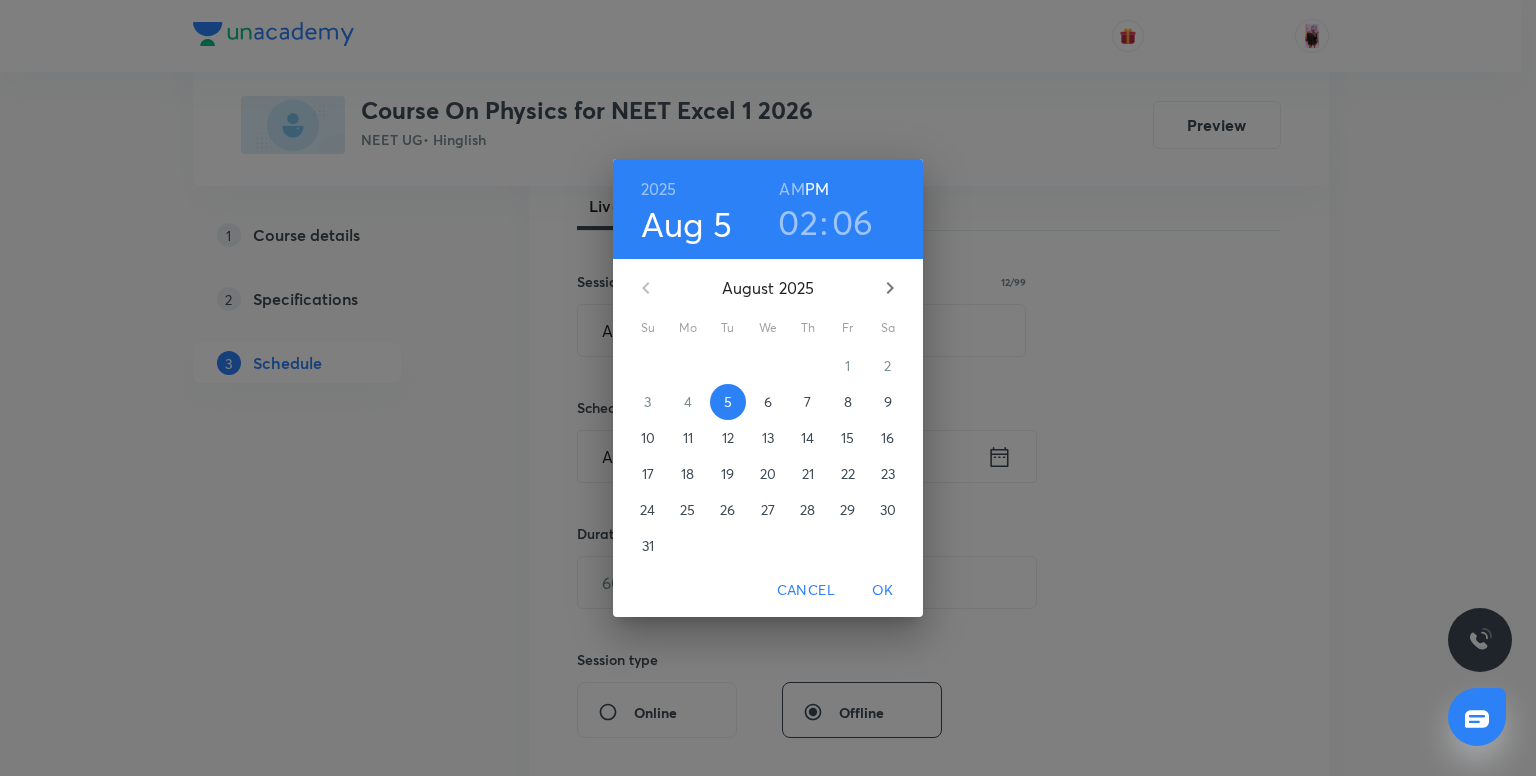 click on "02" at bounding box center (798, 222) 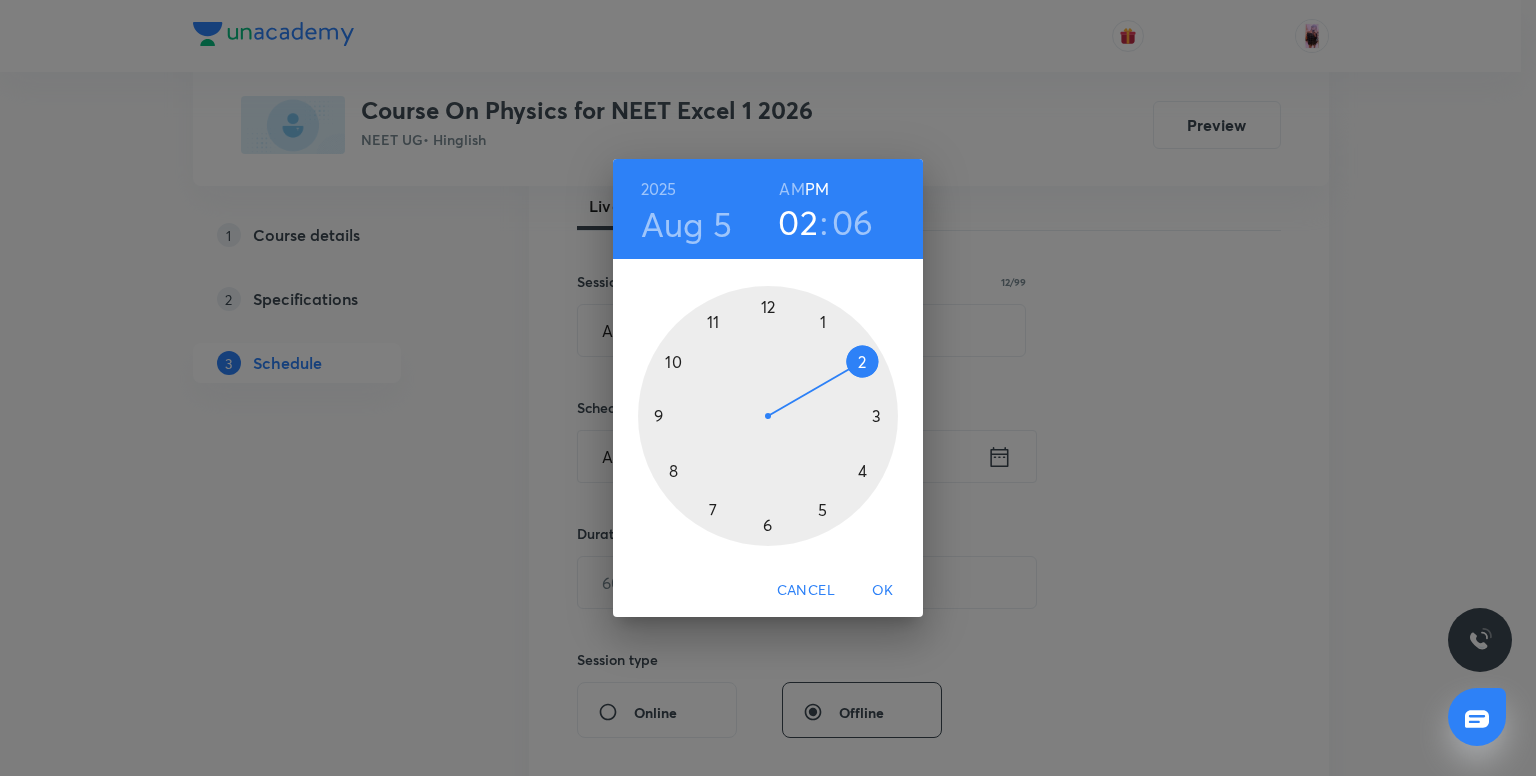click at bounding box center [768, 416] 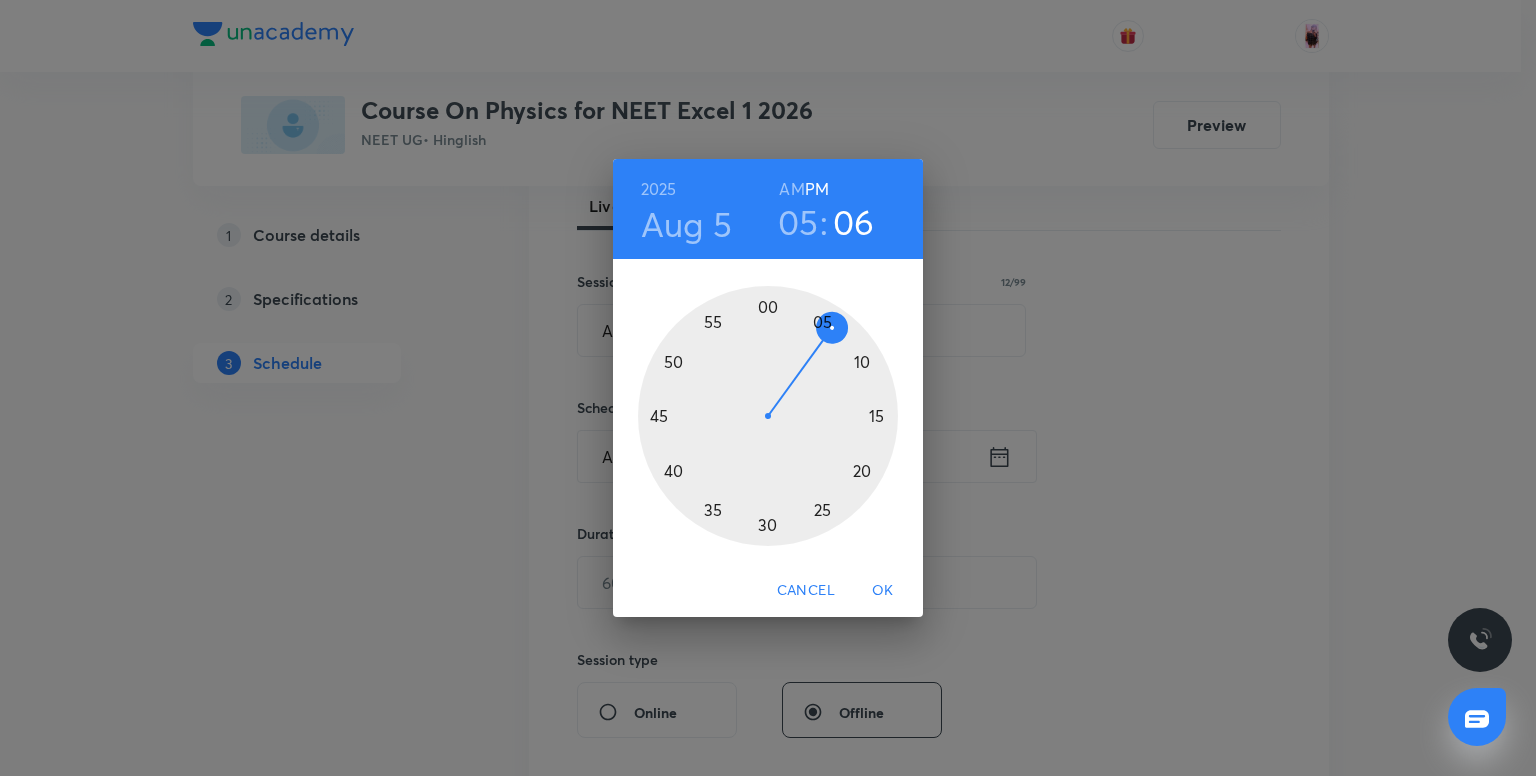 click at bounding box center (768, 416) 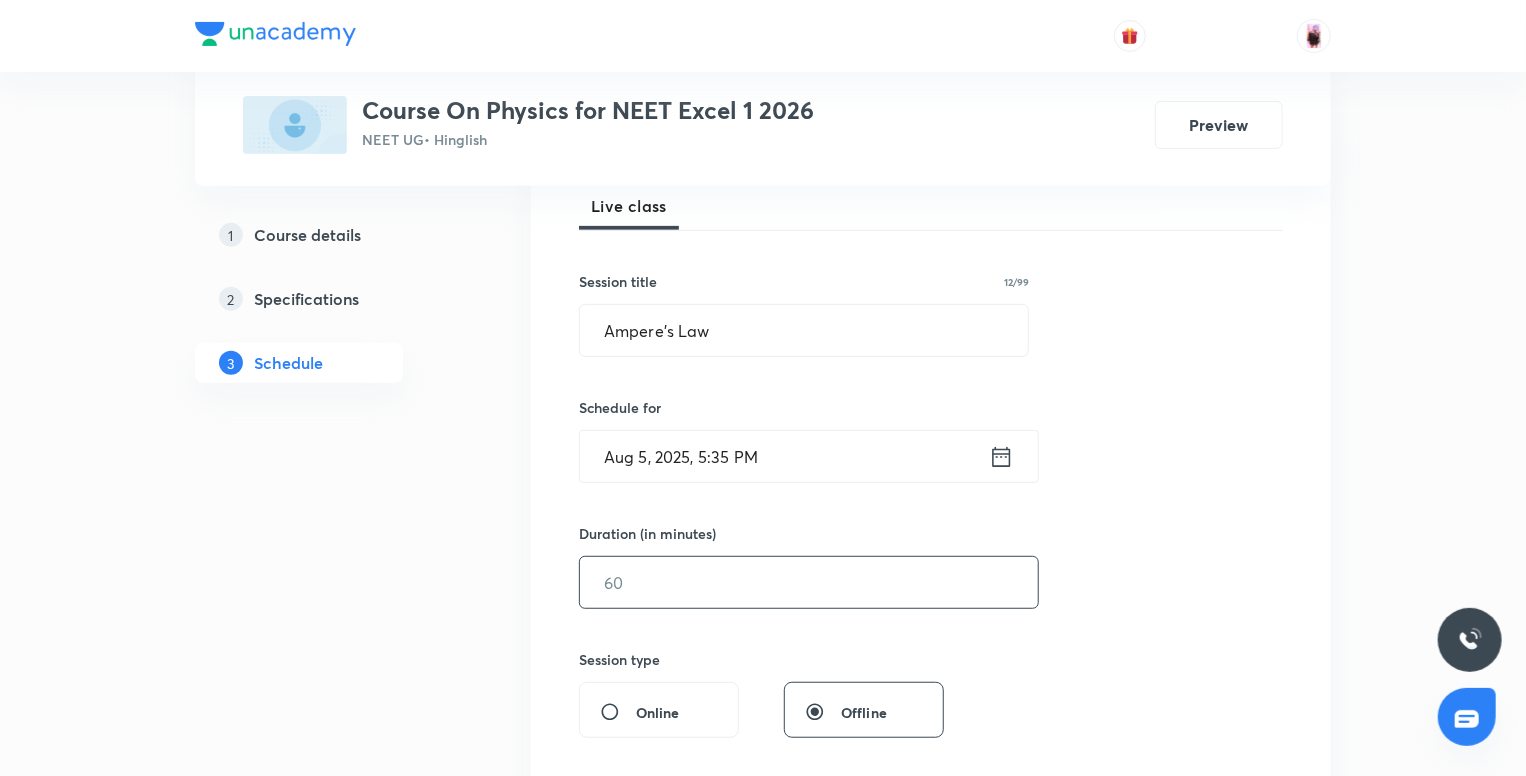 click at bounding box center (809, 582) 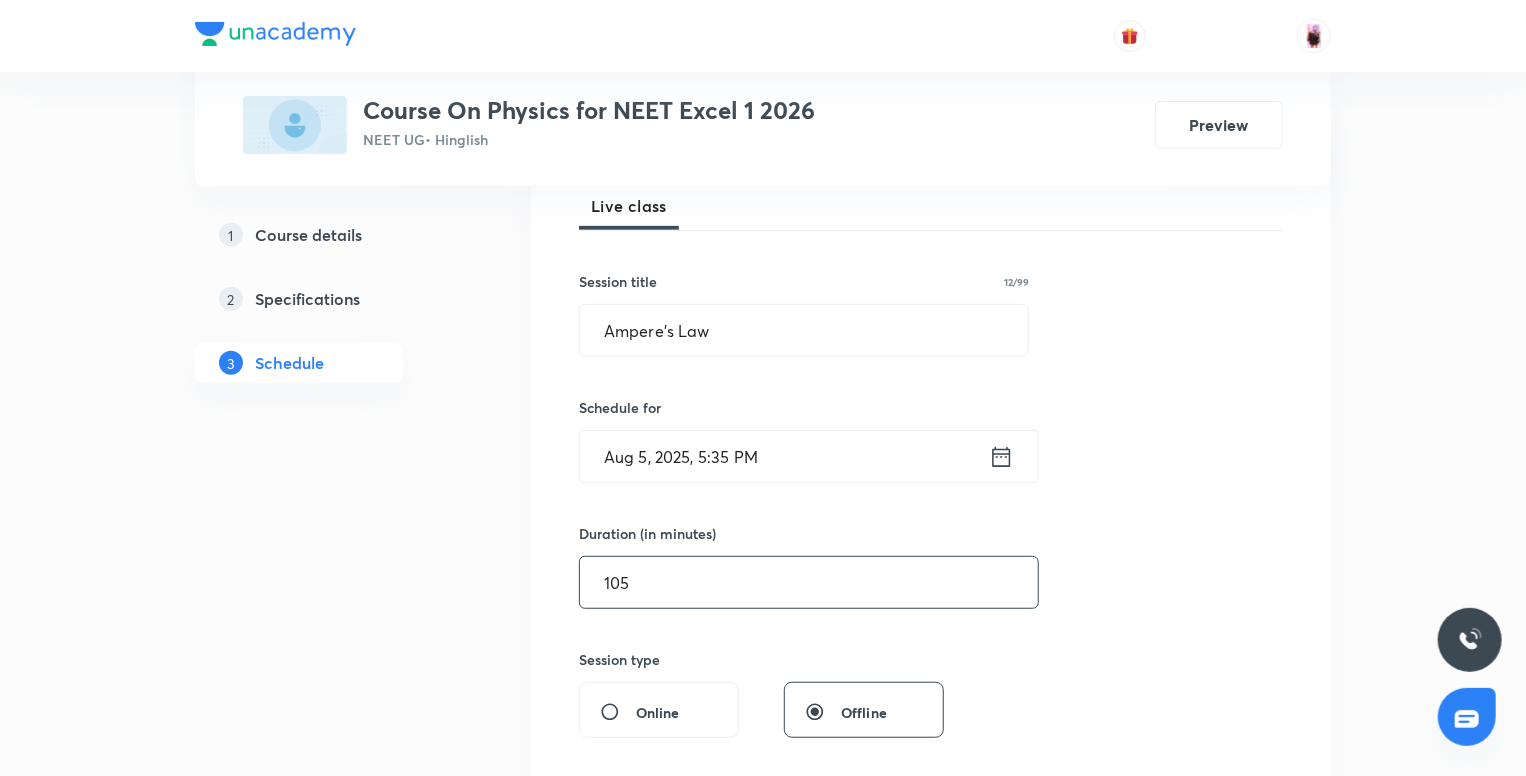 scroll, scrollTop: 532, scrollLeft: 0, axis: vertical 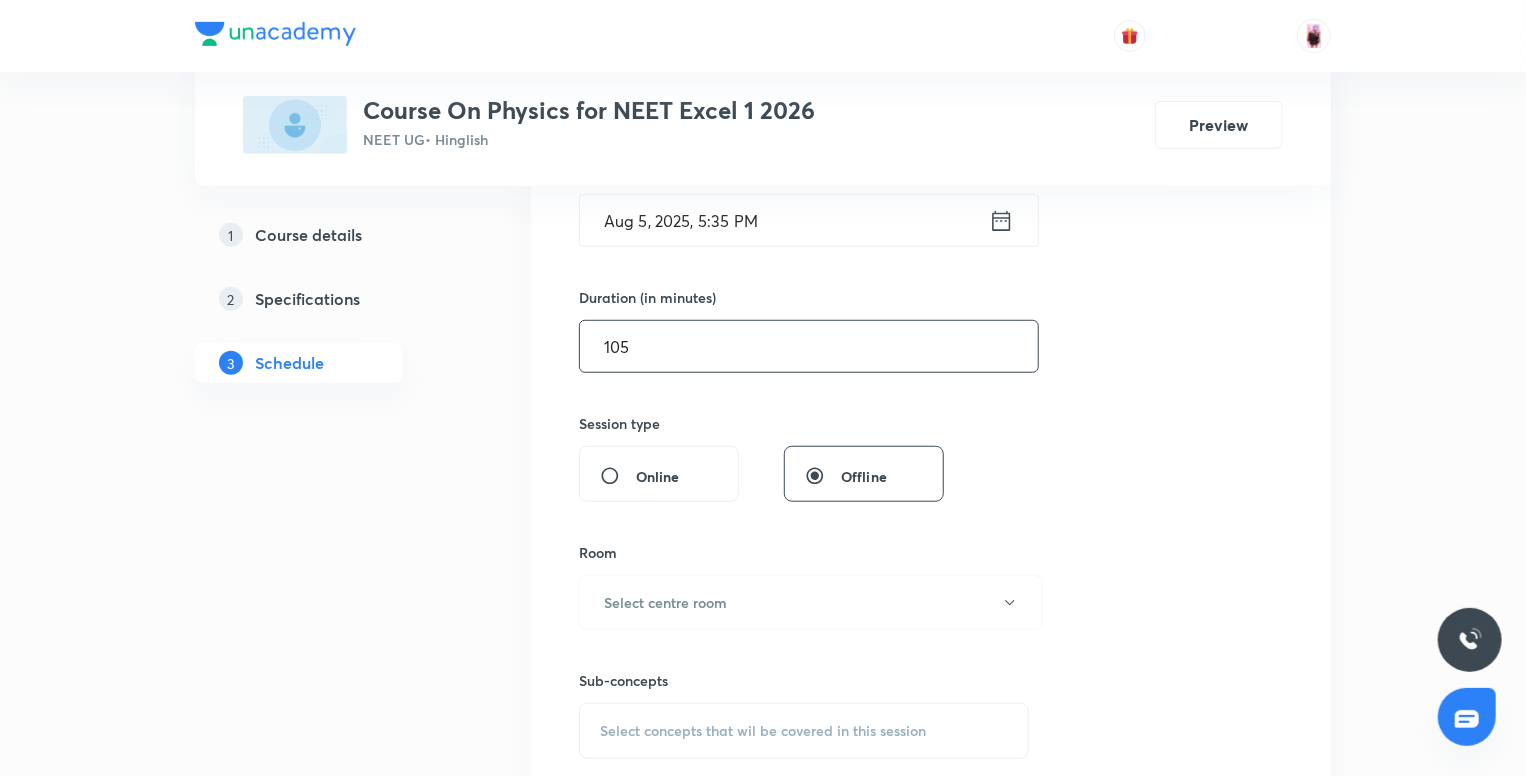 type on "105" 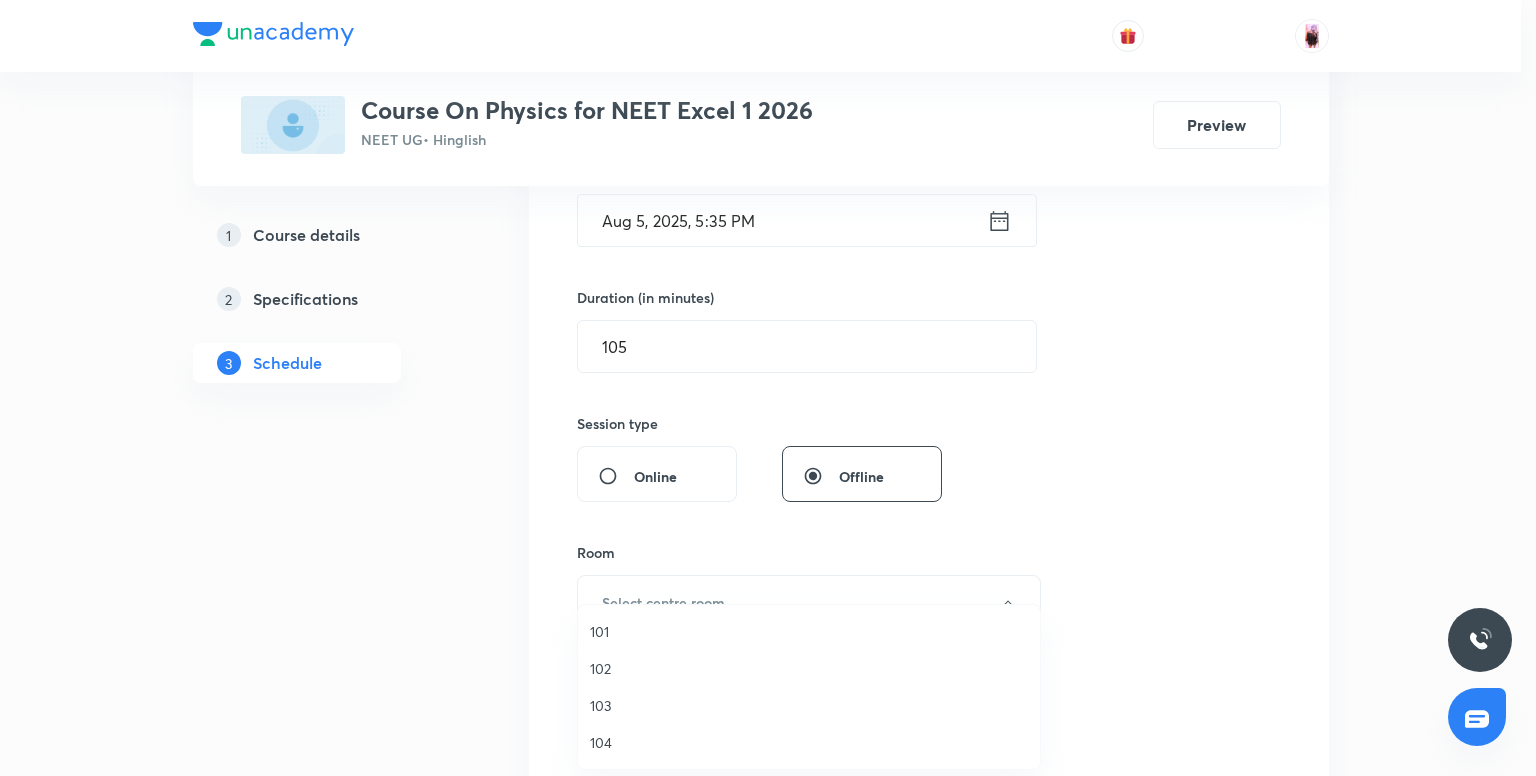 click on "104" at bounding box center (809, 742) 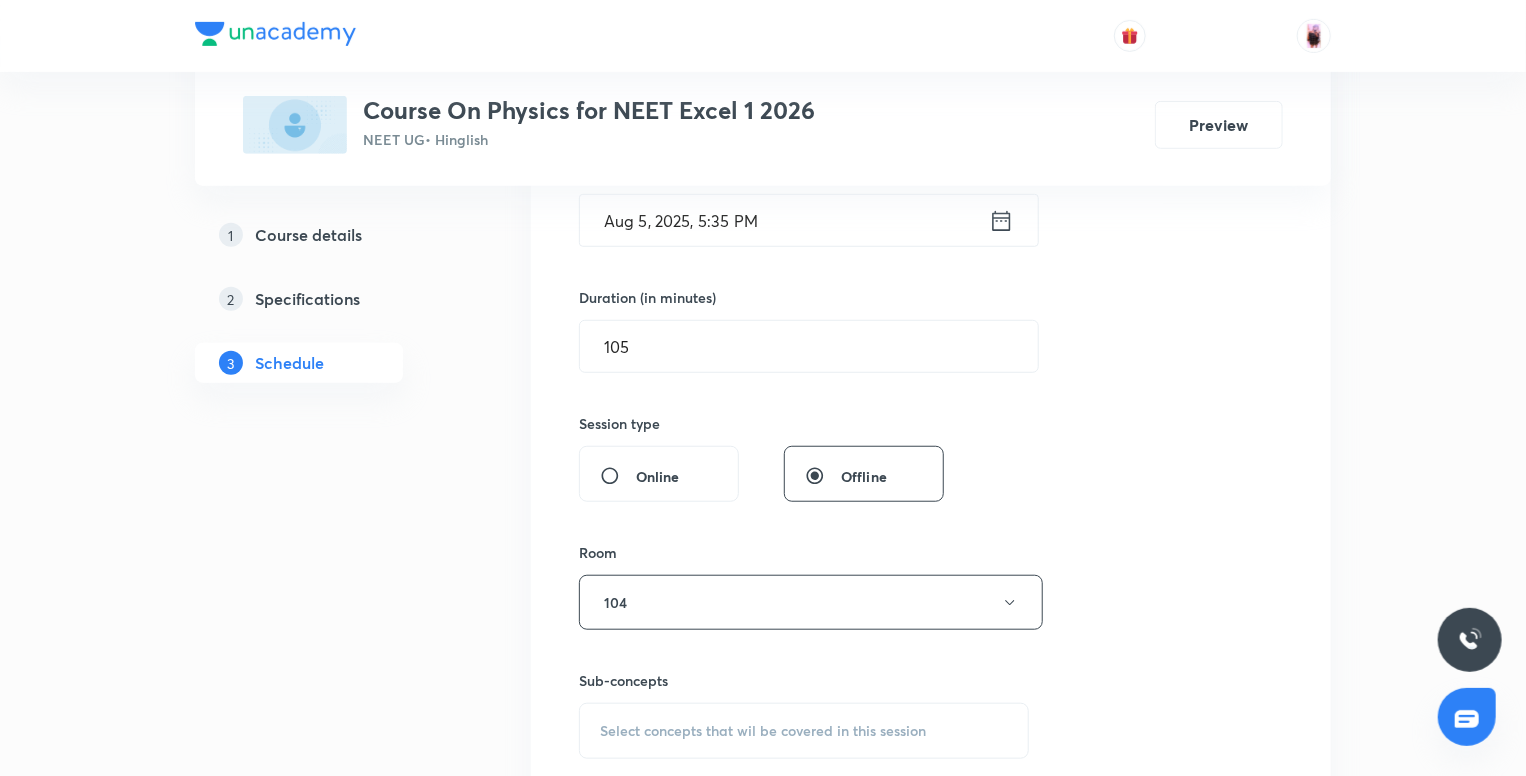 drag, startPoint x: 646, startPoint y: 767, endPoint x: 681, endPoint y: 726, distance: 53.90733 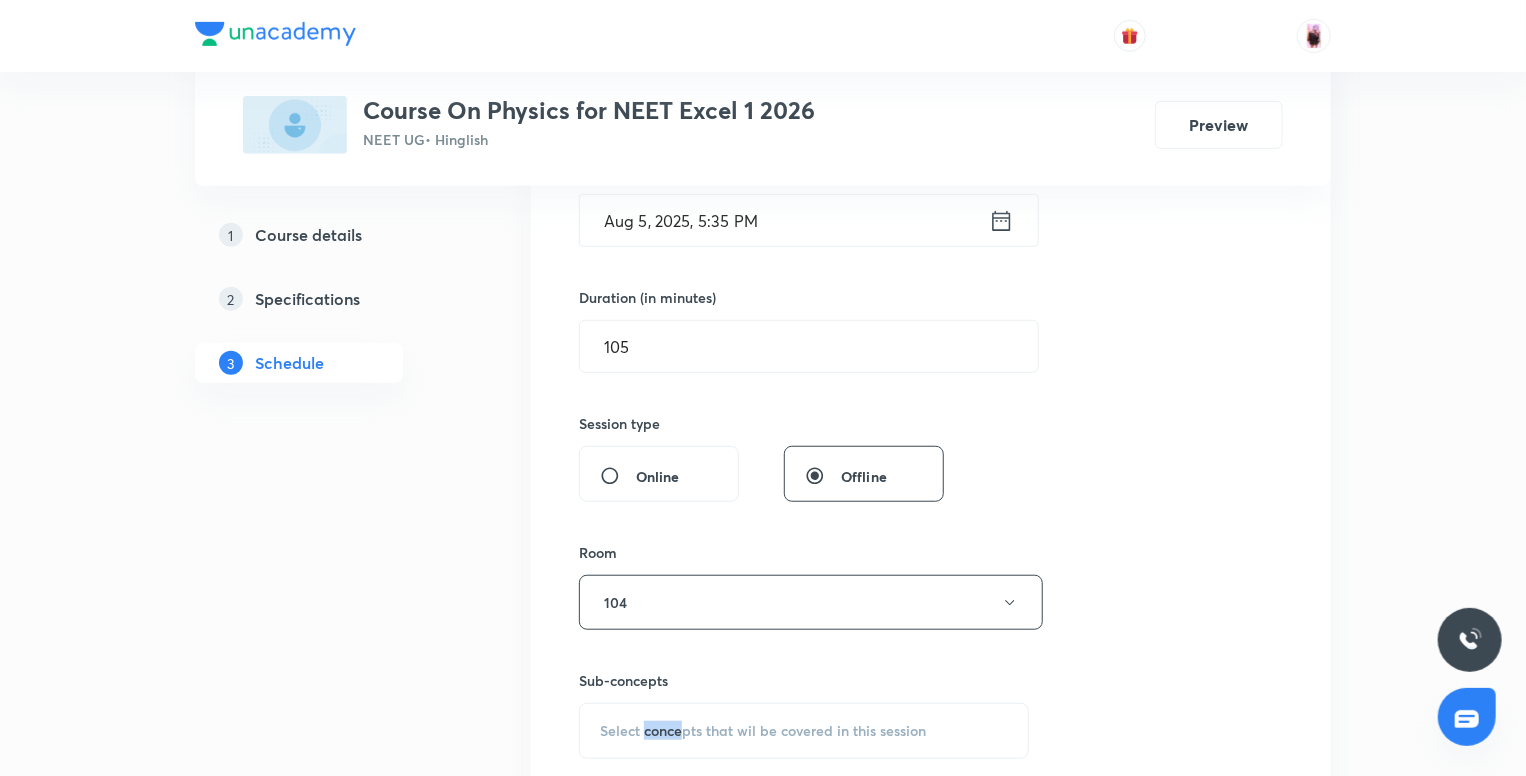 click on "Select concepts that wil be covered in this session" at bounding box center [763, 731] 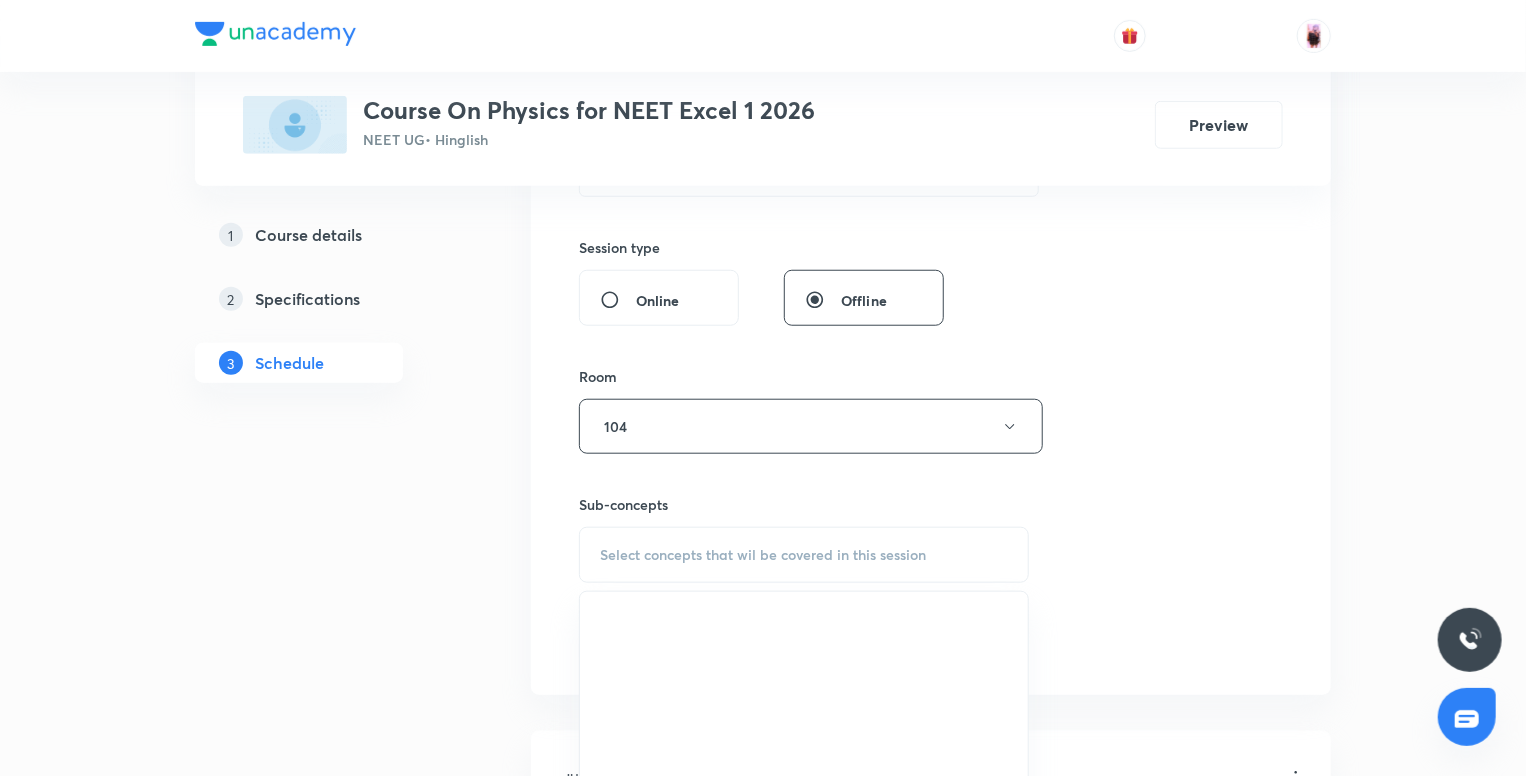 scroll, scrollTop: 740, scrollLeft: 0, axis: vertical 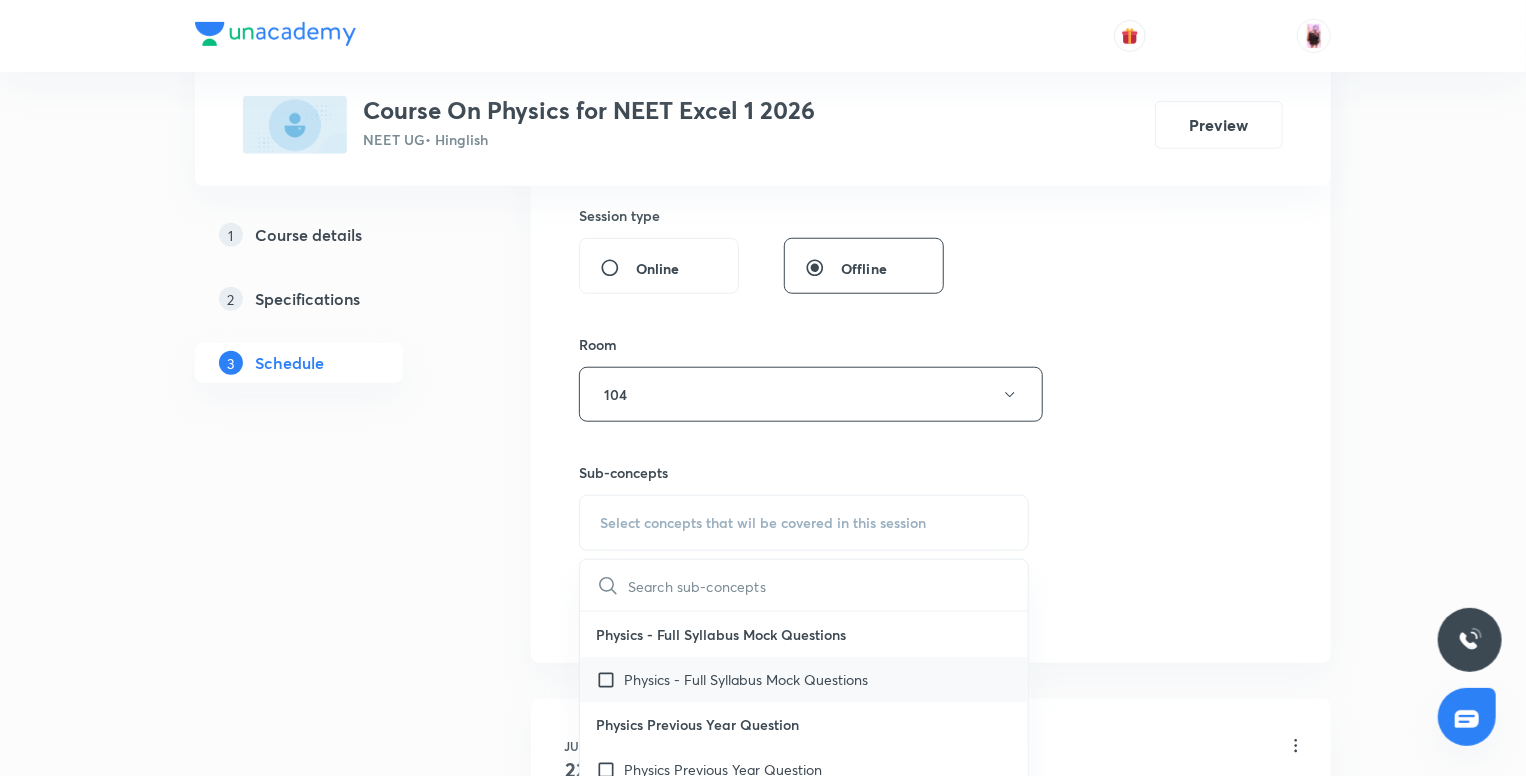 click on "Physics - Full Syllabus Mock Questions" at bounding box center [804, 679] 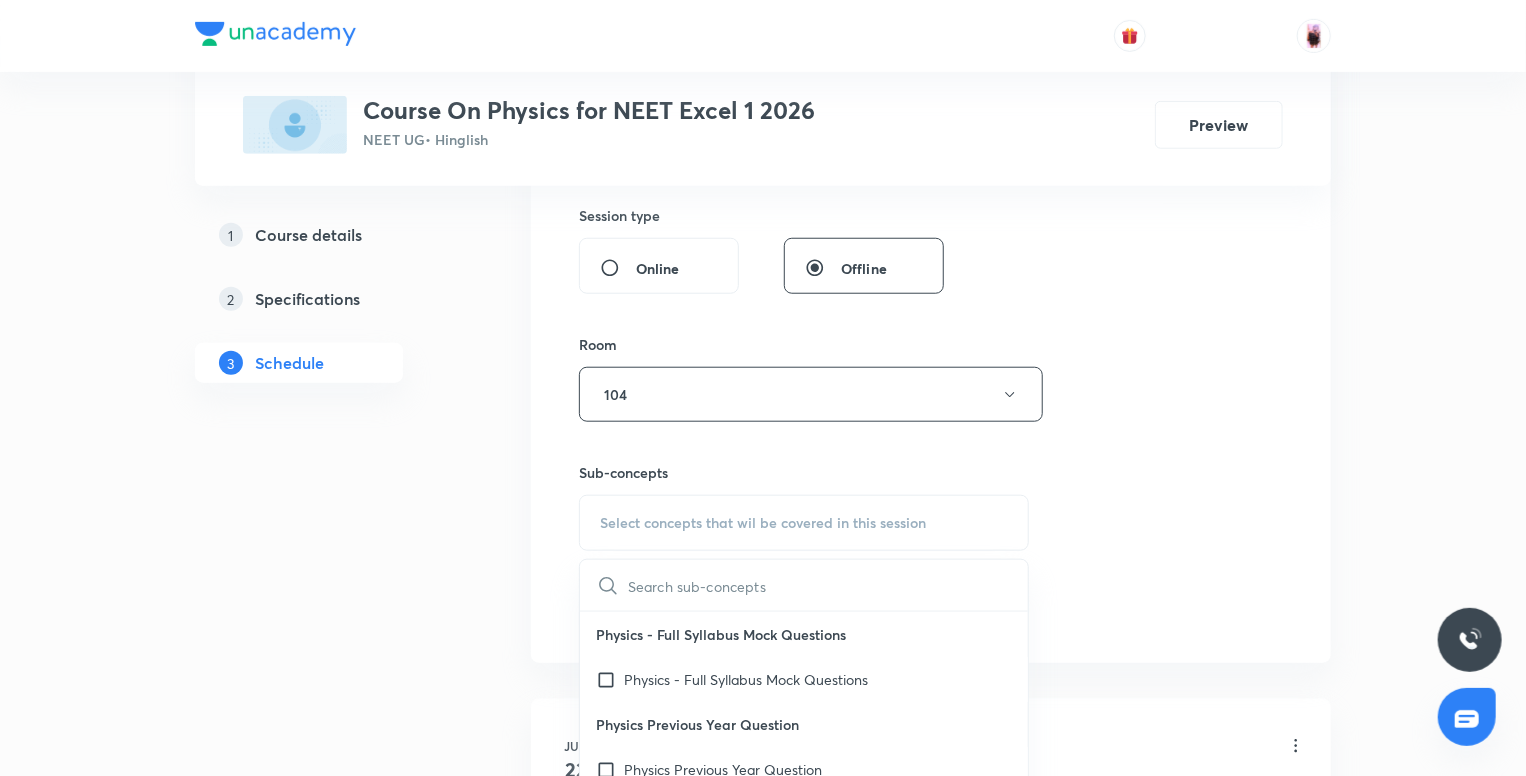 checkbox on "true" 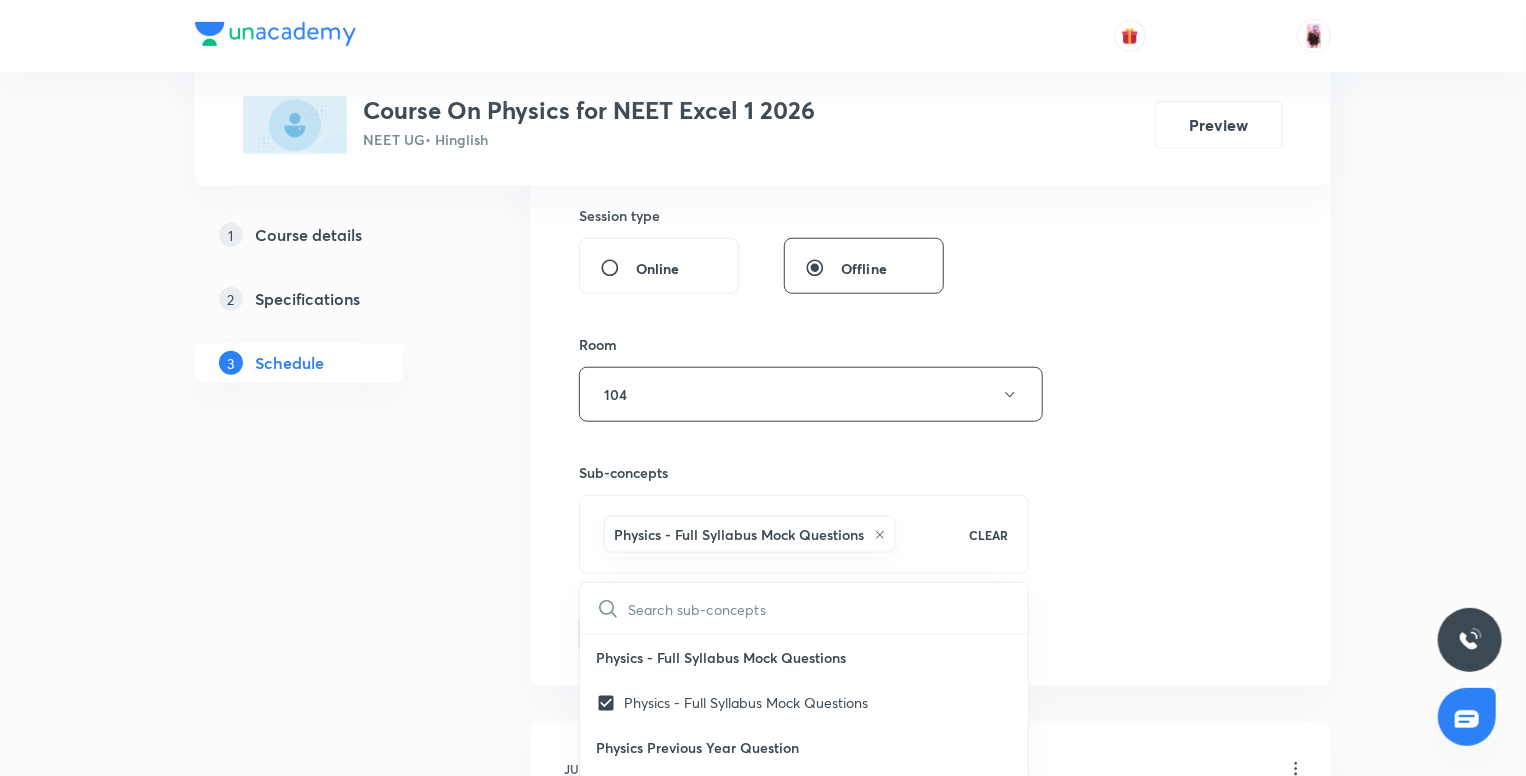 click on "Session  11 Live class Session title 12/99 Ampere's Law ​ Schedule for Aug 5, 2025, 5:35 PM ​ Duration (in minutes) 105 ​   Session type Online Offline Room 104 Sub-concepts Physics - Full Syllabus Mock Questions CLEAR ​ Physics - Full Syllabus Mock Questions Physics - Full Syllabus Mock Questions Physics Previous Year Question Physics Previous Year Question Units & Dimensions Physical quantity Applications of Dimensional Analysis Significant Figures Units of Physical Quantities System of Units Dimensions of Some Mathematical Functions Unit and Dimension Product of Two Vectors Subtraction of Vectors Cross Product Least Count Analysis Errors of Measurement Vernier Callipers Screw Gauge Zero Error Basic Mathematics Elementary Algebra Elementary Trigonometry Basic Coordinate Geometry Functions Differentiation Integral of a Function Use of Differentiation & Integration in One Dimensional Motion Derivatives of Equations of Motion by Calculus Basic Mathematics Laboratory Experiments Laboratory Experiments" at bounding box center (931, 173) 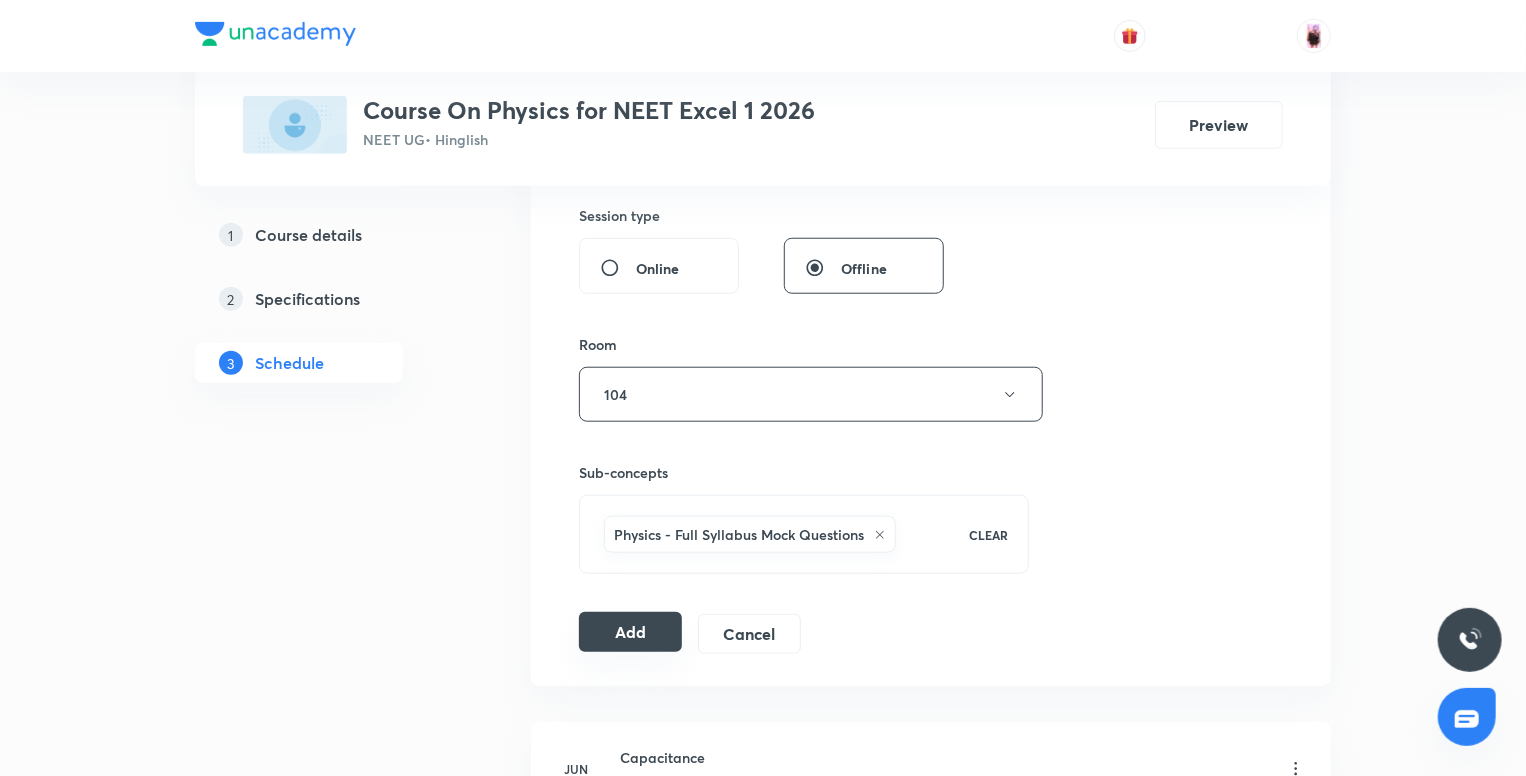 click on "Add" at bounding box center (630, 632) 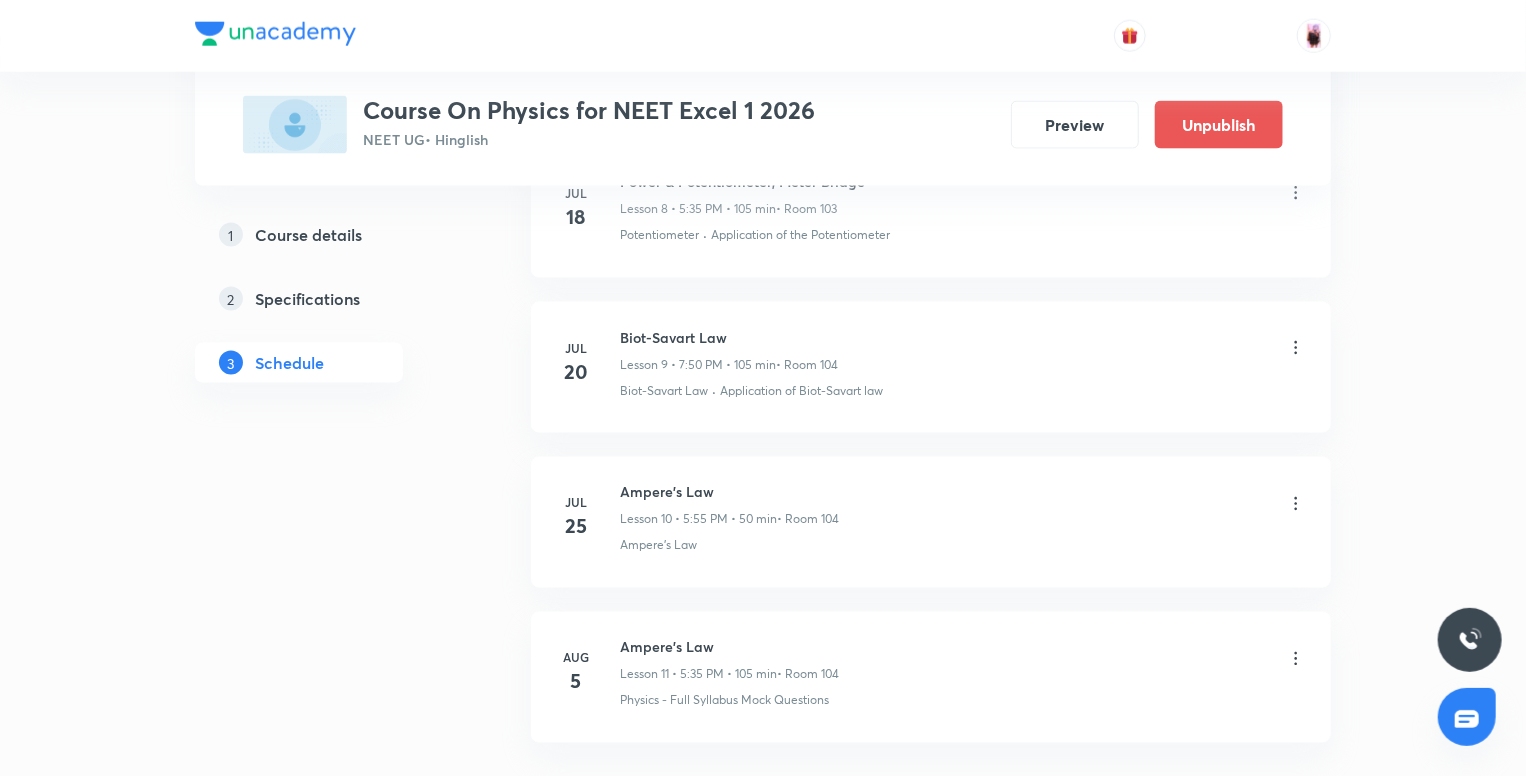 scroll, scrollTop: 1610, scrollLeft: 0, axis: vertical 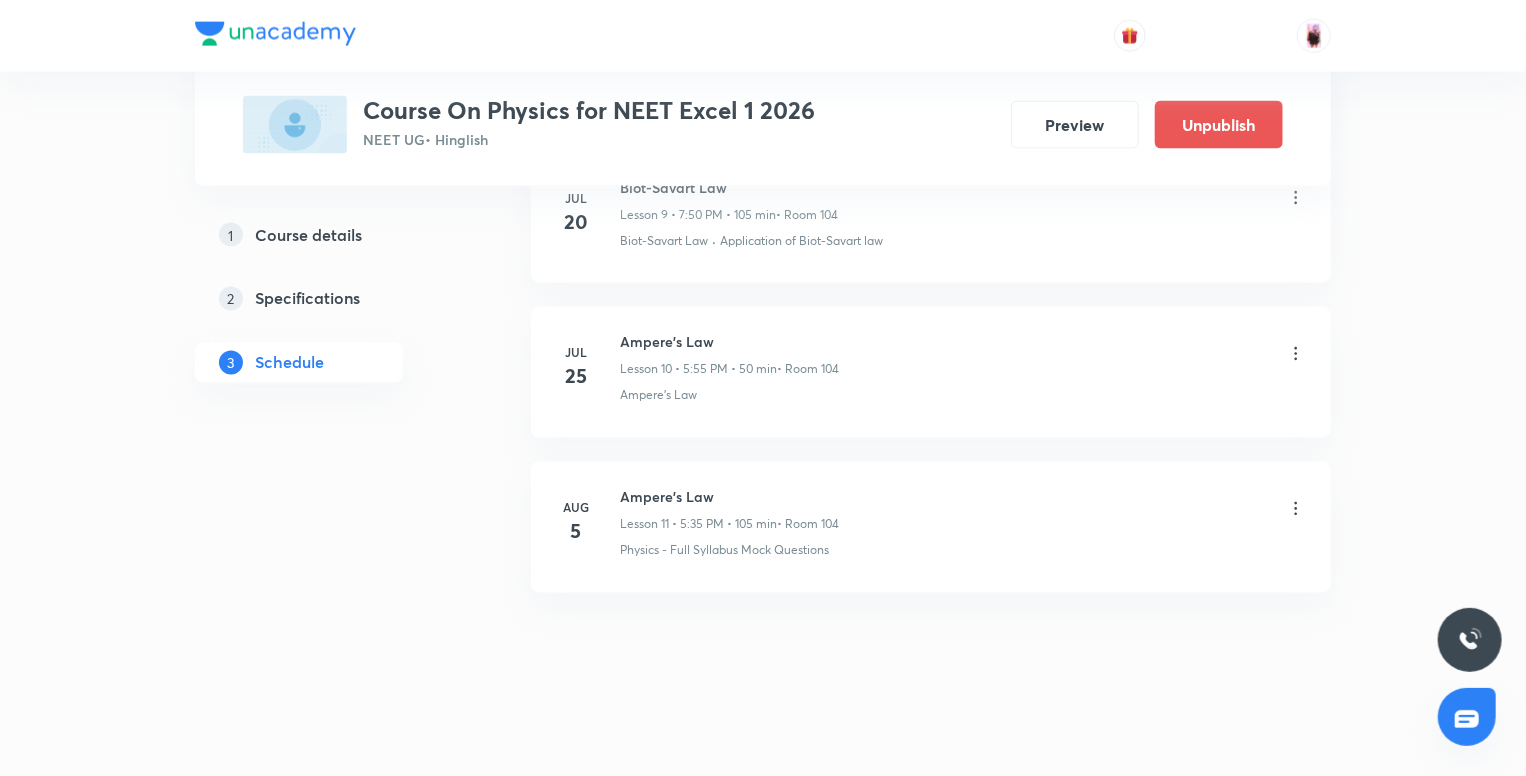 click 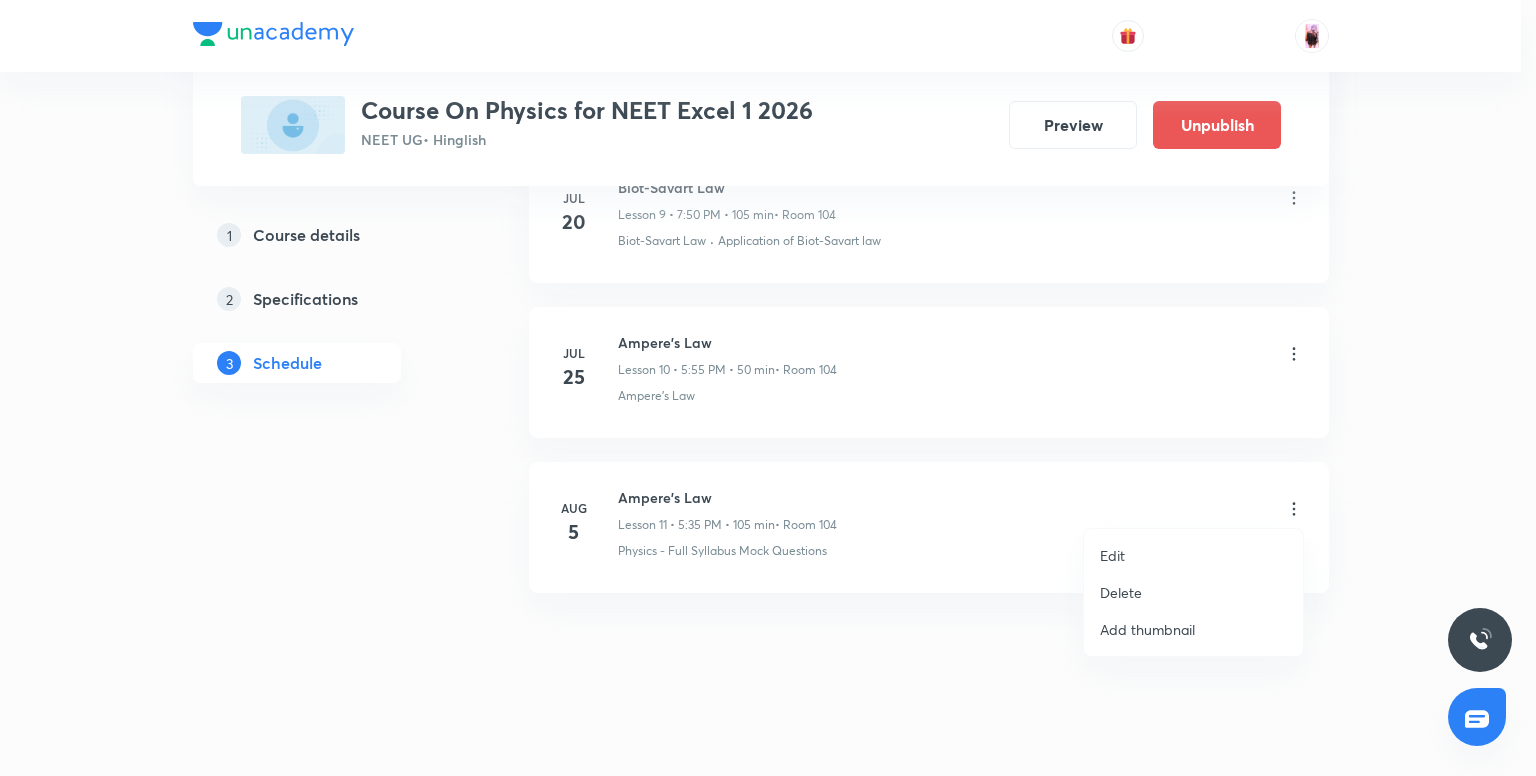 click on "Edit" at bounding box center [1193, 555] 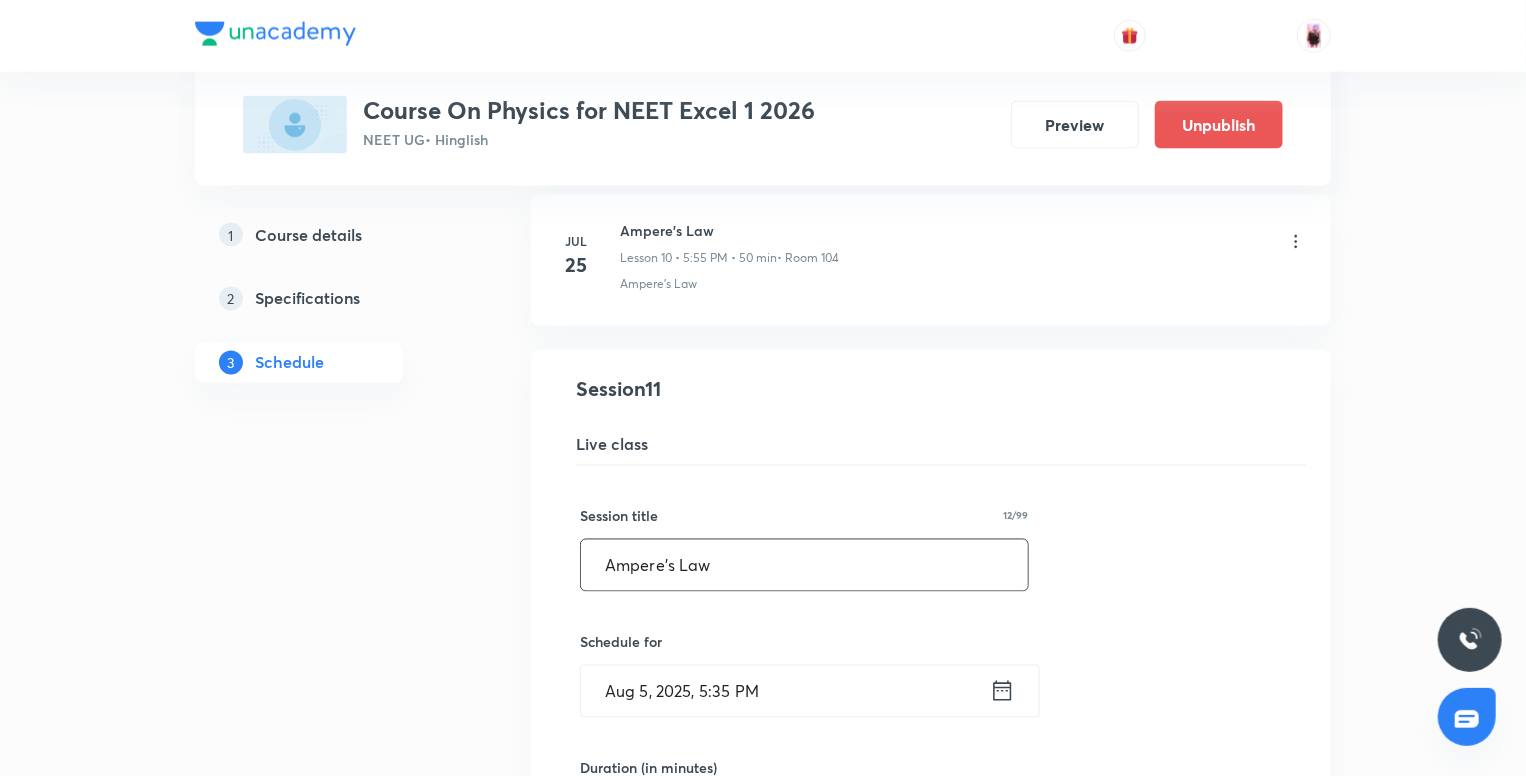 click on "Ampere's Law" at bounding box center [804, 565] 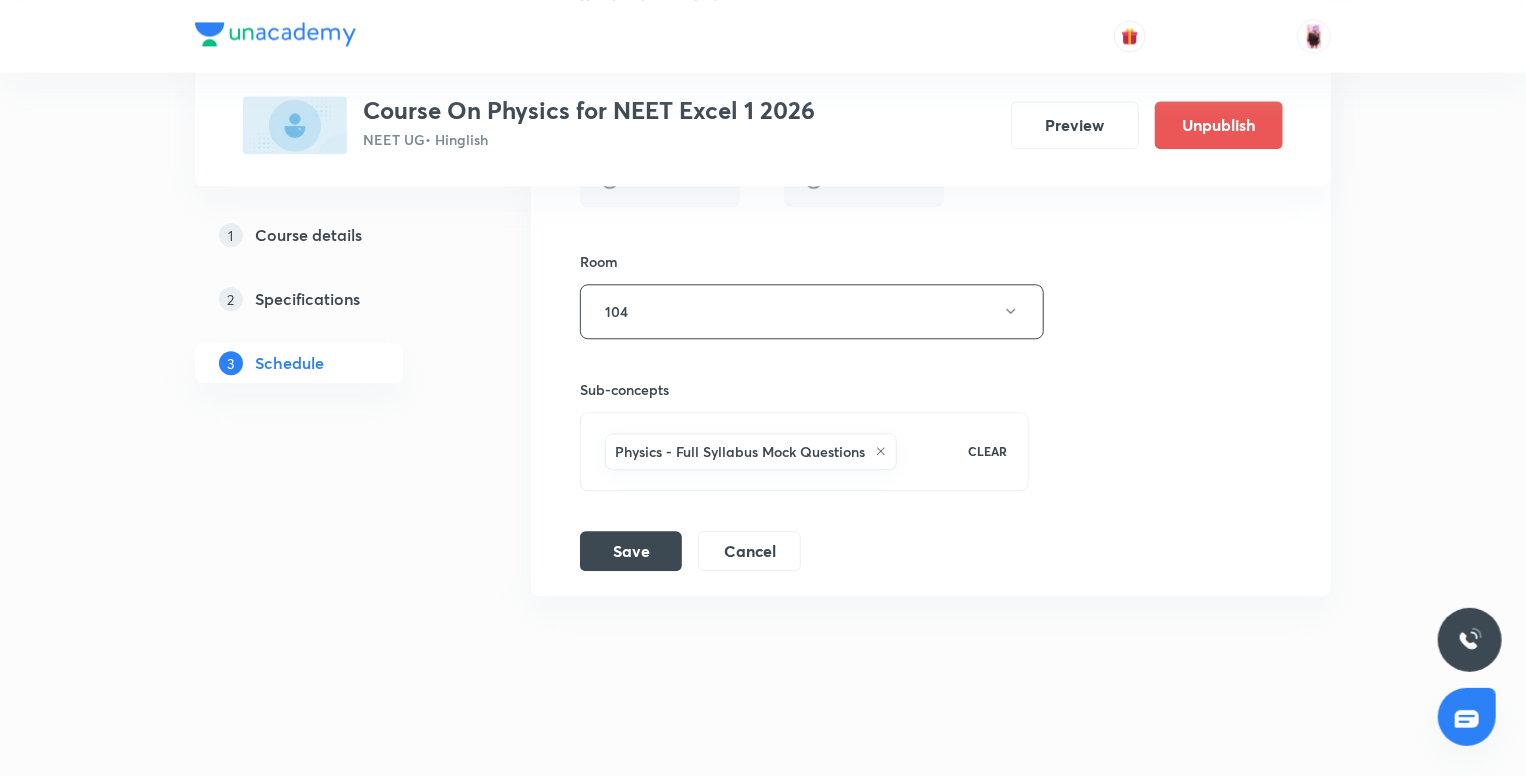 scroll, scrollTop: 2160, scrollLeft: 0, axis: vertical 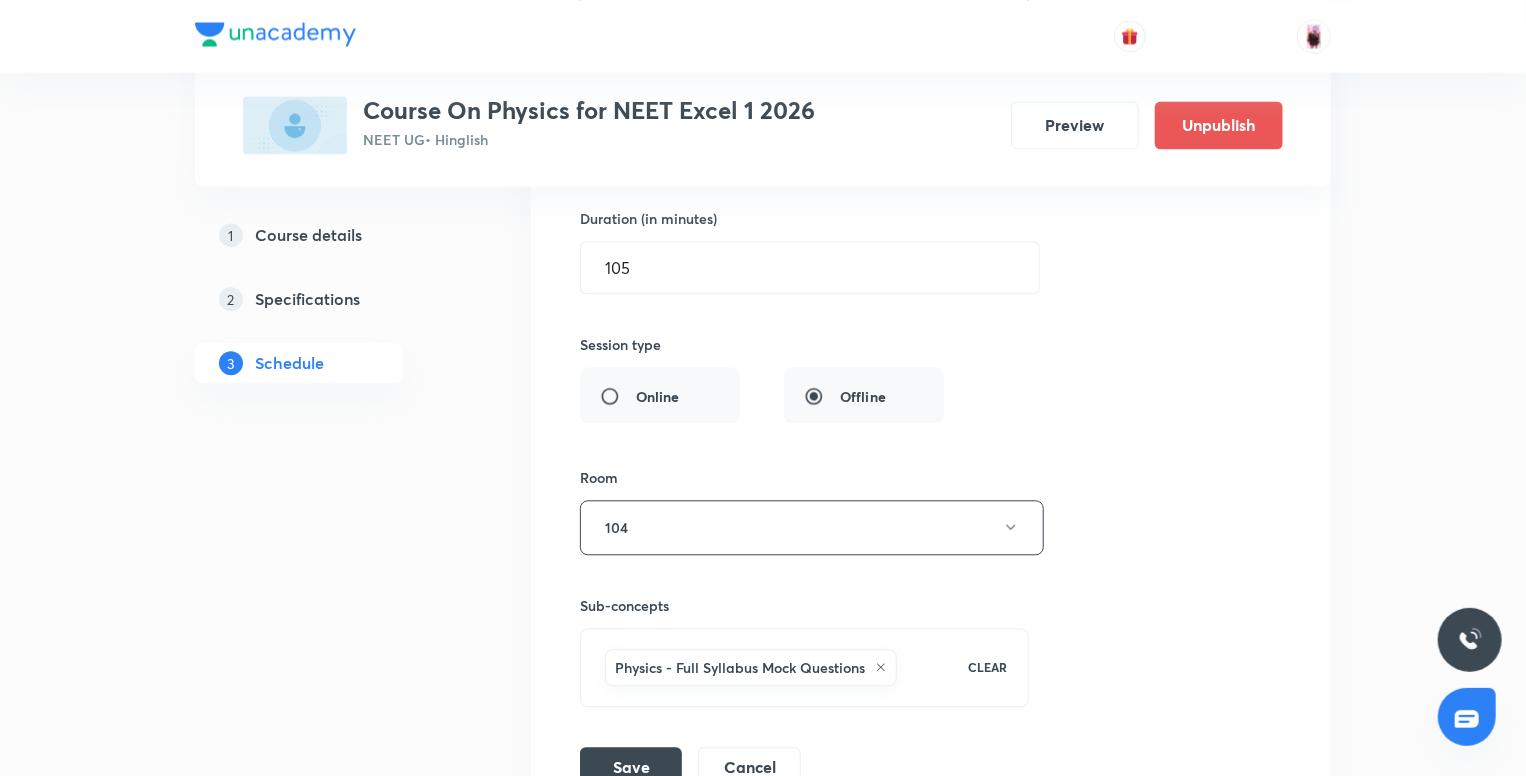 type on "Force on a current carrying conductor" 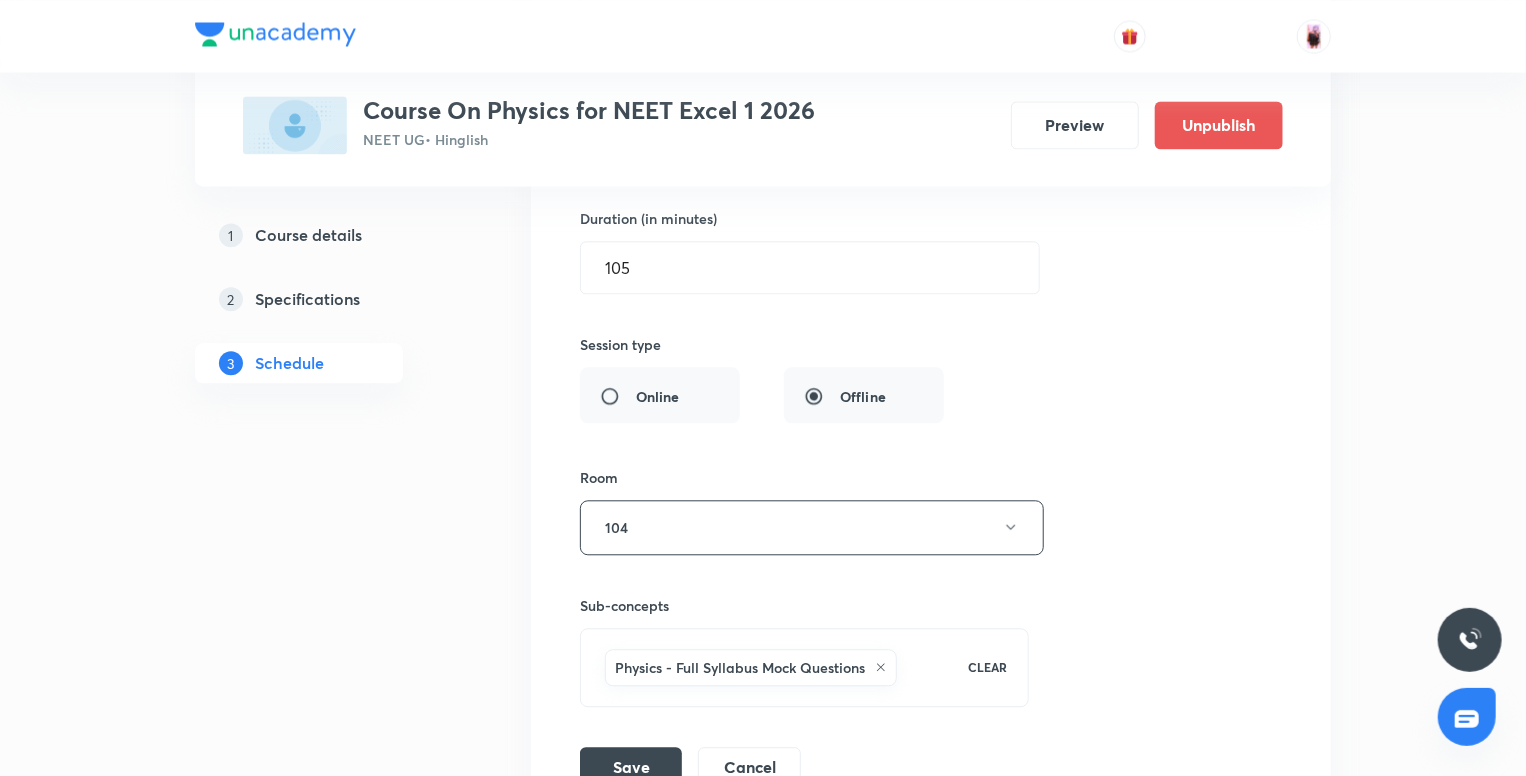 click 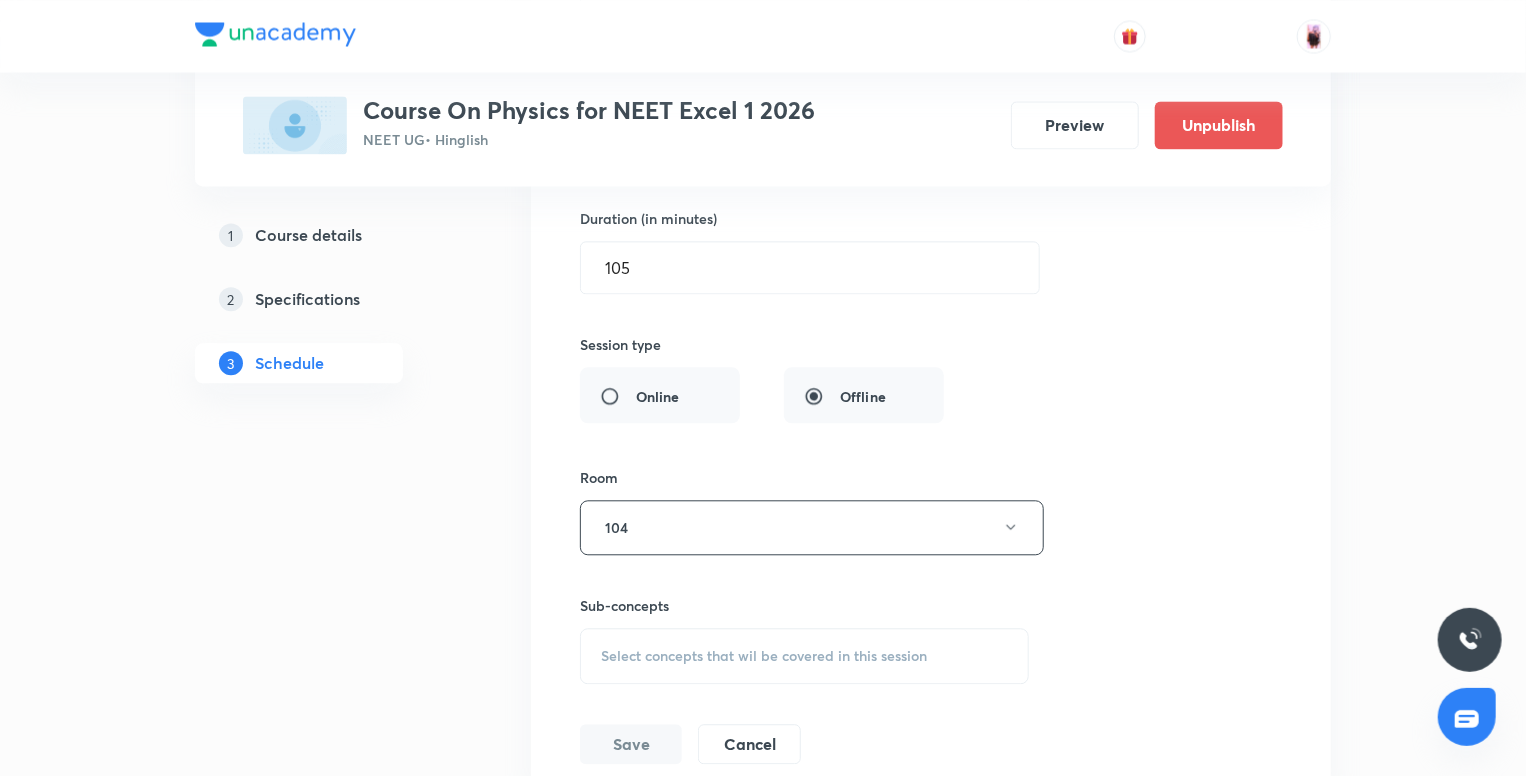 click on "Select concepts that wil be covered in this session" at bounding box center [804, 656] 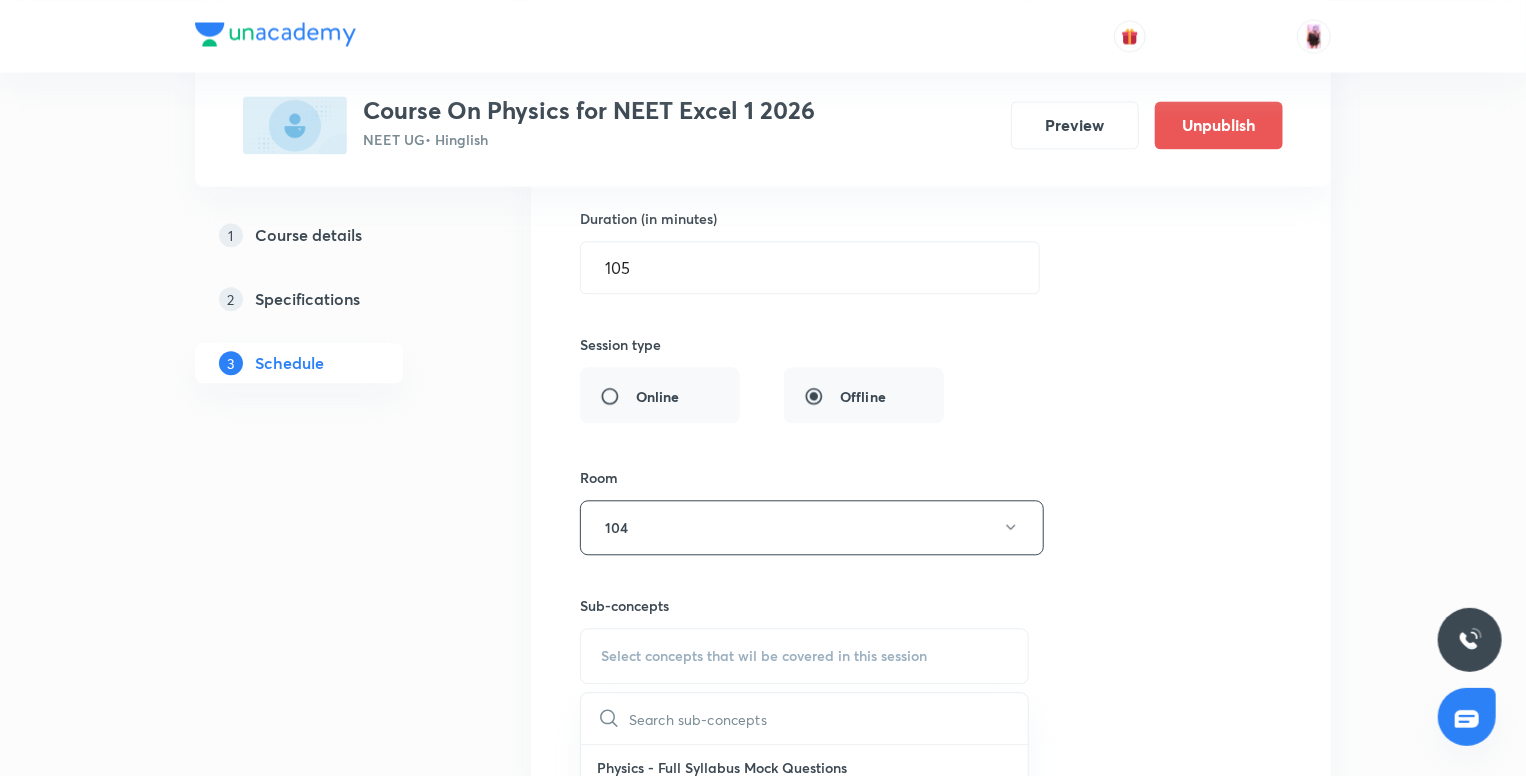 click at bounding box center [828, 718] 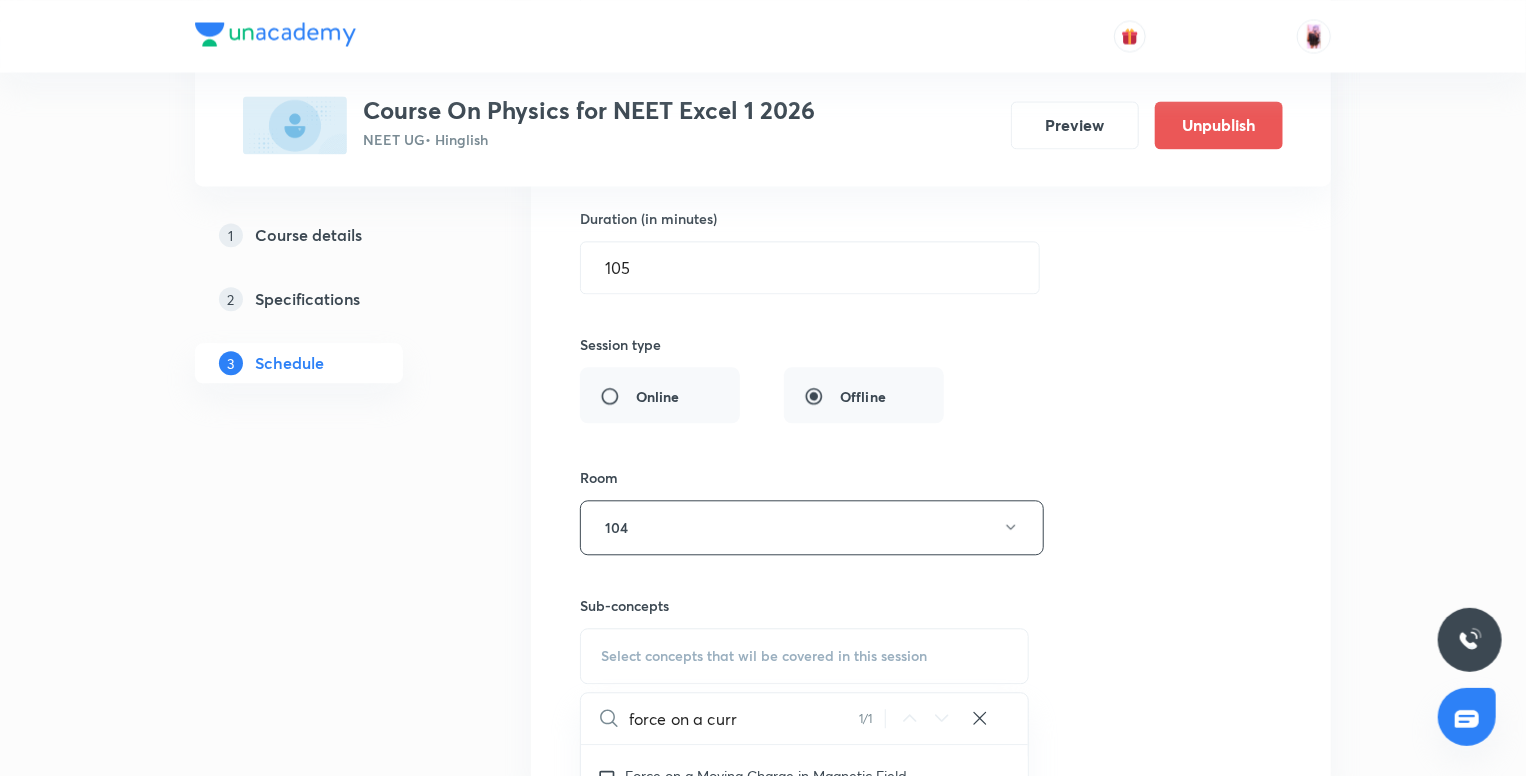 scroll, scrollTop: 17884, scrollLeft: 0, axis: vertical 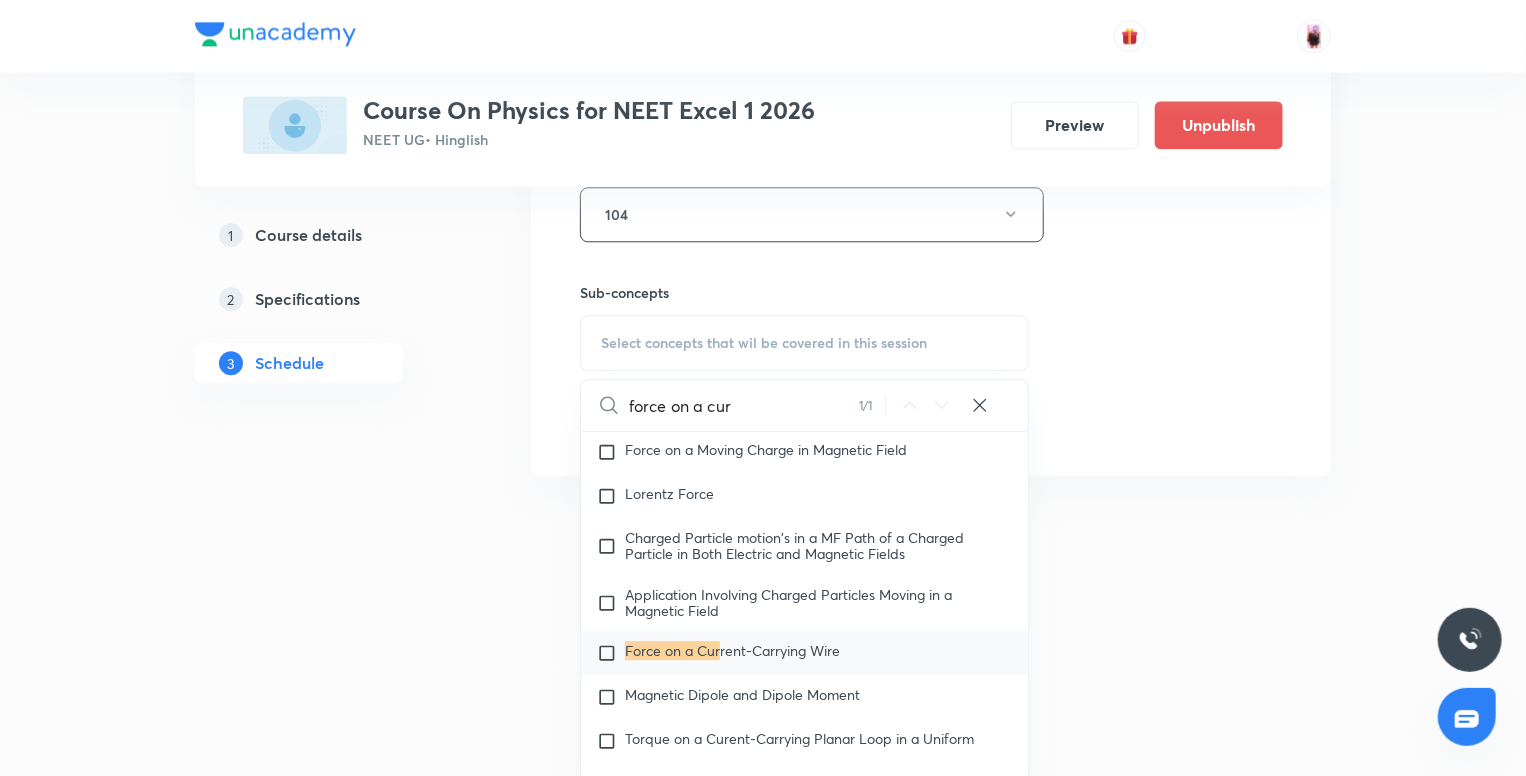 type on "force on a cur" 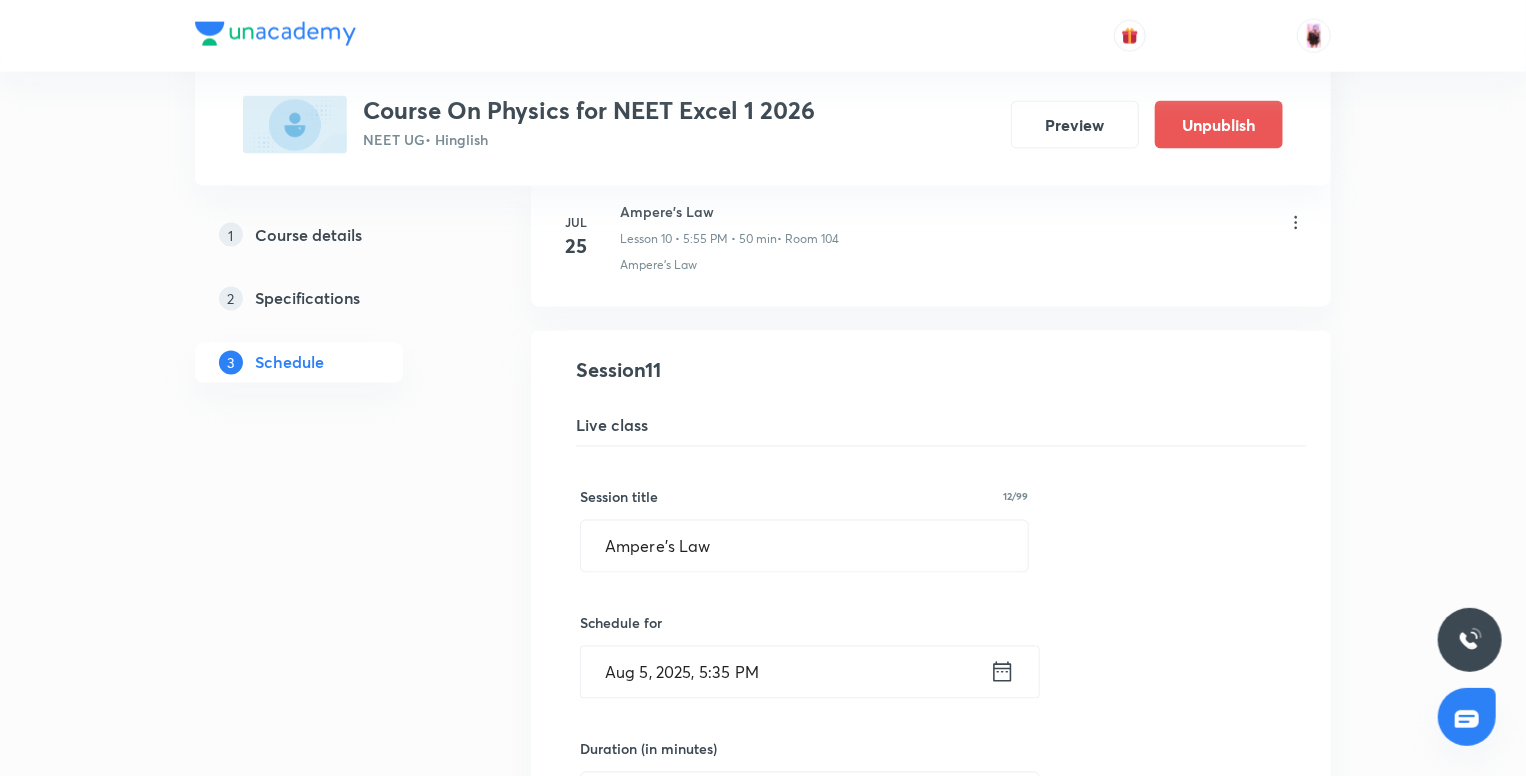 scroll, scrollTop: 1941, scrollLeft: 0, axis: vertical 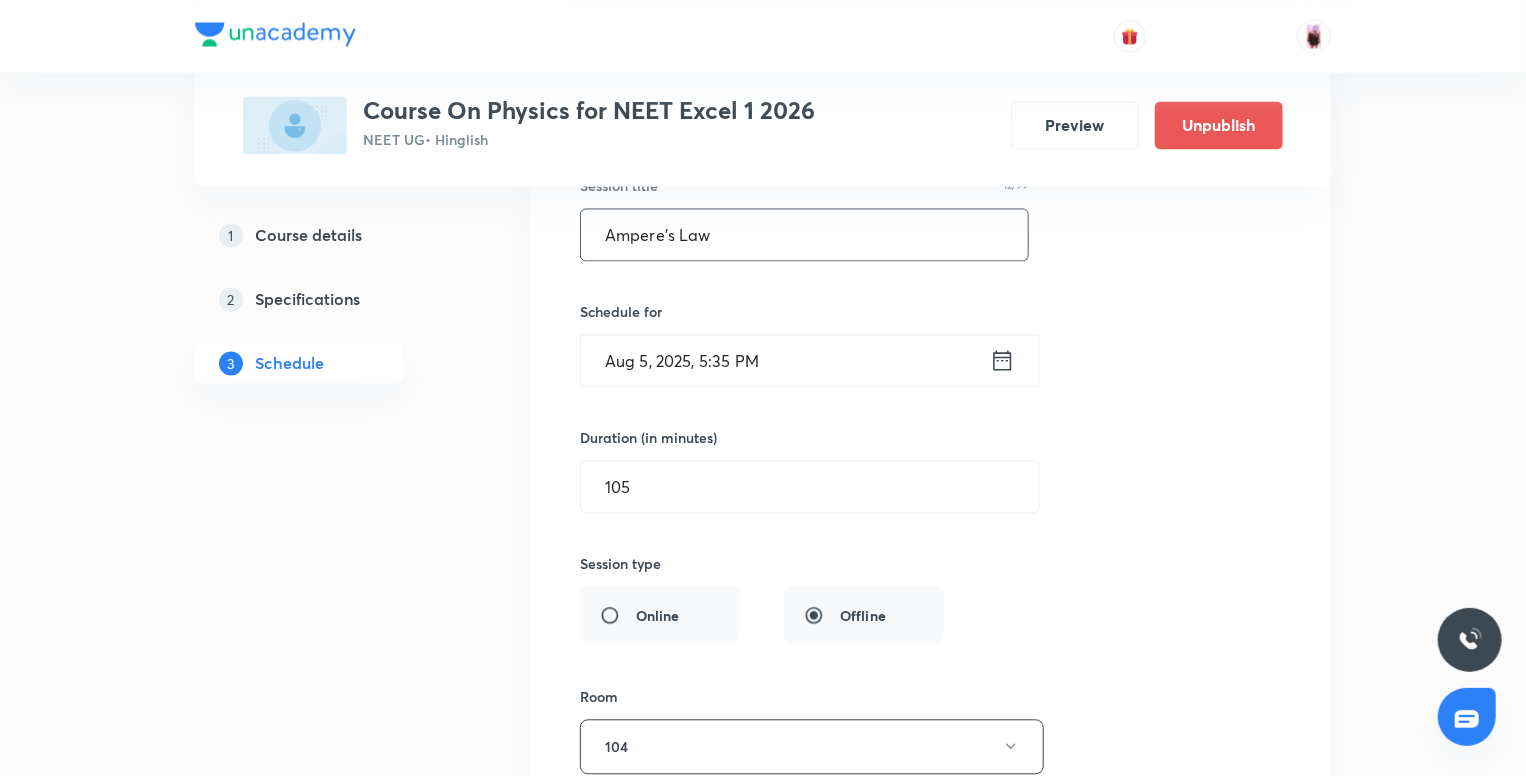 click on "Ampere's Law" at bounding box center (804, 234) 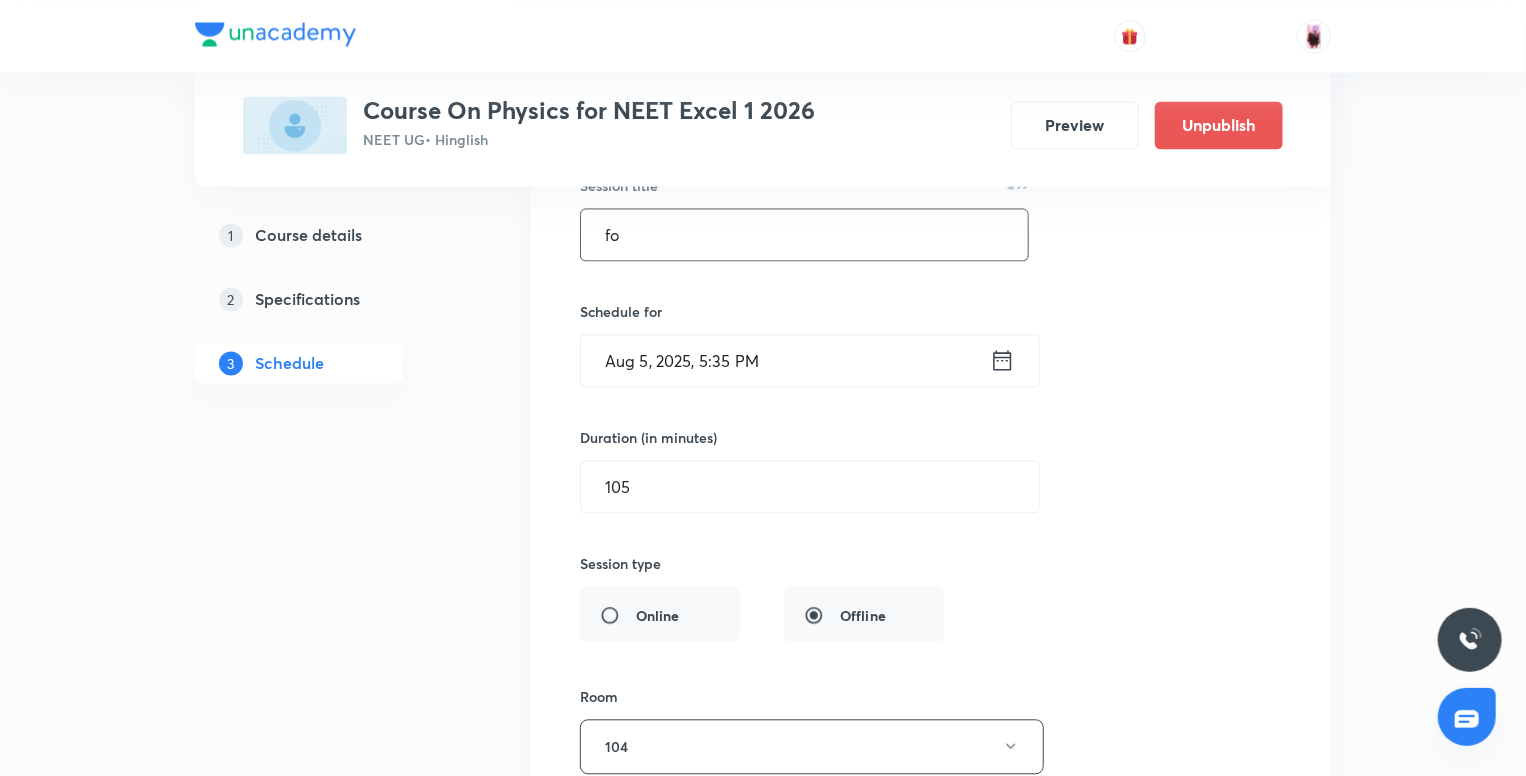 type on "f" 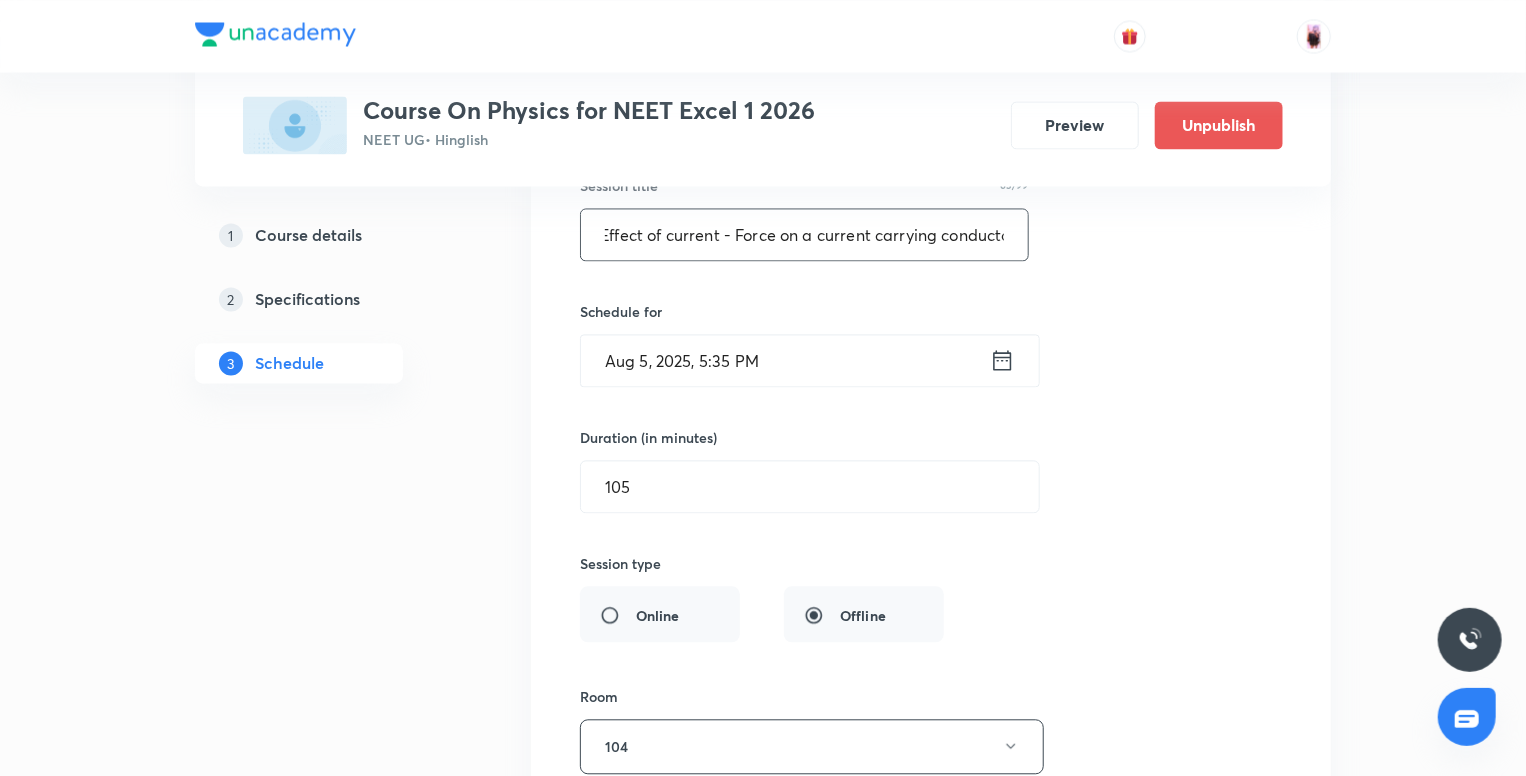 scroll, scrollTop: 0, scrollLeft: 96, axis: horizontal 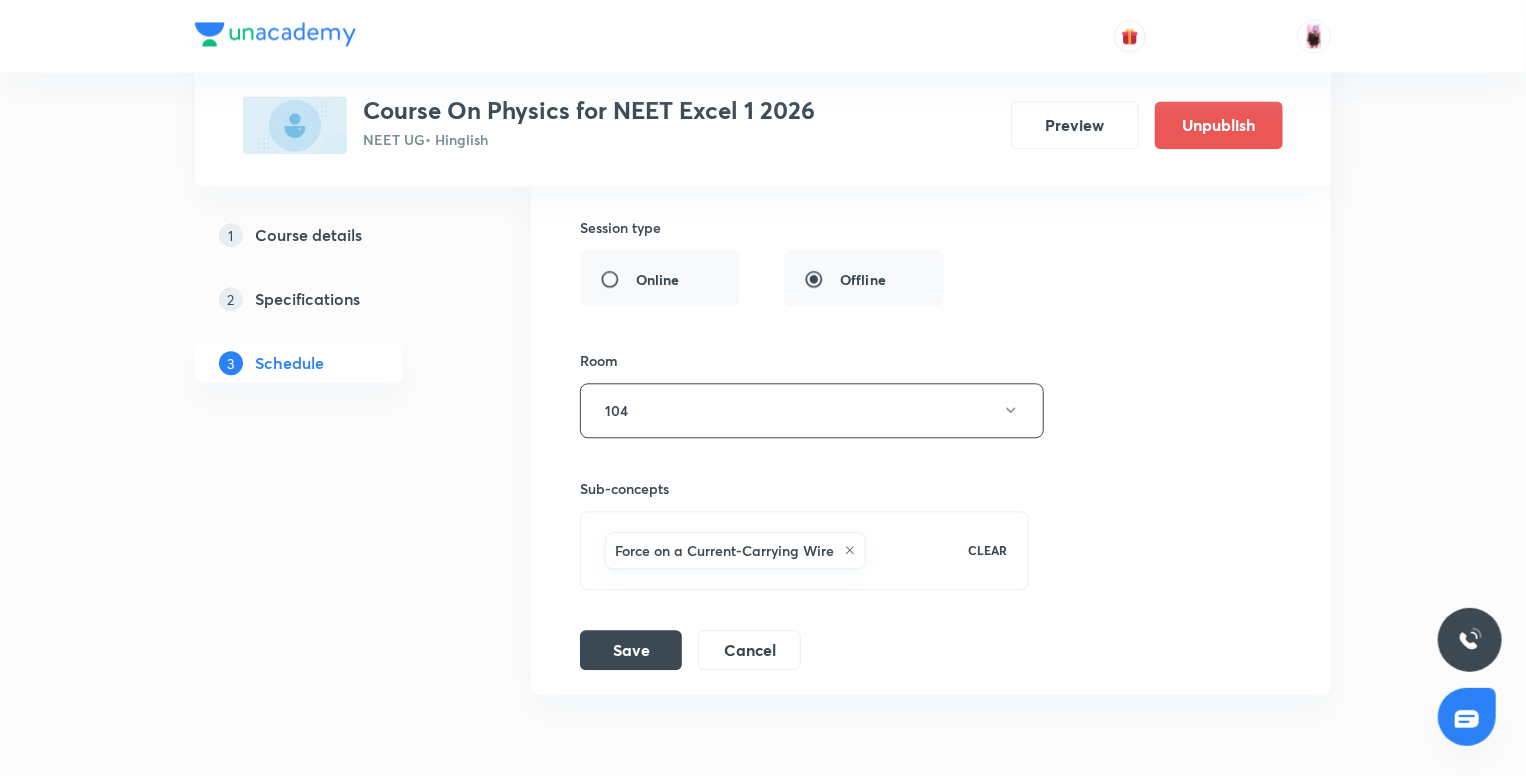 type on "Magnetic Effect of current - Force on a current carrying conductor" 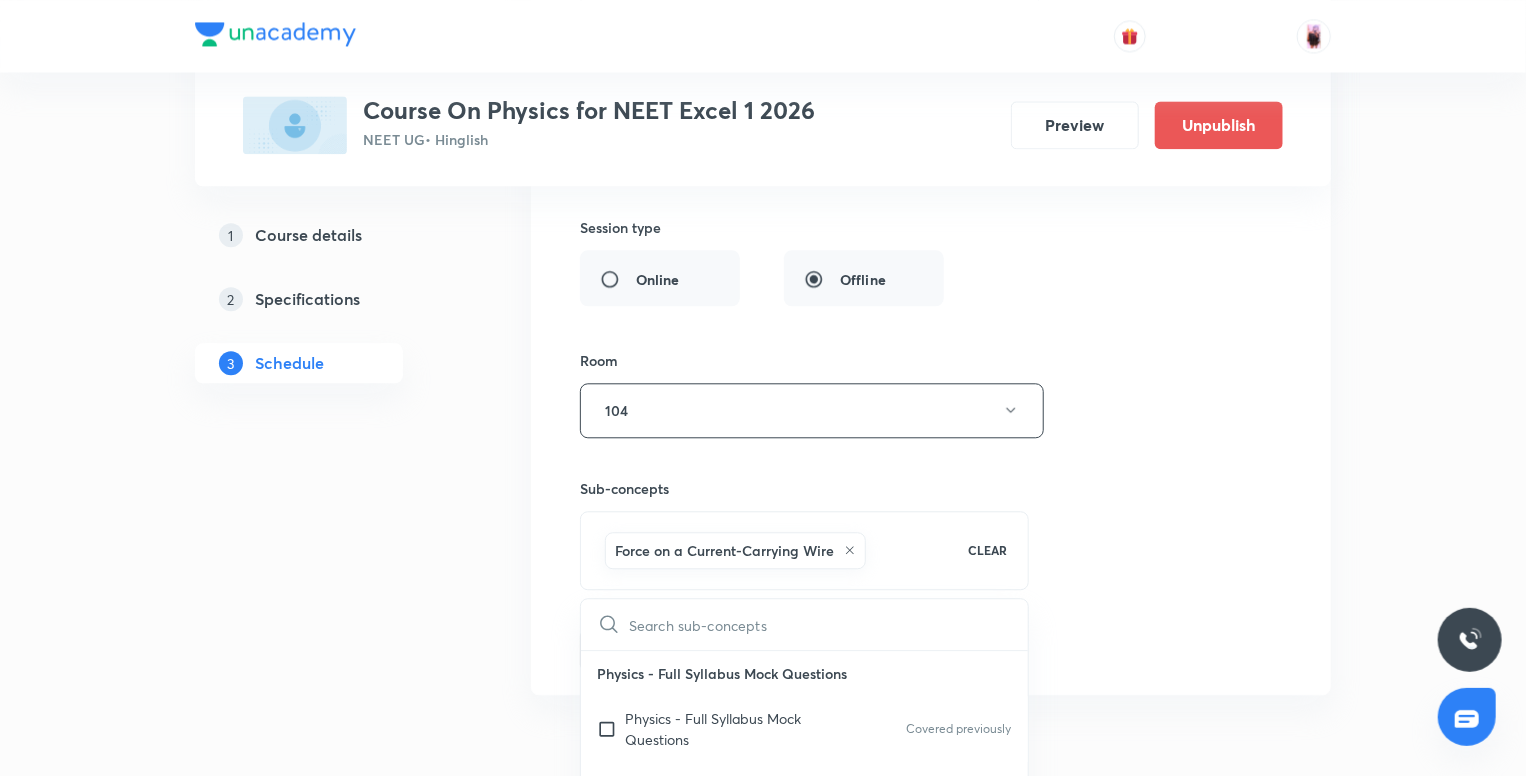 click at bounding box center [828, 624] 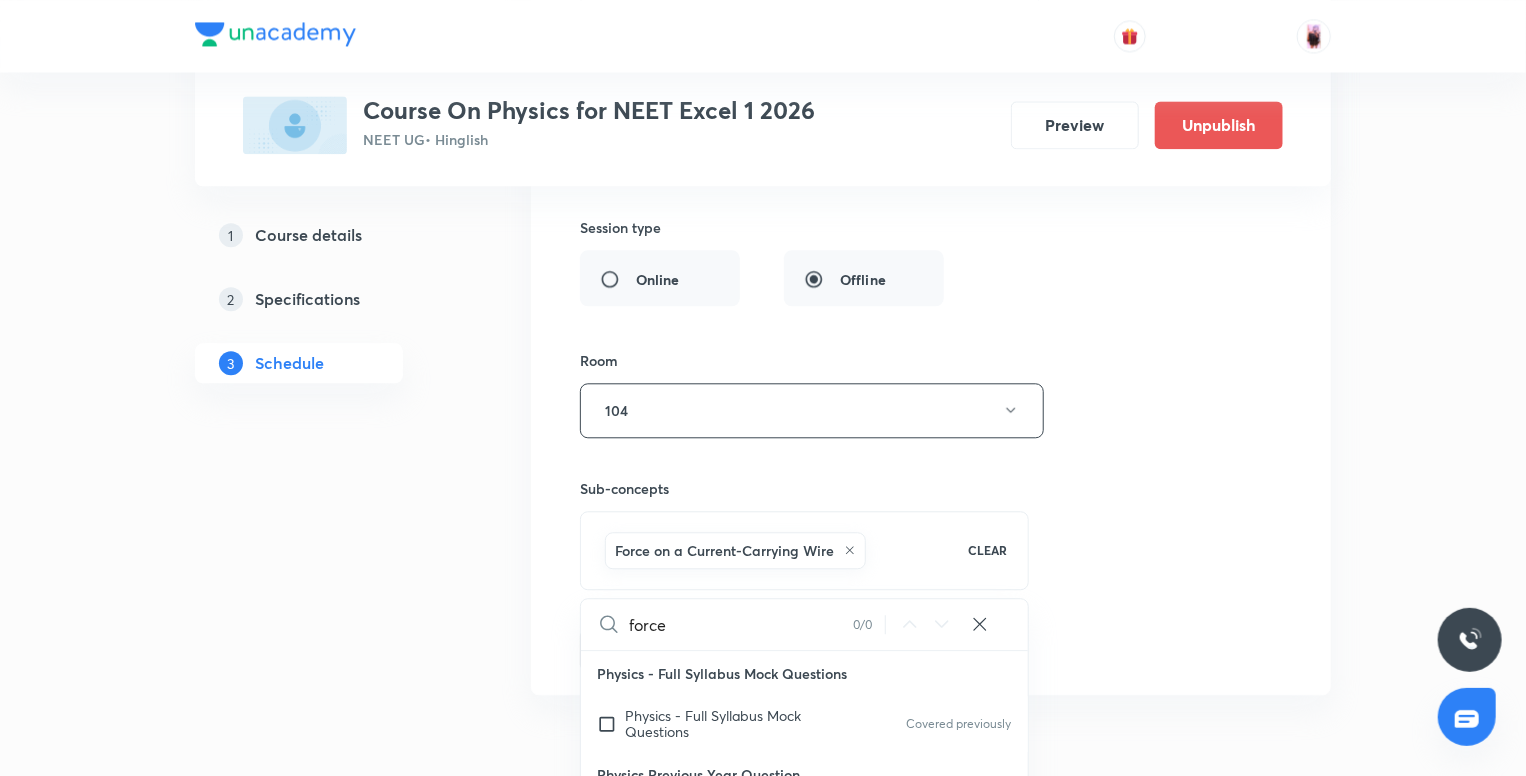 type on "force o" 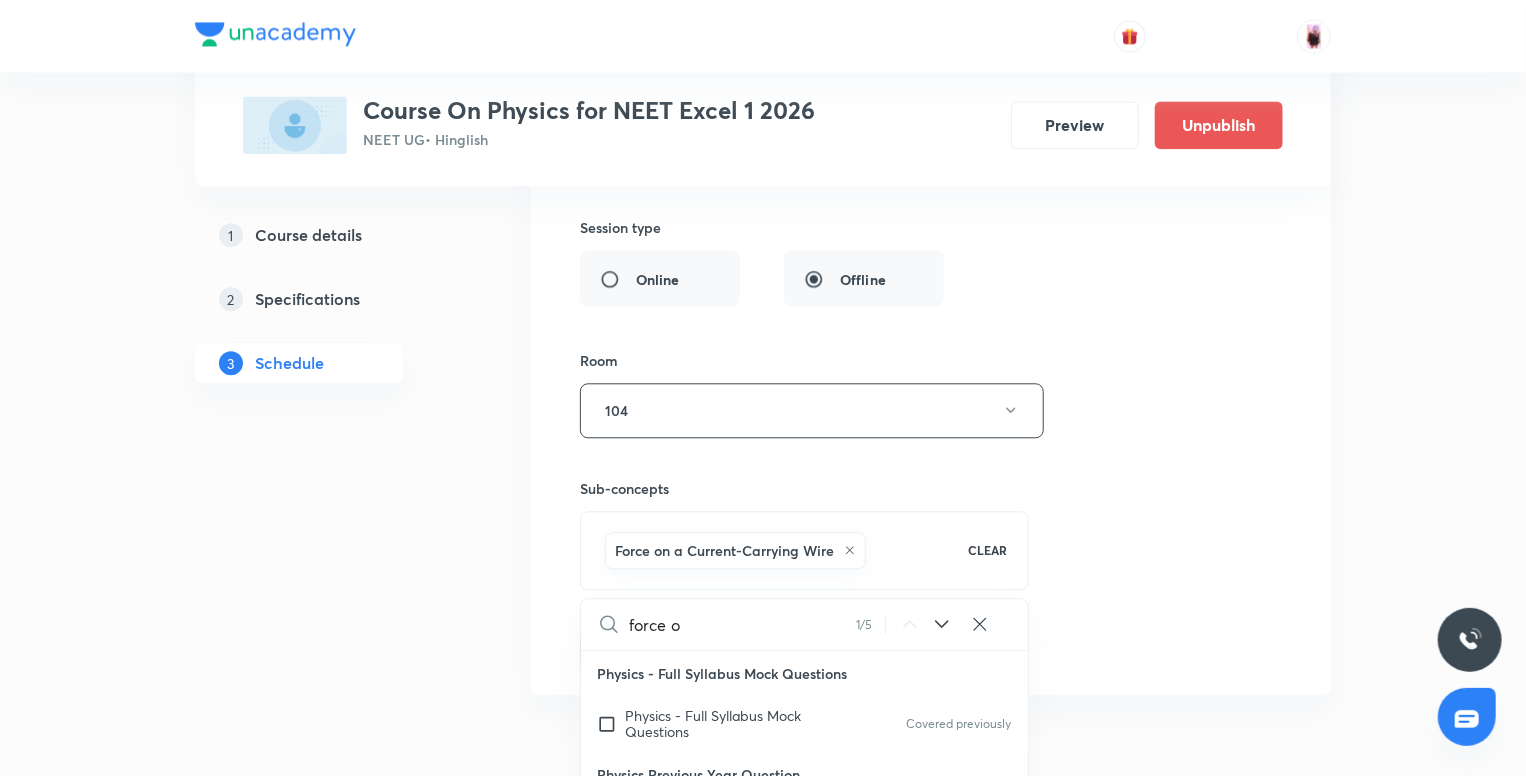 checkbox on "true" 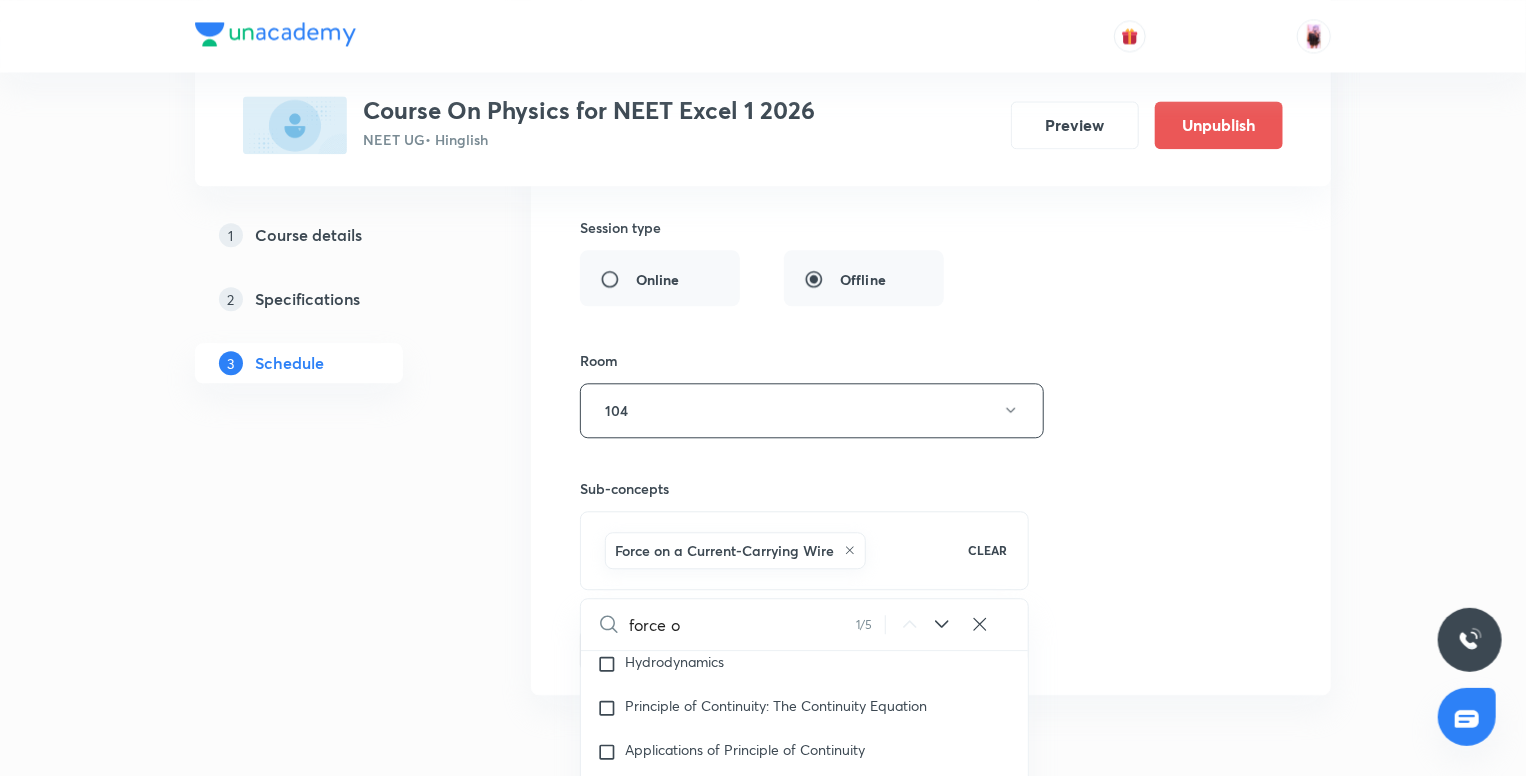 scroll, scrollTop: 11635, scrollLeft: 0, axis: vertical 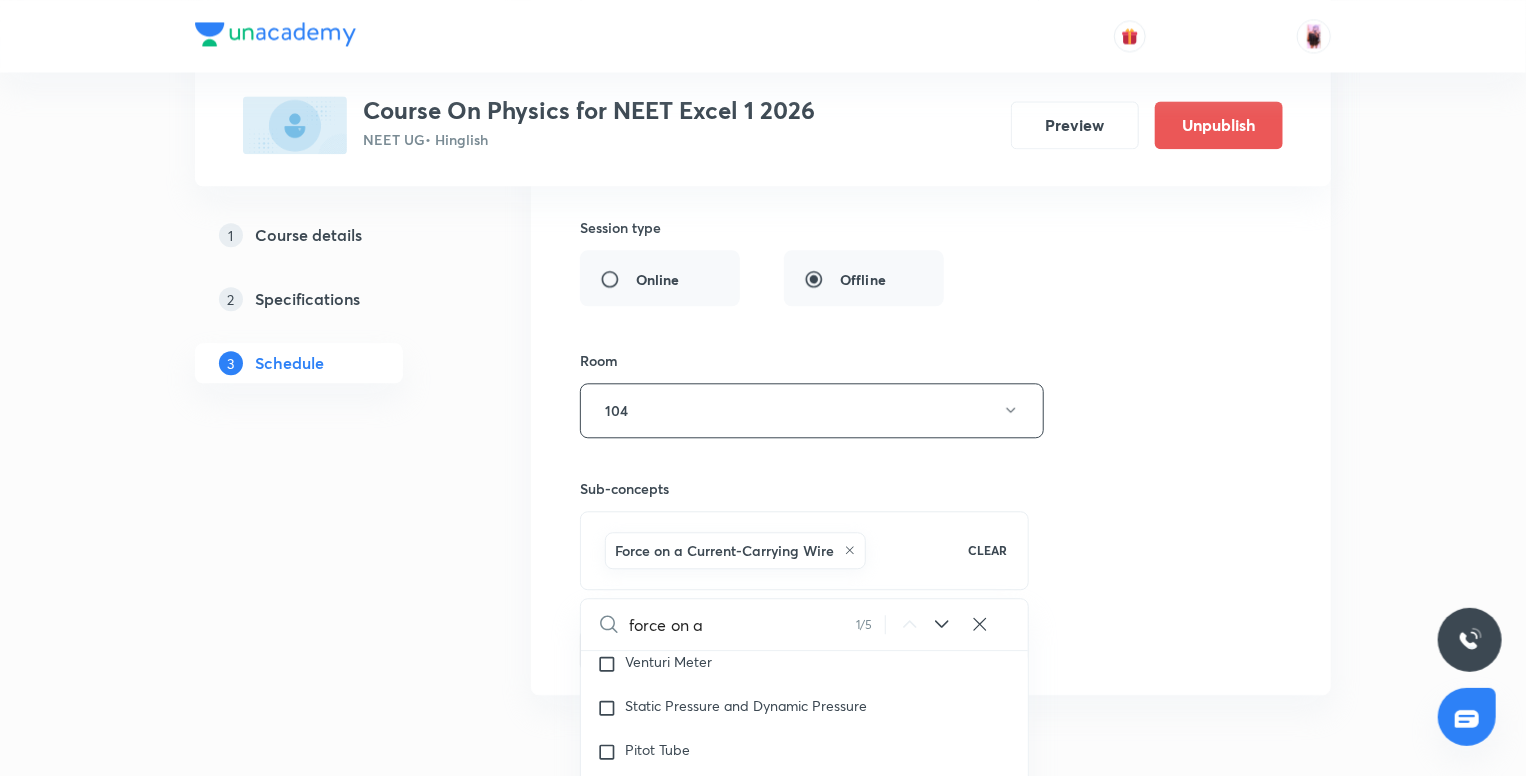 type on "force on a" 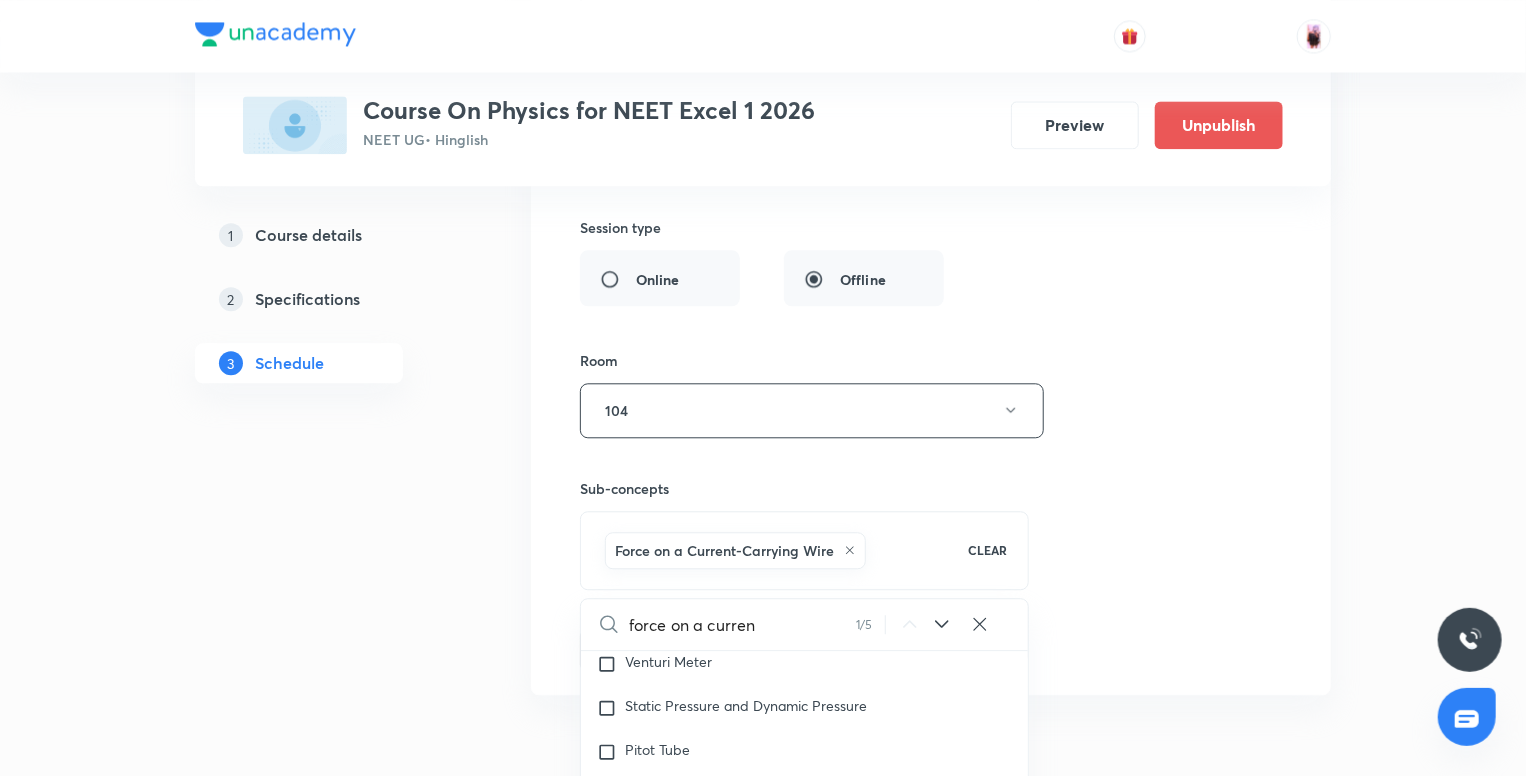 type on "force on a current" 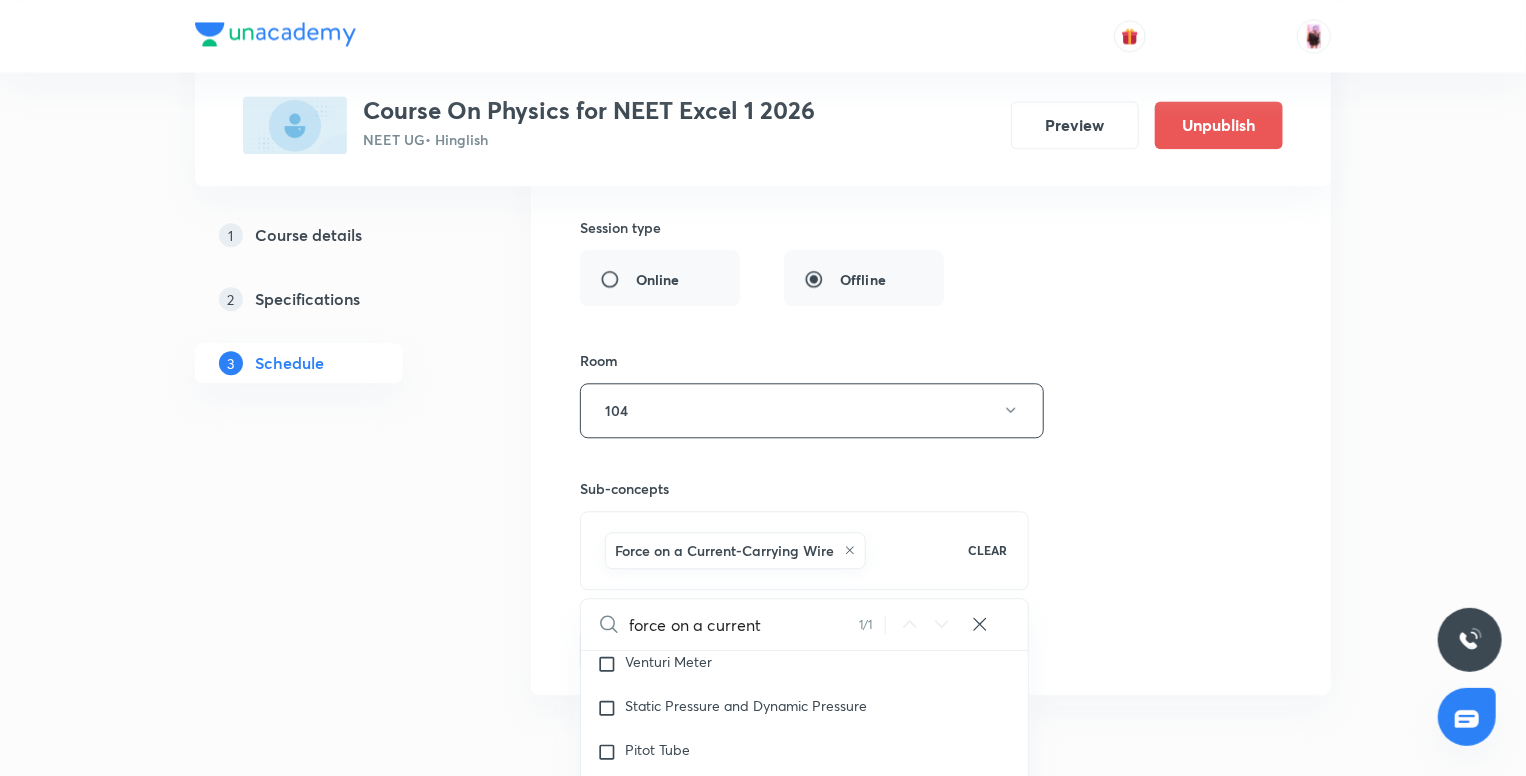 checkbox on "true" 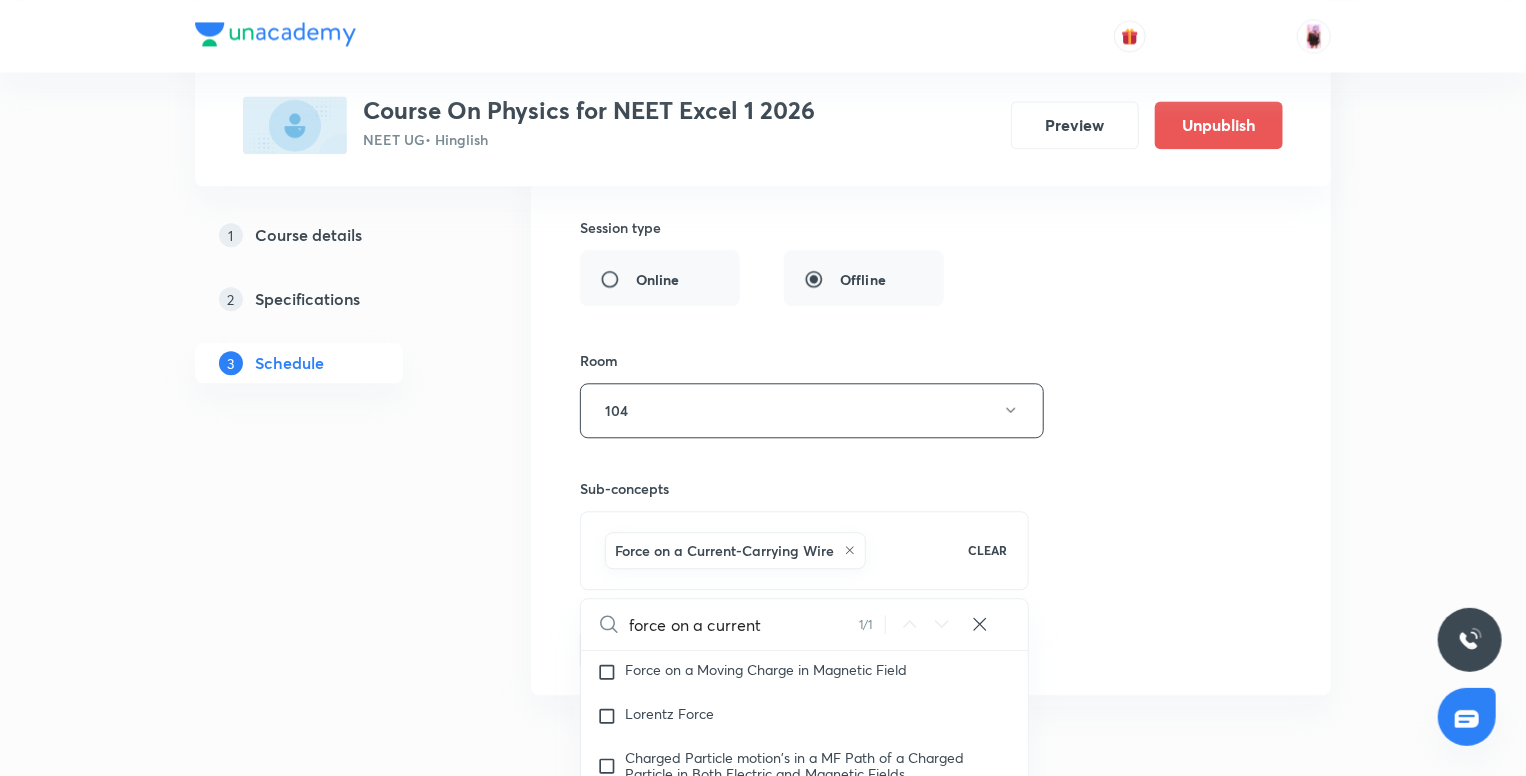 scroll, scrollTop: 17884, scrollLeft: 0, axis: vertical 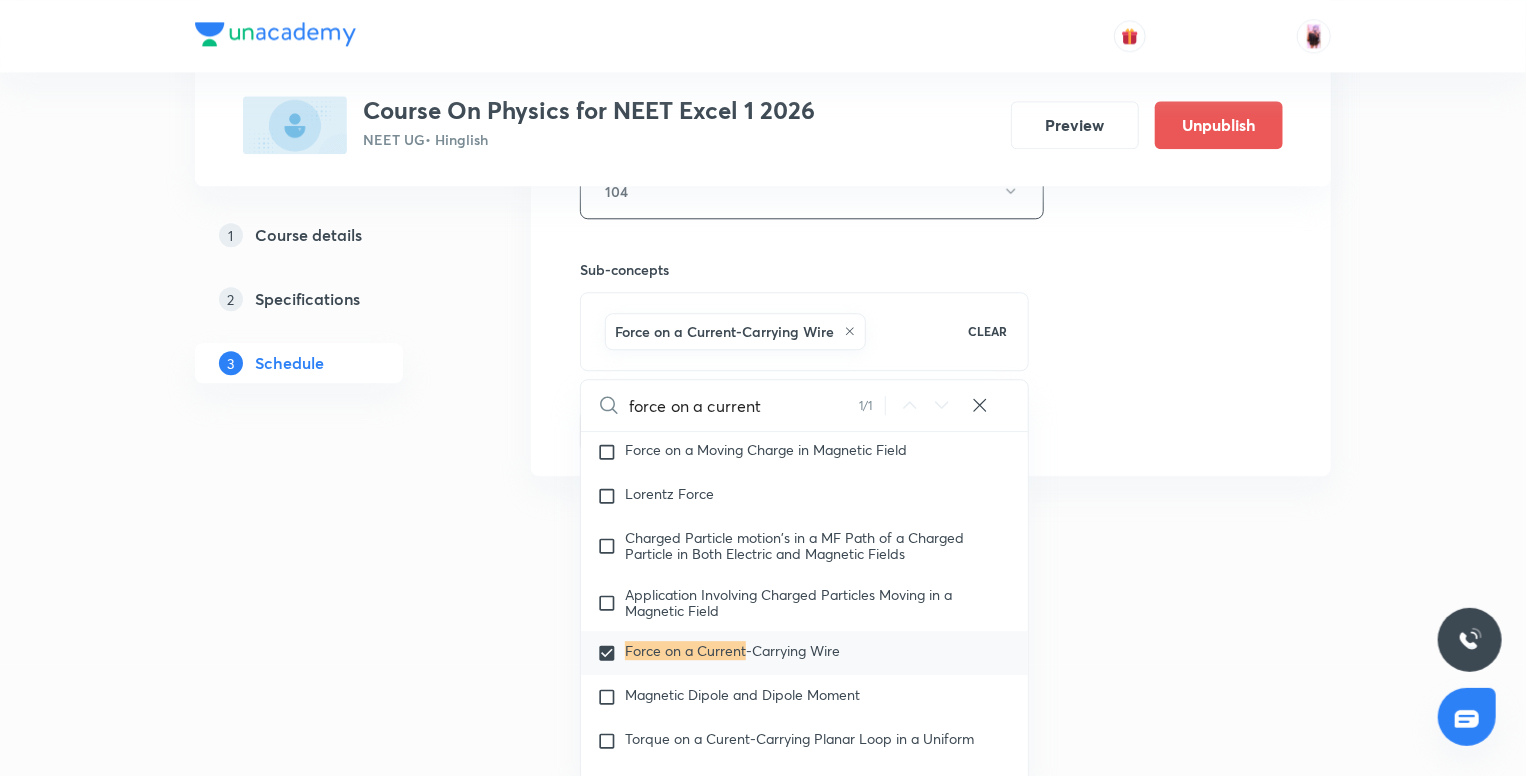 click on "force on a current" at bounding box center [744, 405] 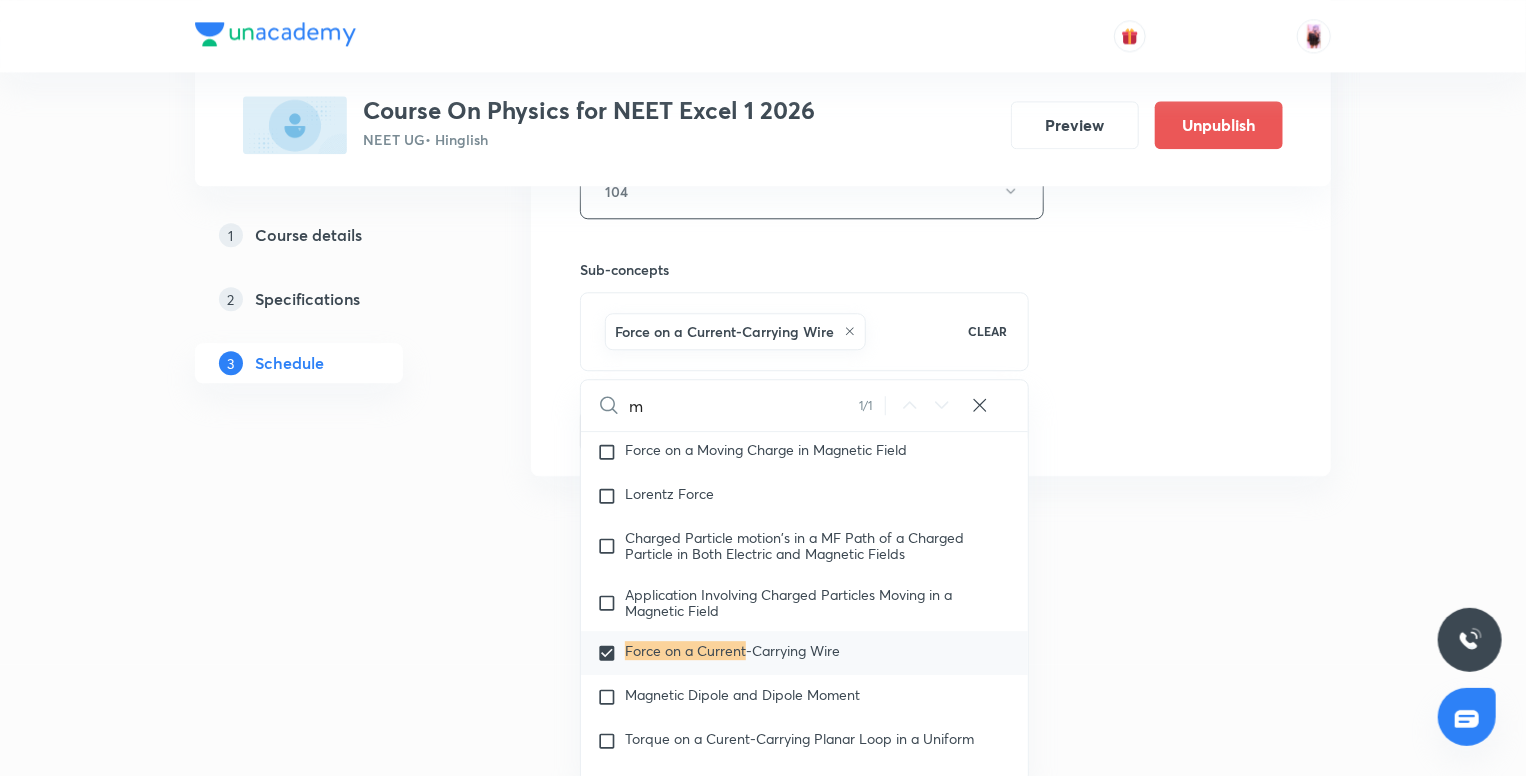 type on "ma" 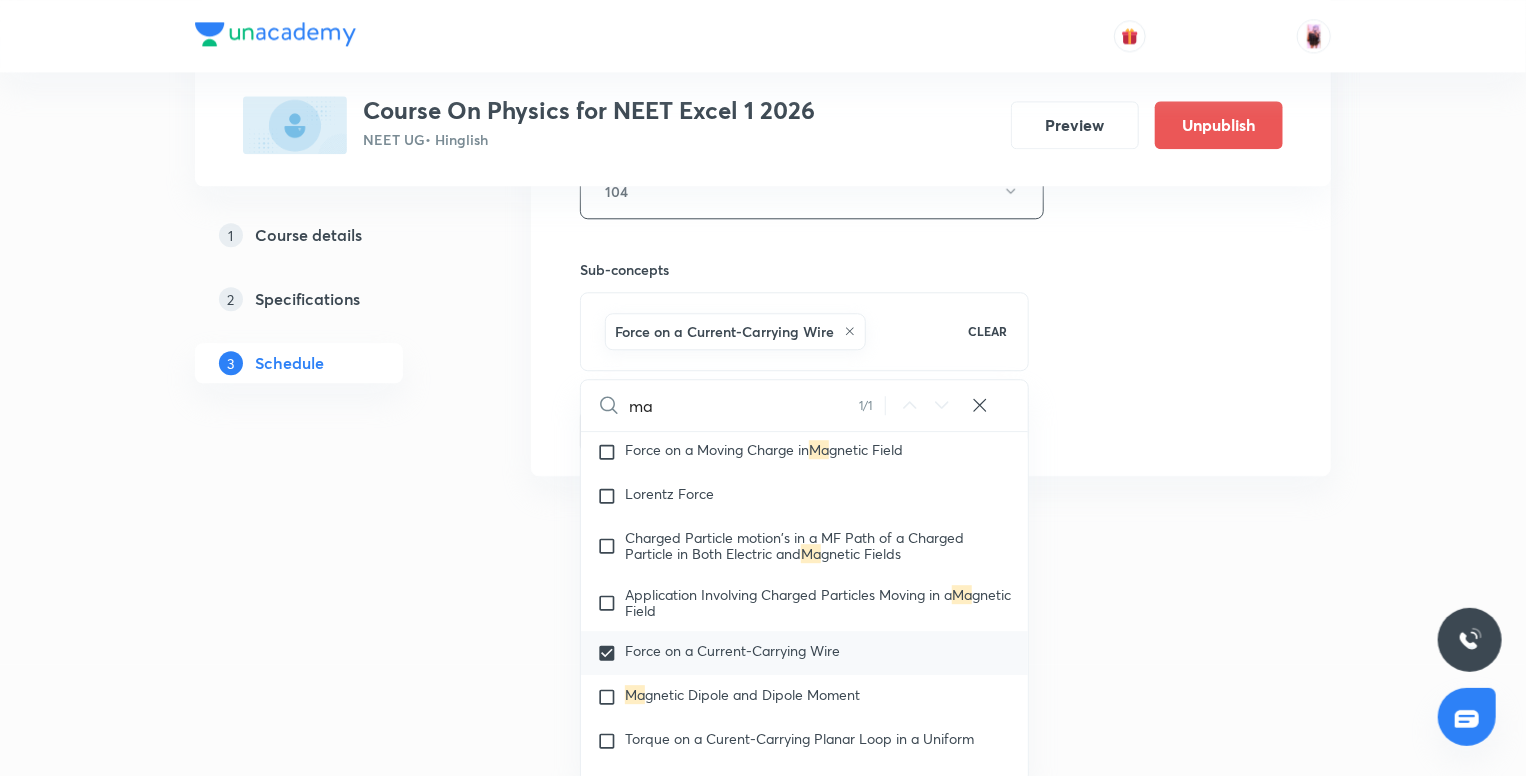 checkbox on "true" 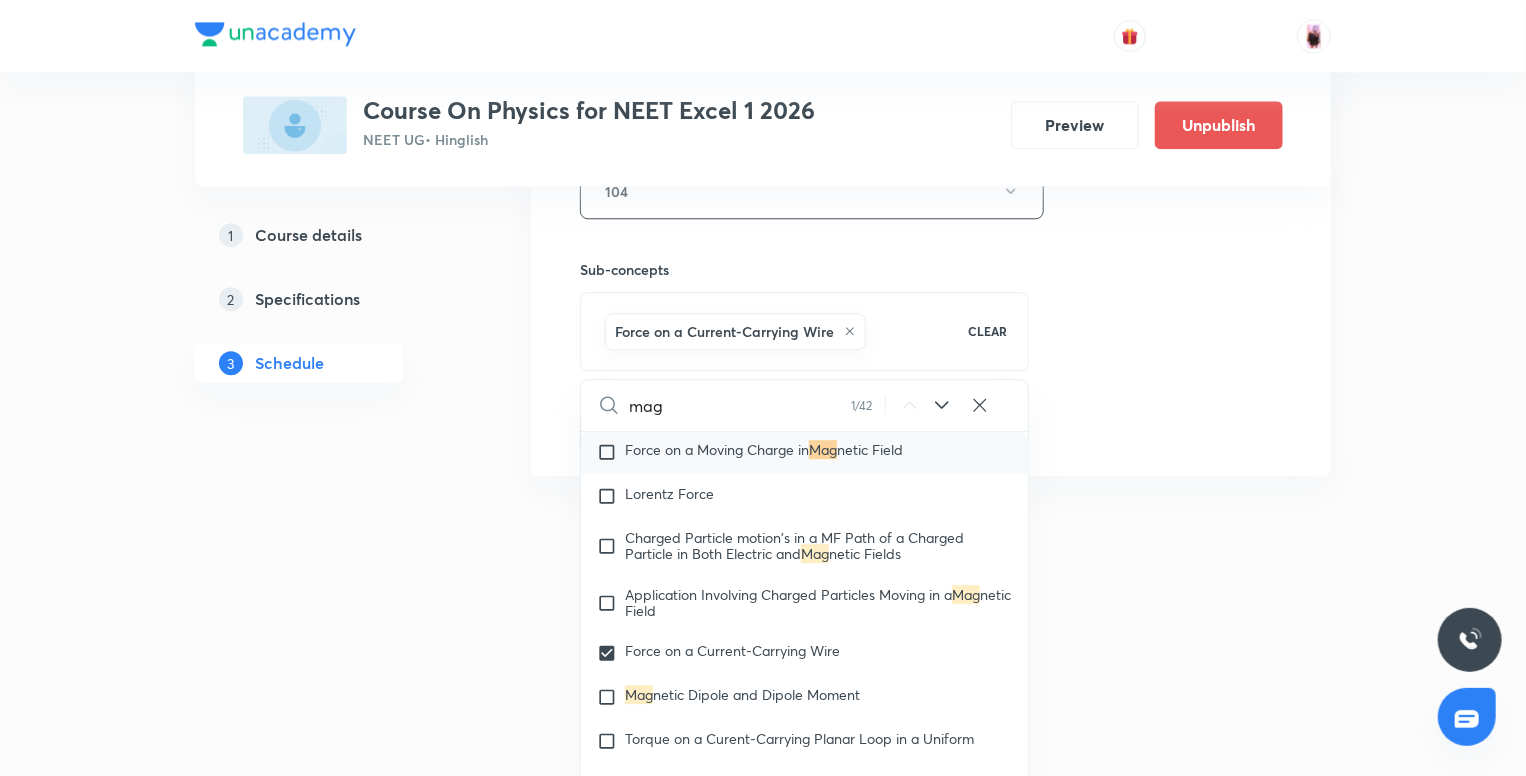 checkbox on "true" 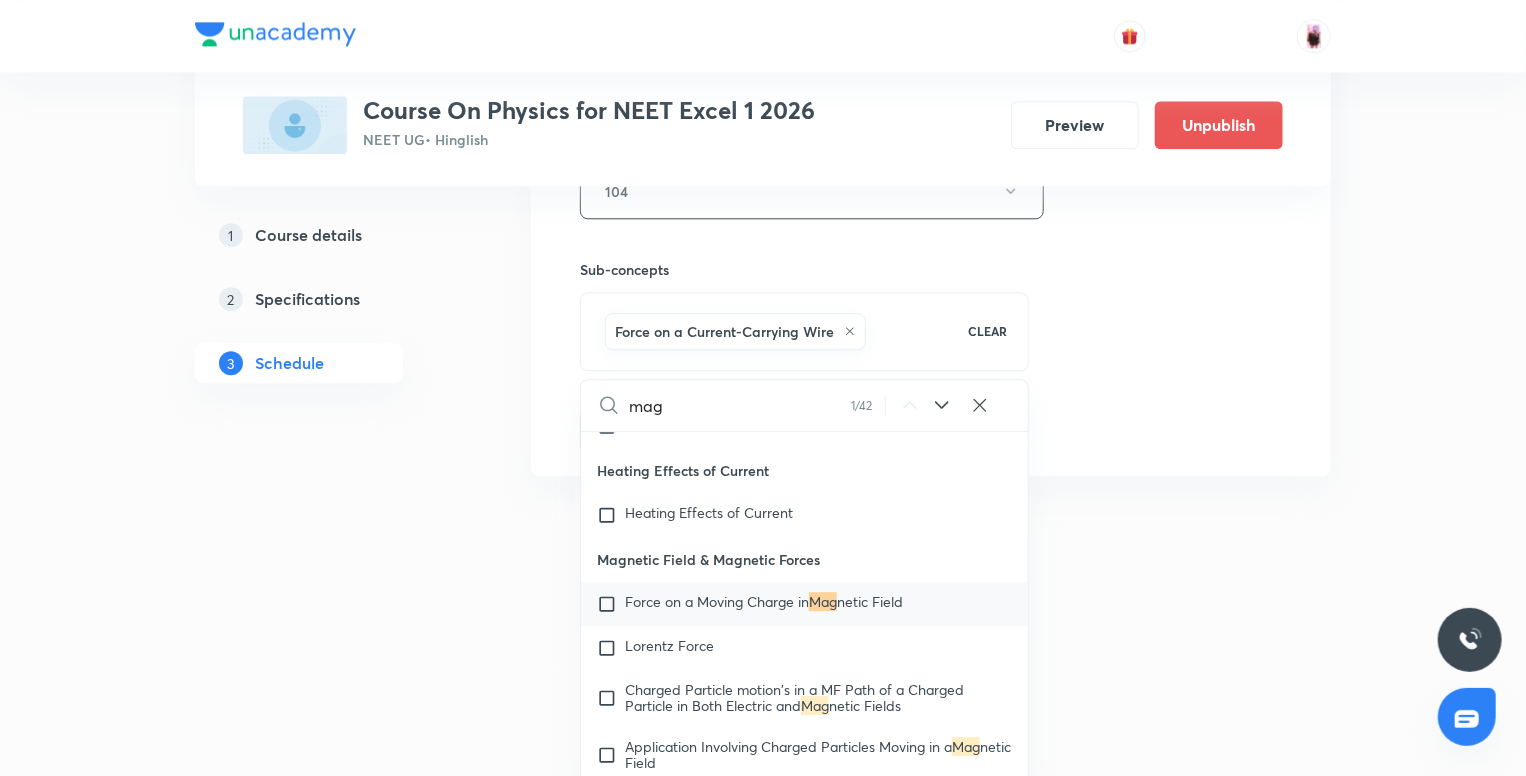 scroll, scrollTop: 17683, scrollLeft: 0, axis: vertical 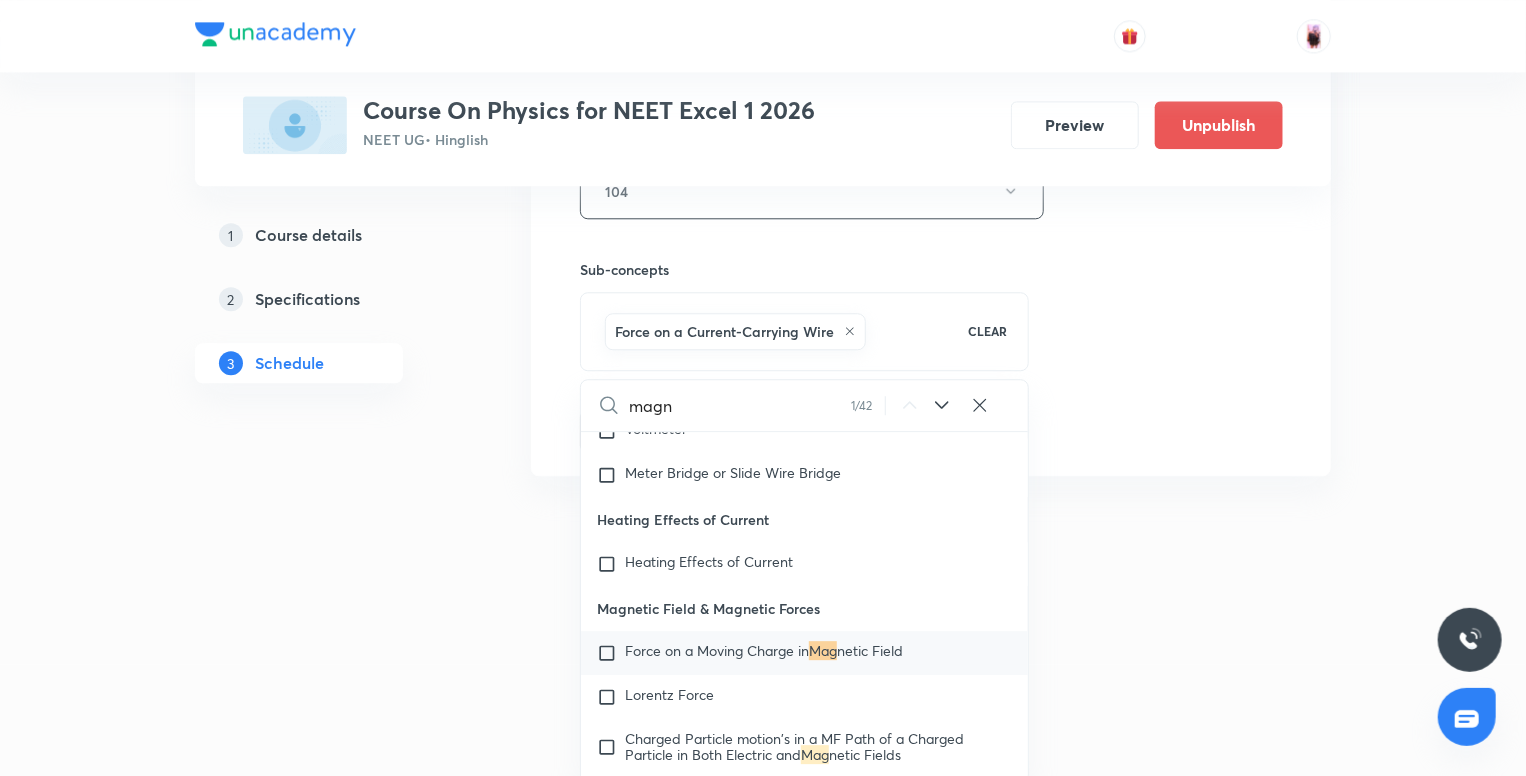 type on "magne" 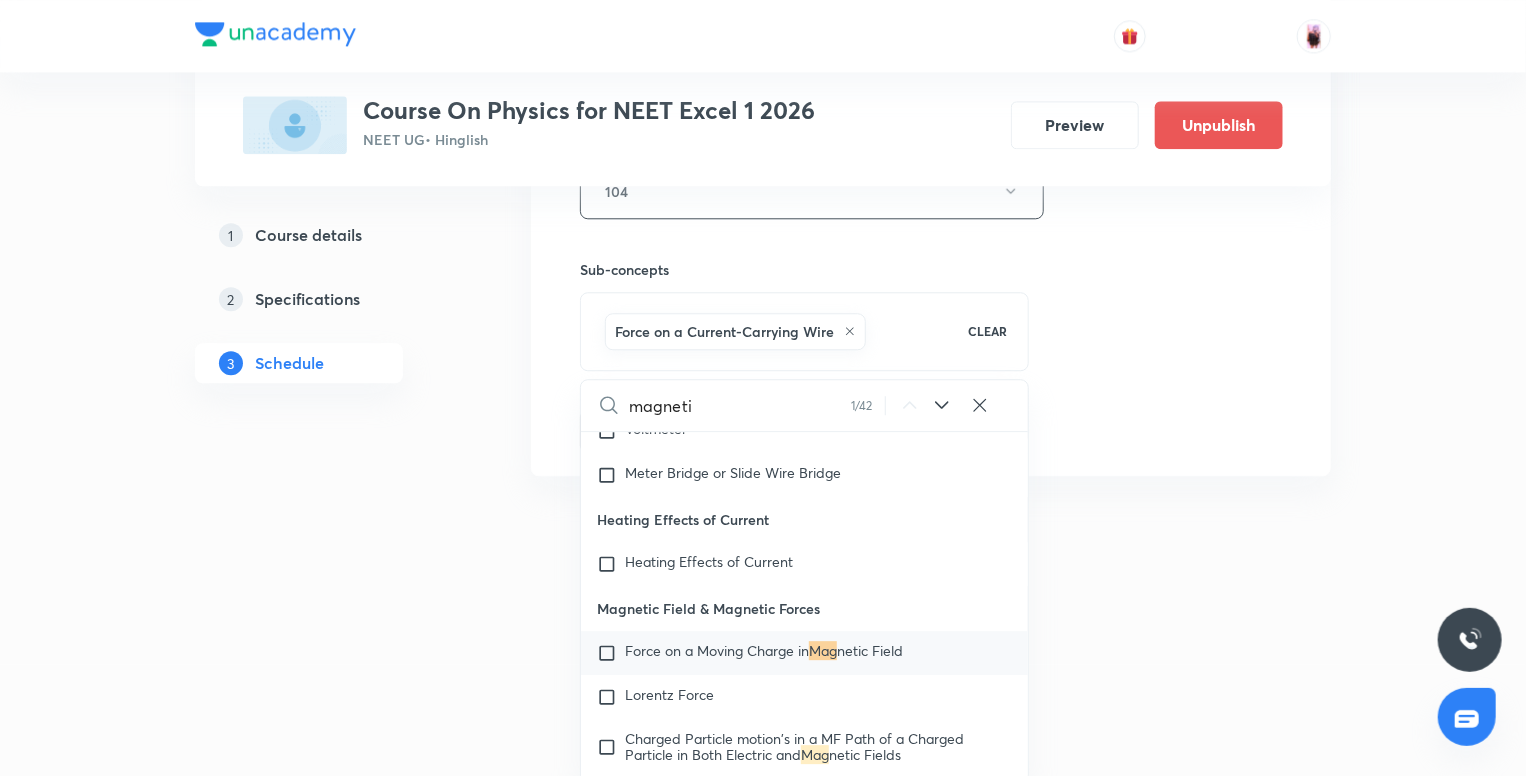 type on "magnetic" 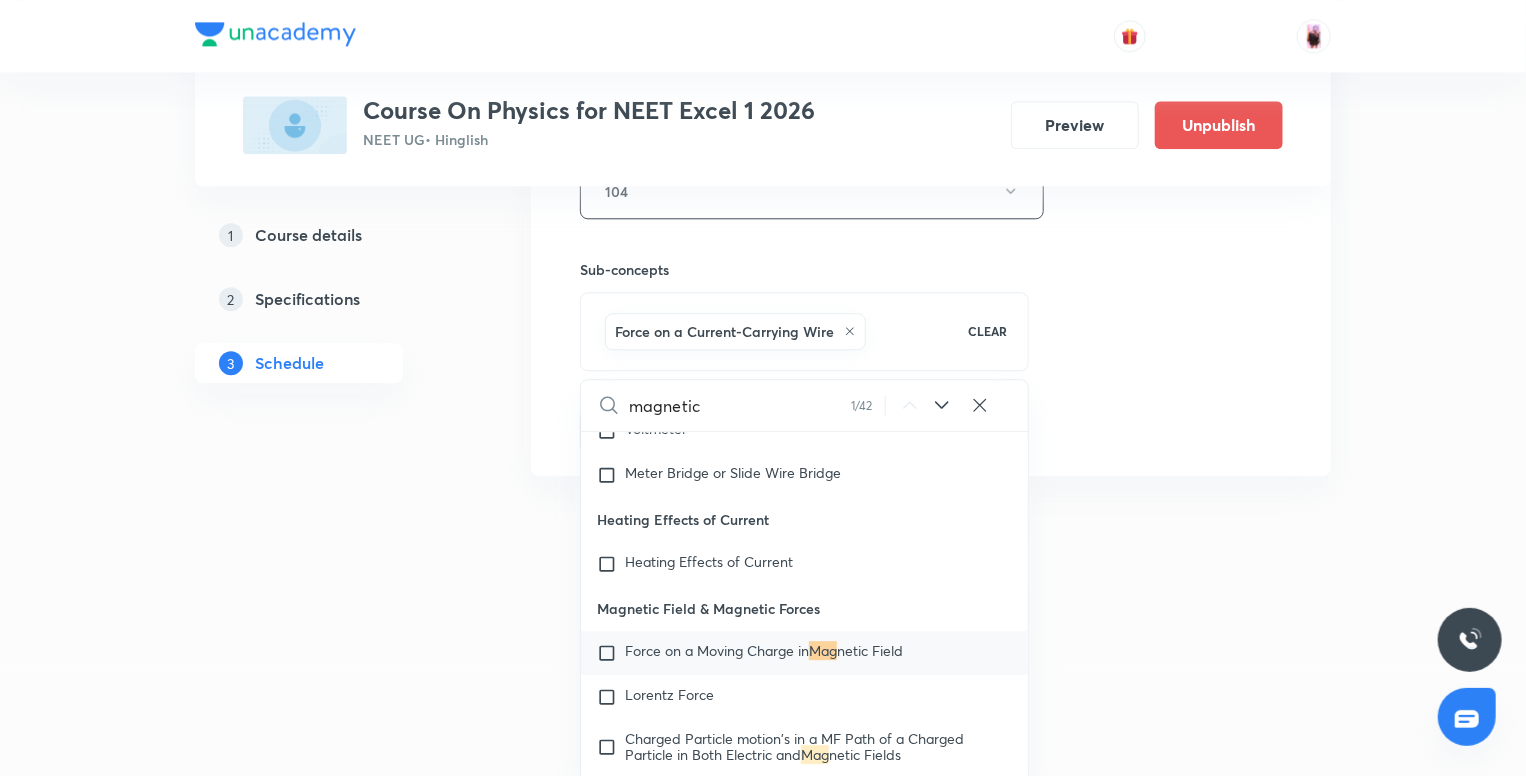 checkbox on "true" 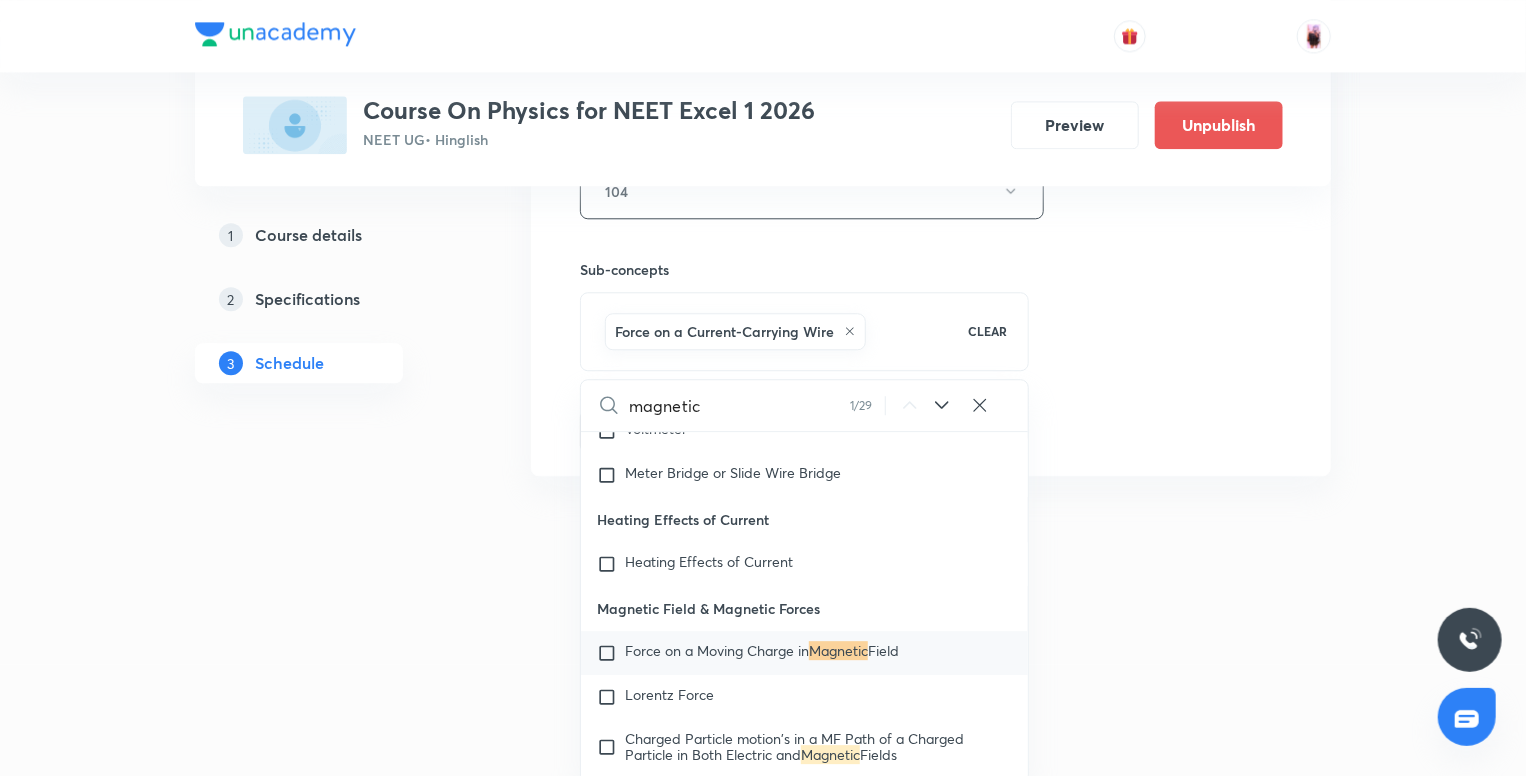 type on "magnetic" 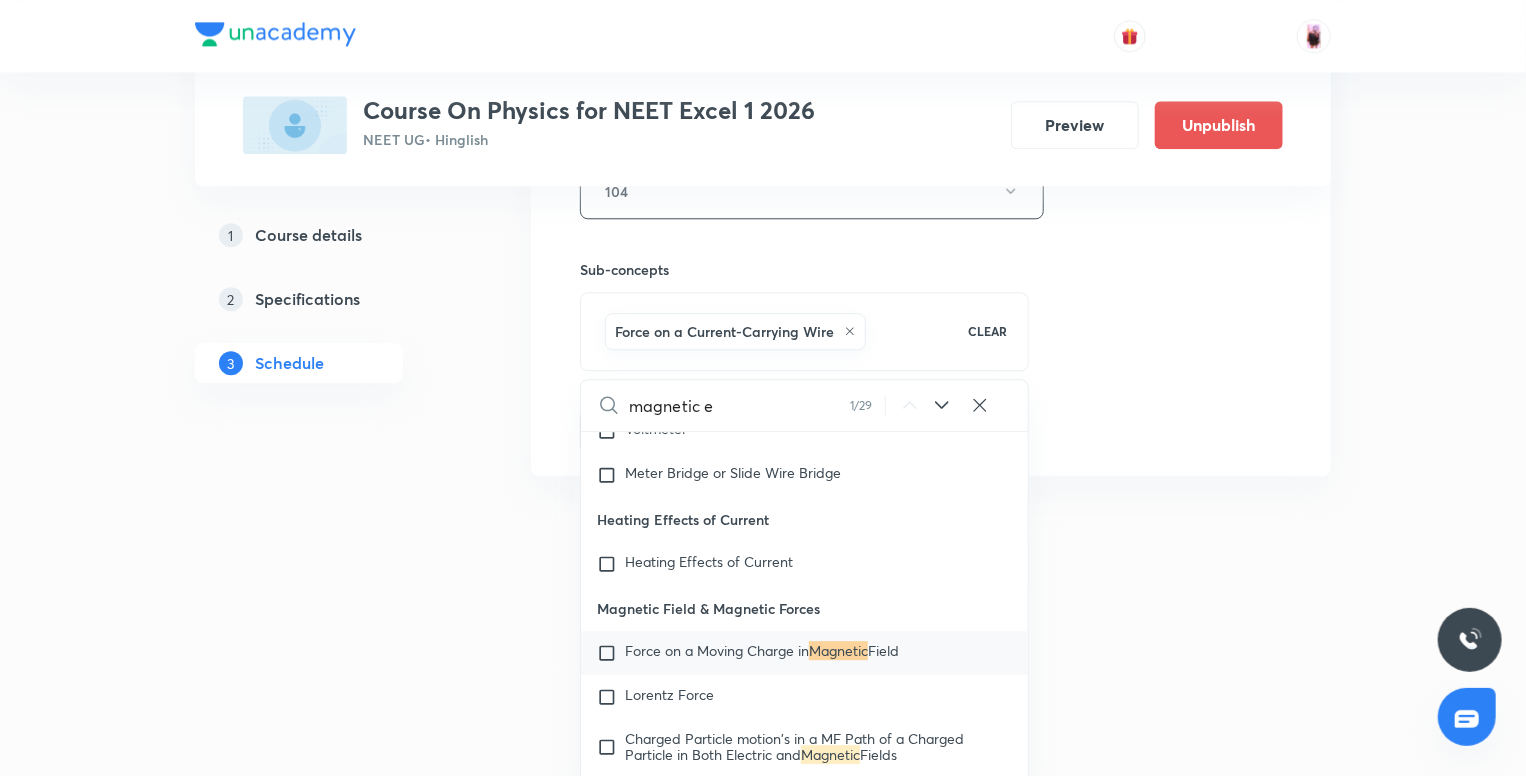 checkbox on "true" 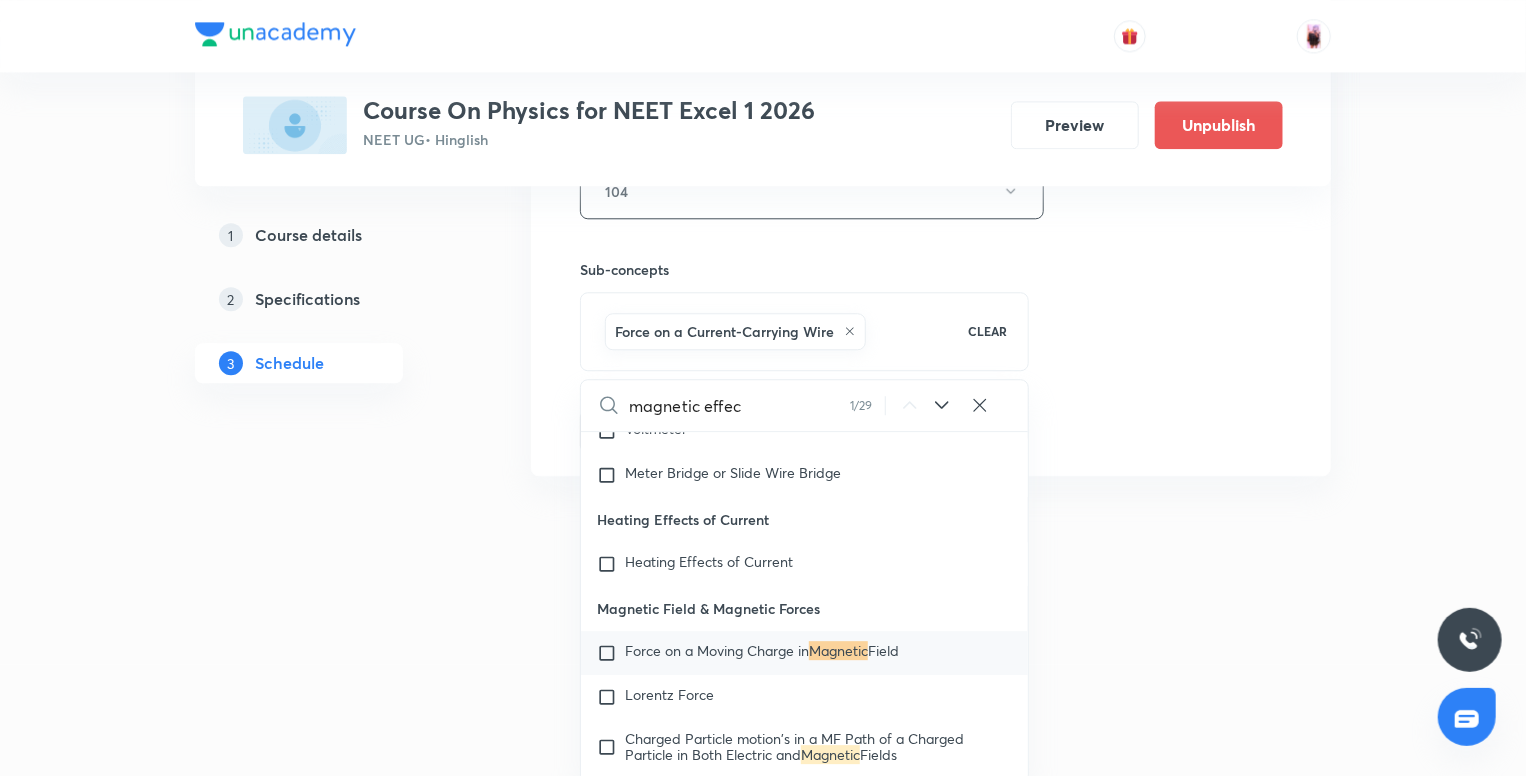 type on "magnetic effect" 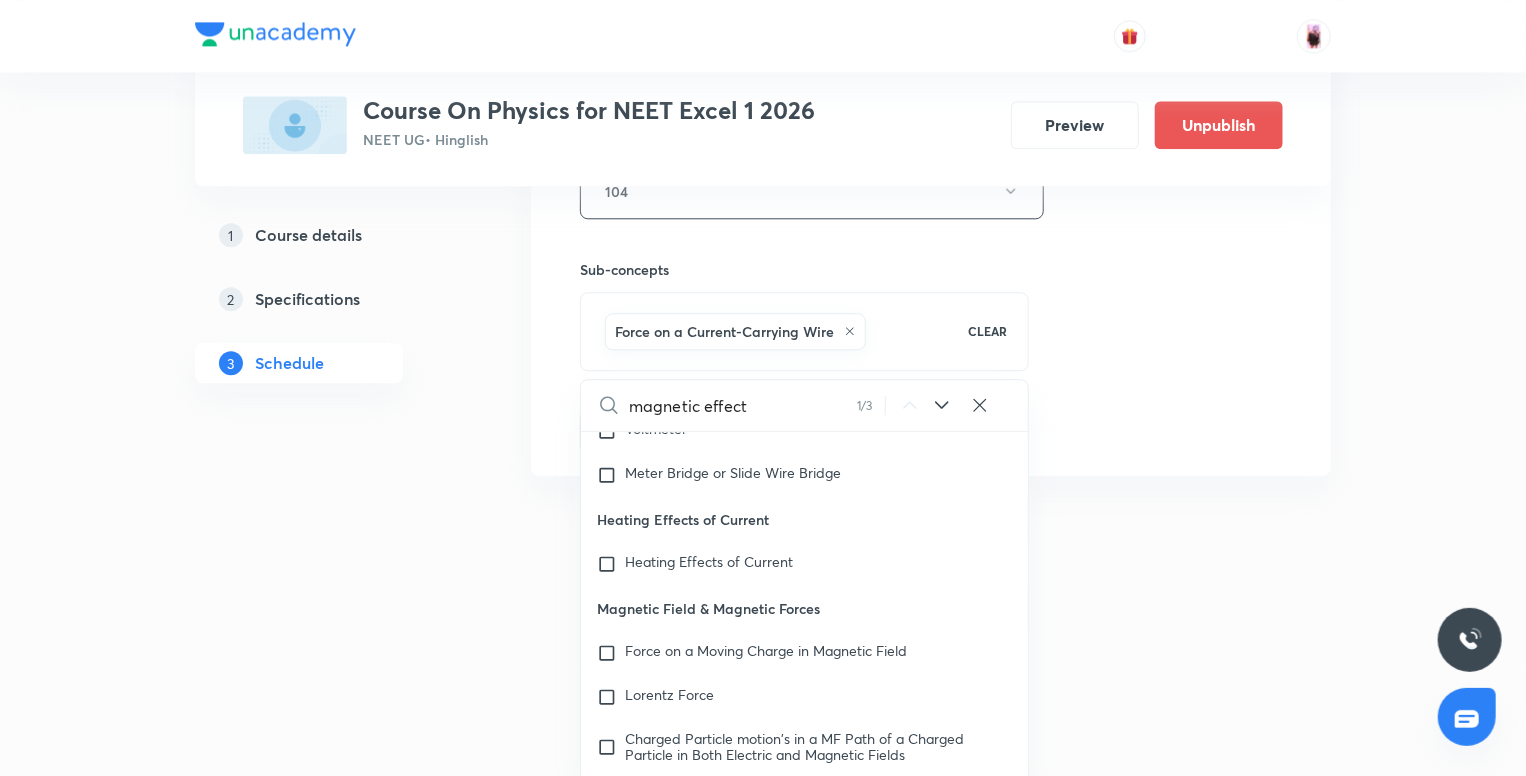 checkbox on "true" 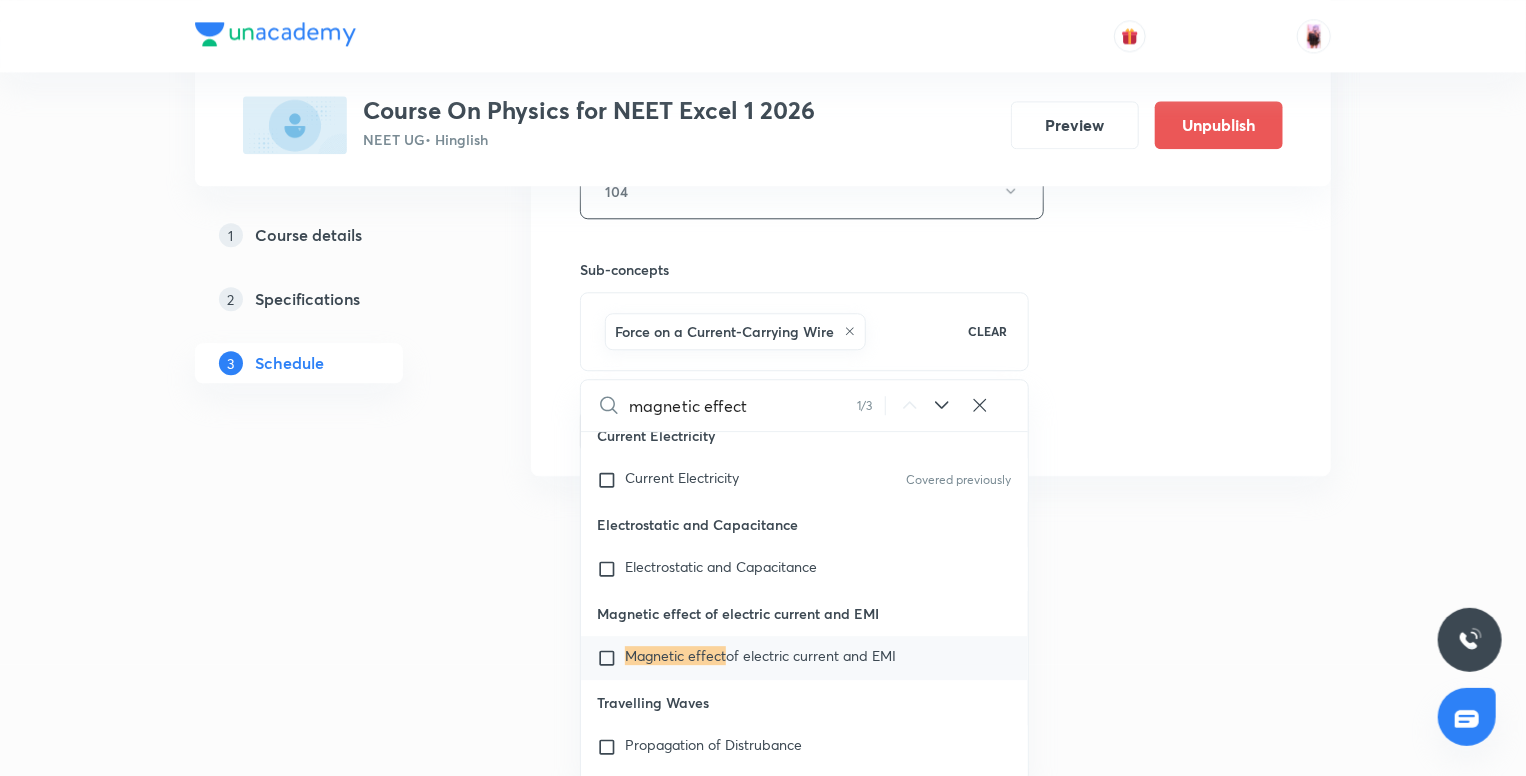 scroll, scrollTop: 20296, scrollLeft: 0, axis: vertical 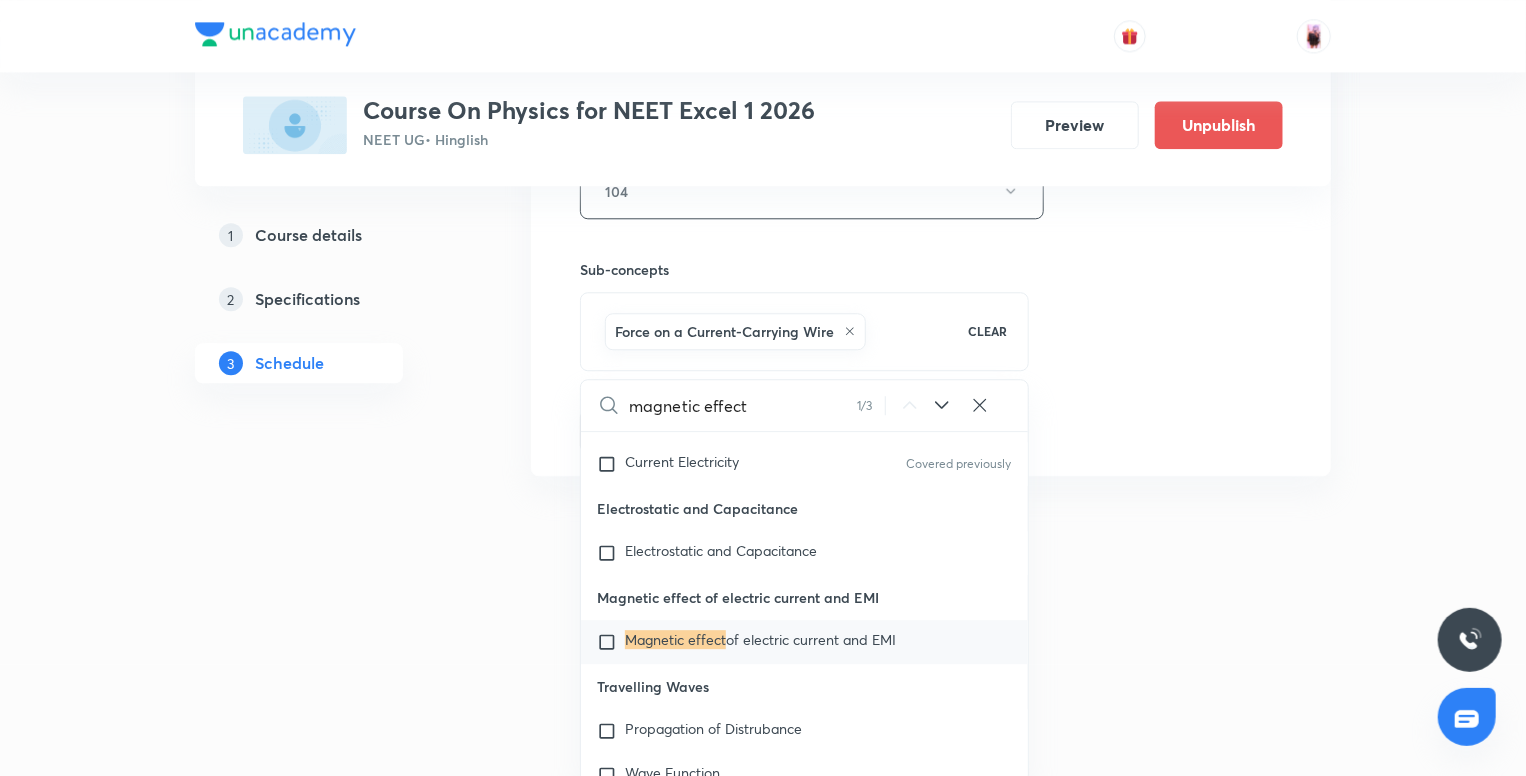 type on "magnetic effect" 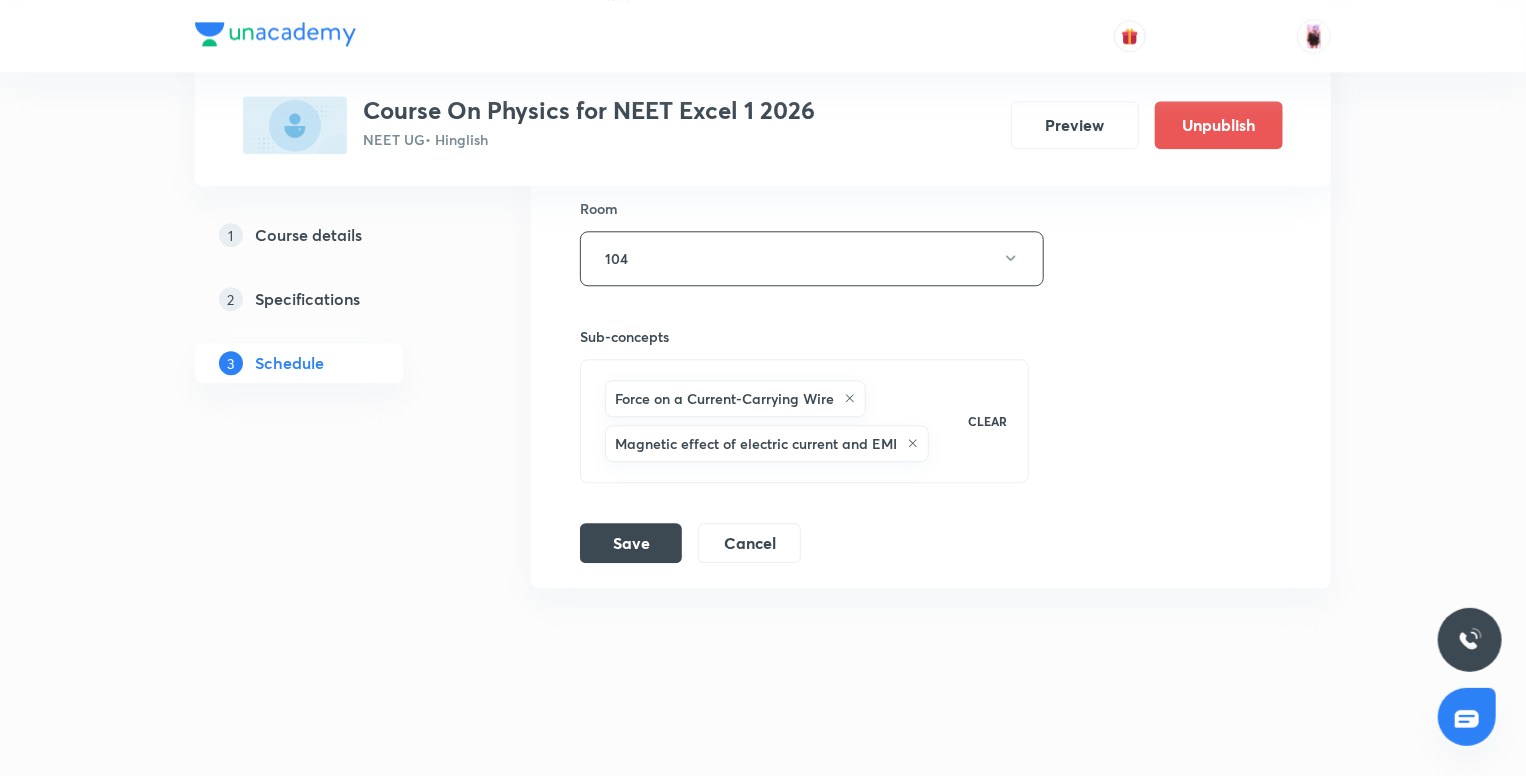 scroll, scrollTop: 2421, scrollLeft: 0, axis: vertical 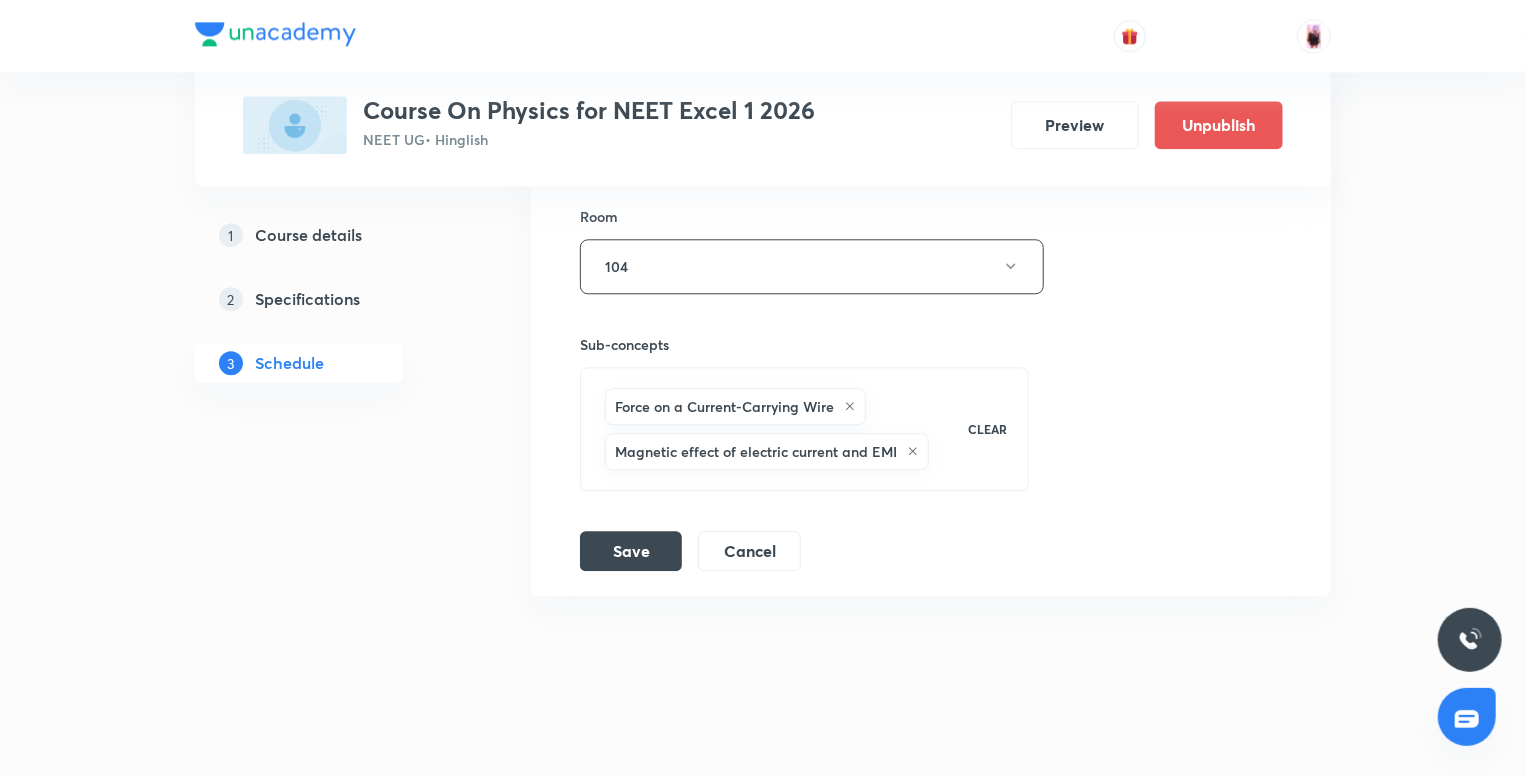 click on "Ampere's Law Lesson 11  • Room 104 Physics - Full Syllabus Mock Questions Session  11 Live class Session title 12/99 Ampere's Law ​ Schedule for Aug 5, 2025, 5:35 PM ​ Duration (in minutes) 105 ​   Session type Online Offline Room 104 Sub-concepts Force on a Current-Carrying Wire  Magnetic effect of electric current and EMI CLEAR Save Cancel" at bounding box center (931, 67) 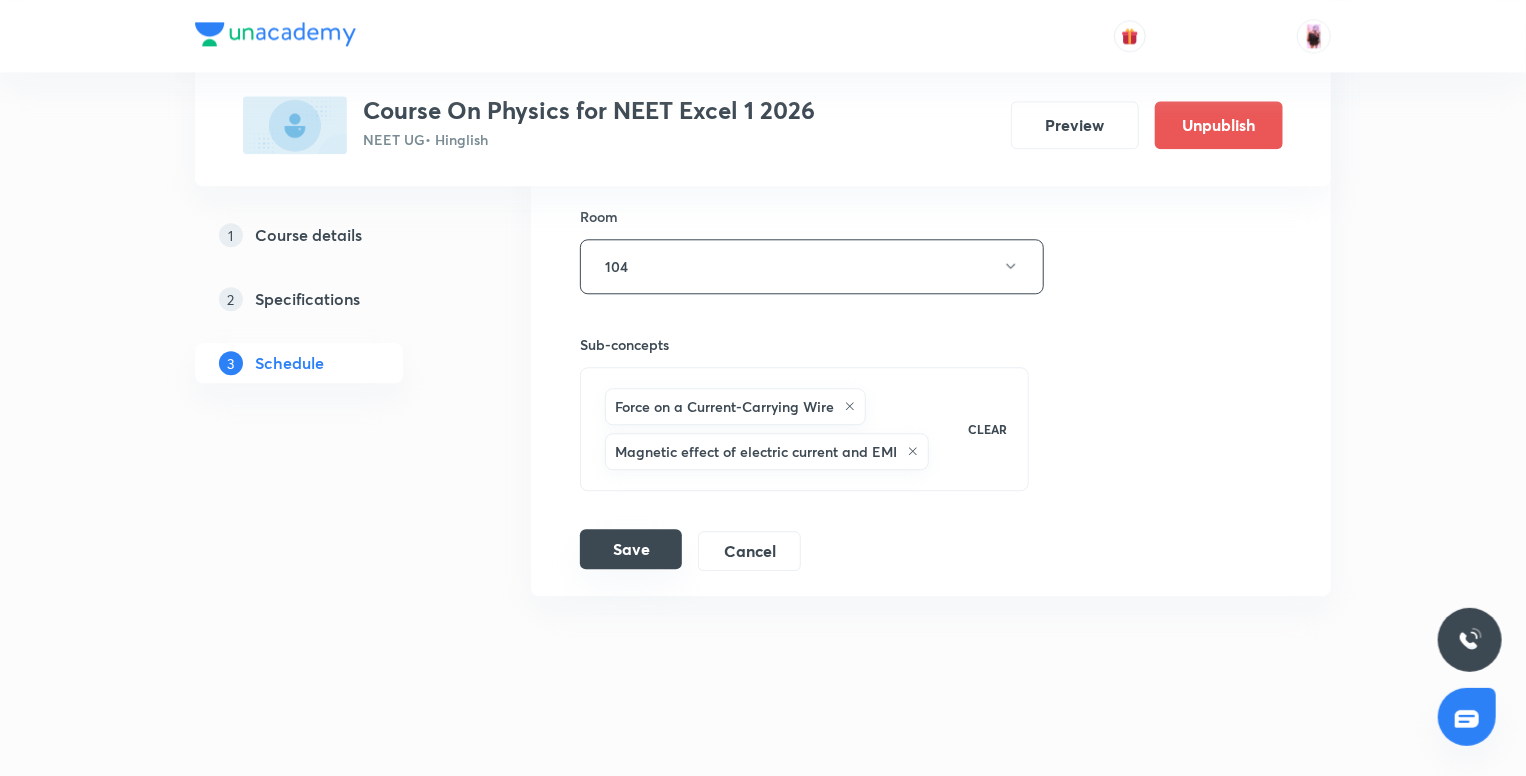 click on "Save Cancel" at bounding box center (698, 551) 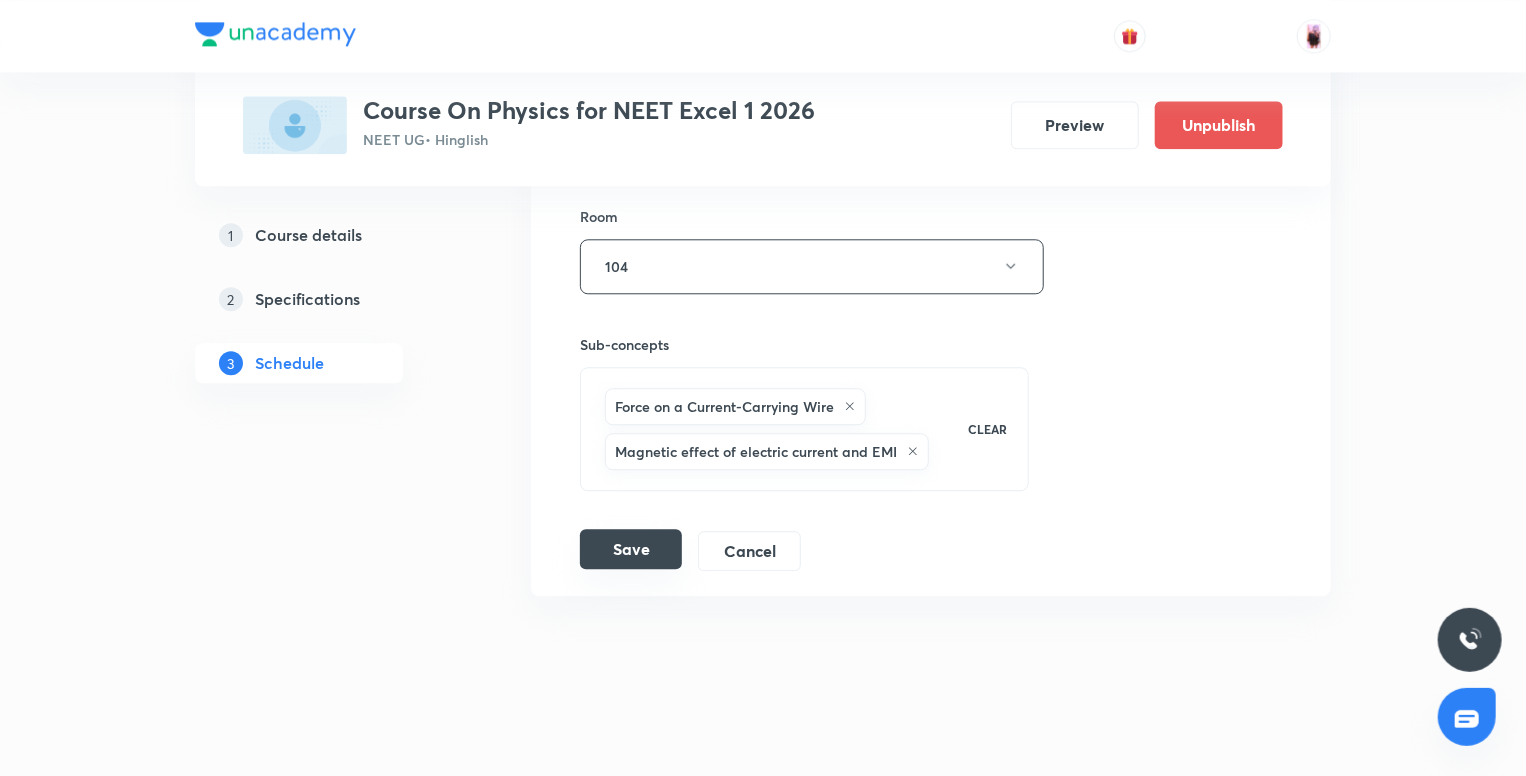 click on "Save" at bounding box center [631, 549] 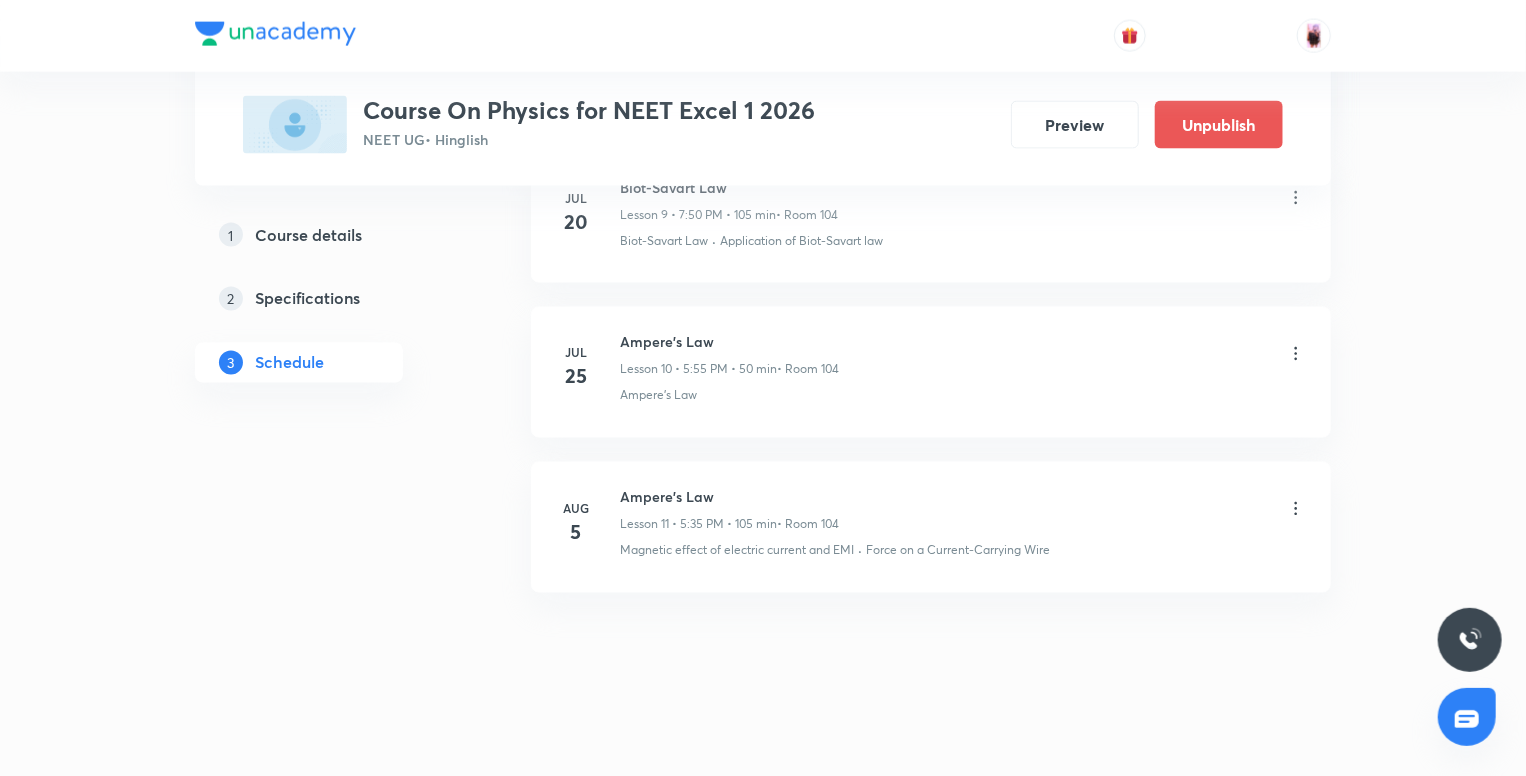 scroll, scrollTop: 1611, scrollLeft: 0, axis: vertical 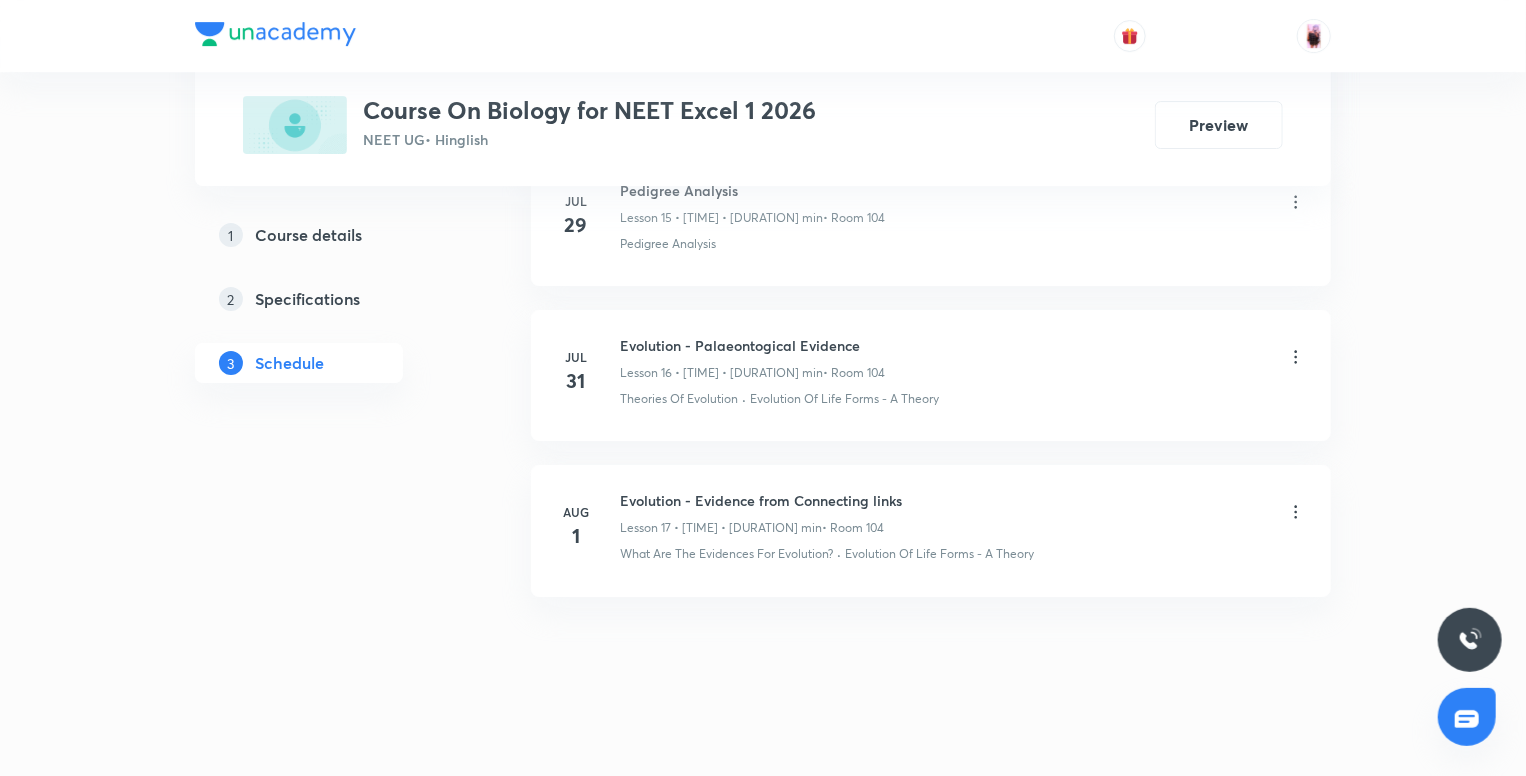 click on "Evolution - Evidence from Connecting links" at bounding box center [761, 500] 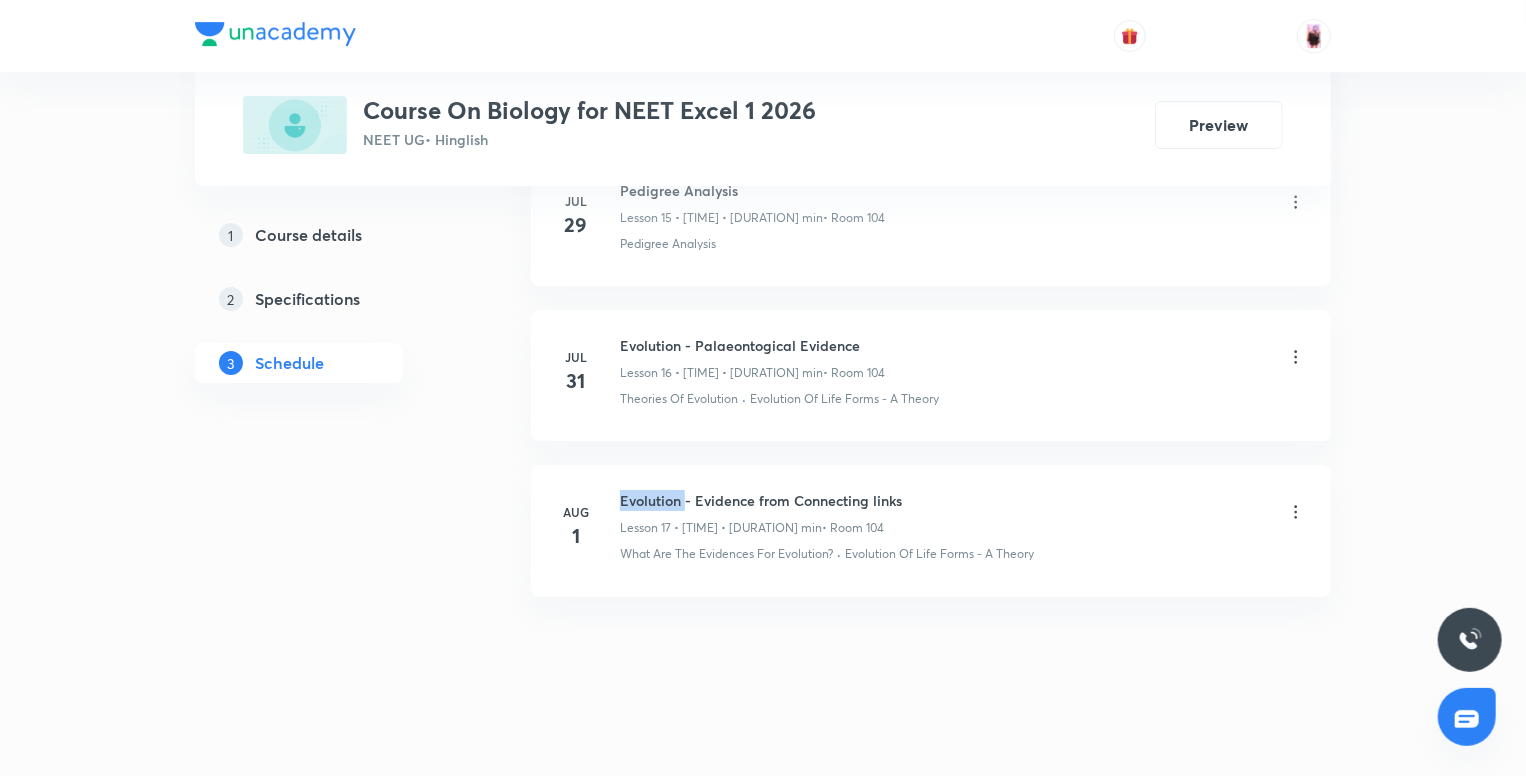 click on "Evolution - Evidence from Connecting links" at bounding box center (761, 500) 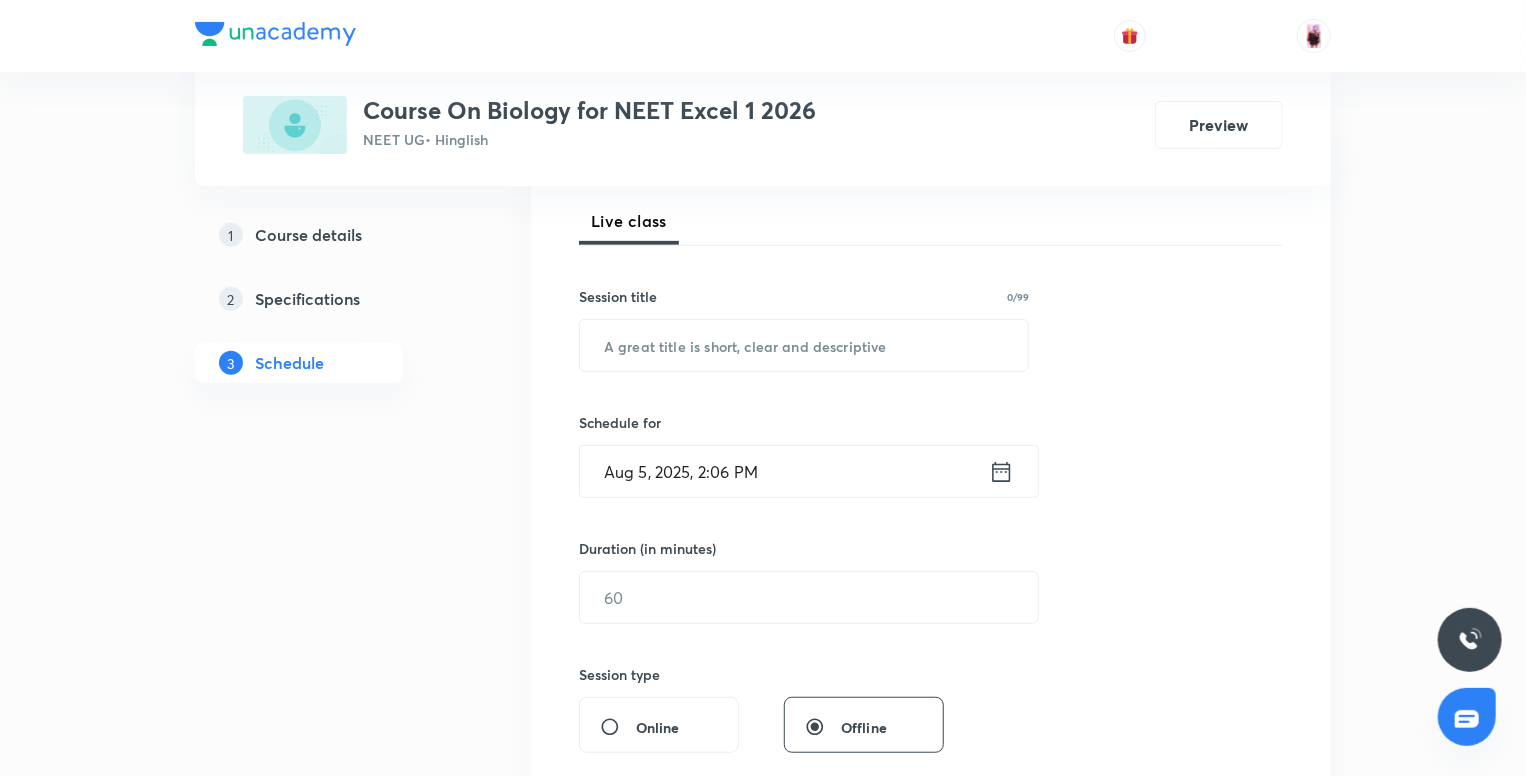 scroll, scrollTop: 0, scrollLeft: 0, axis: both 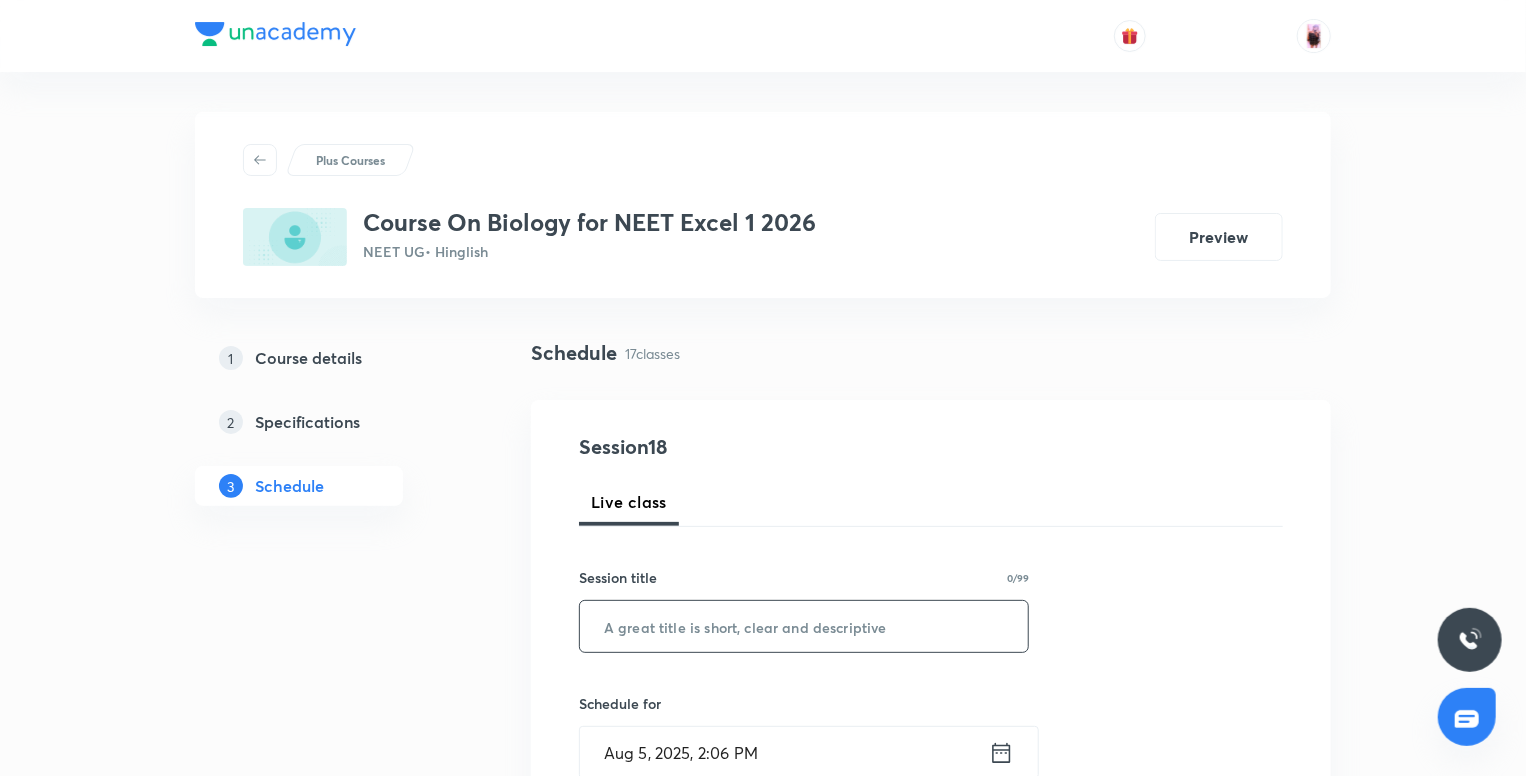 click on "​" at bounding box center [804, 626] 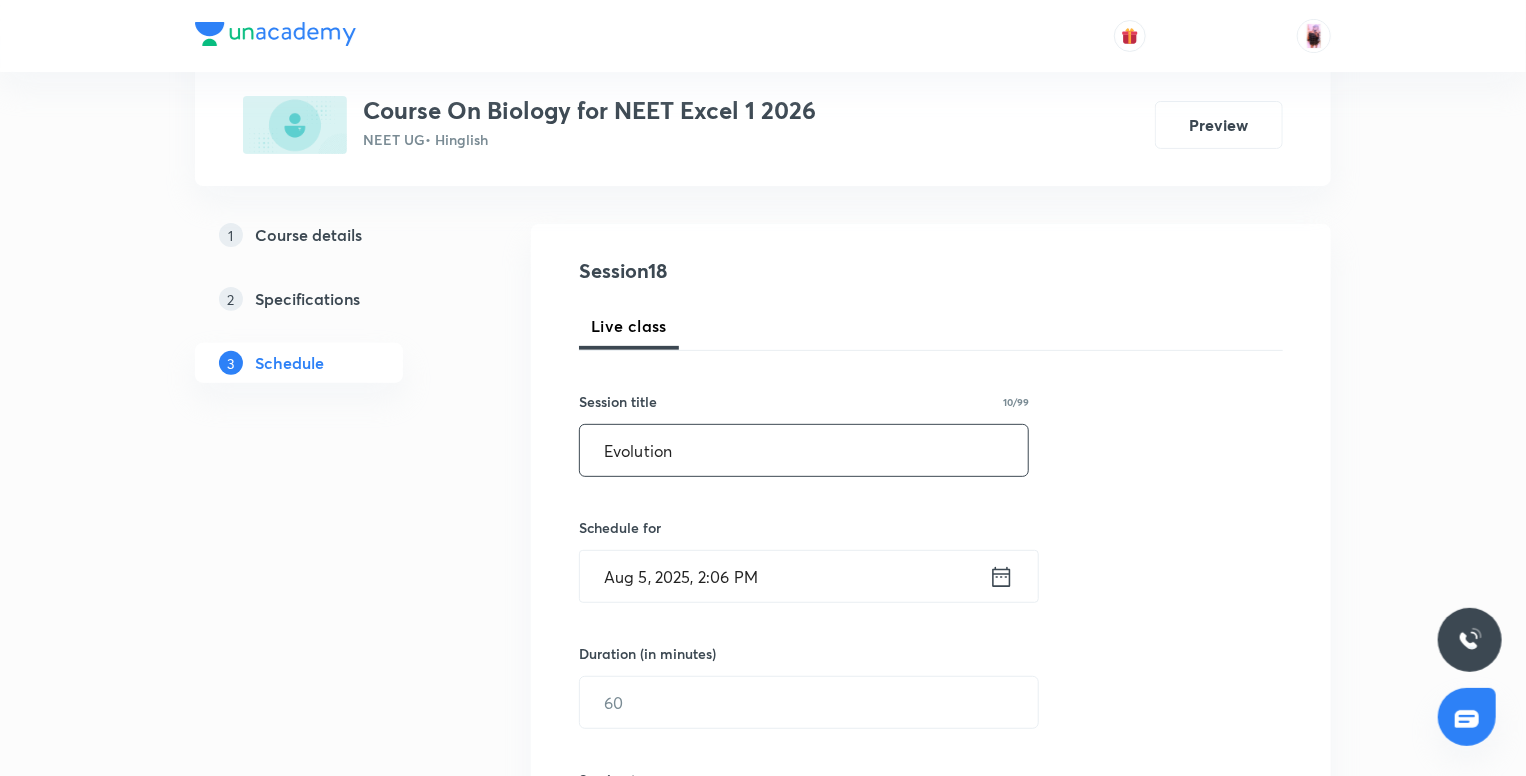 scroll, scrollTop: 184, scrollLeft: 0, axis: vertical 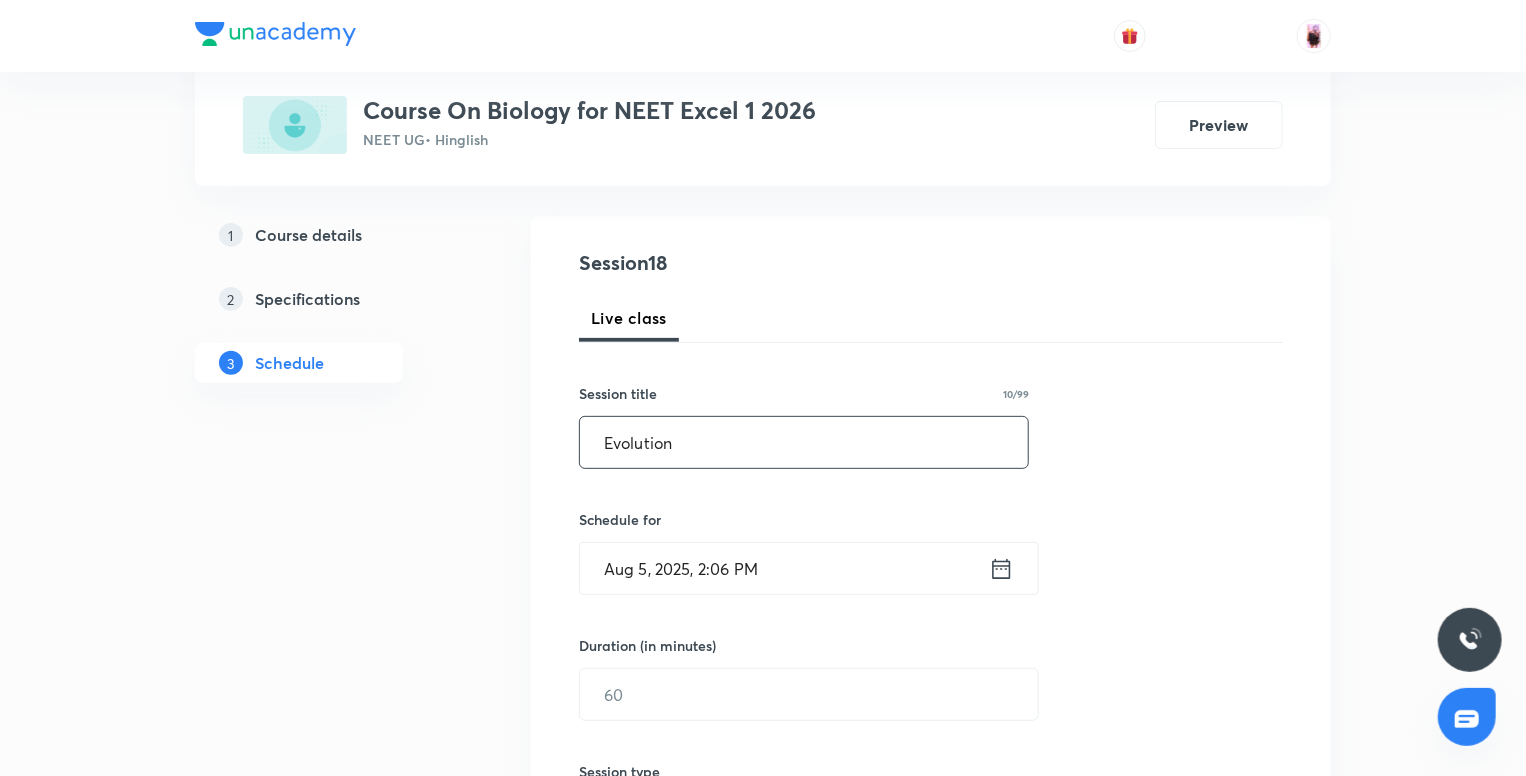 type on "Evolution" 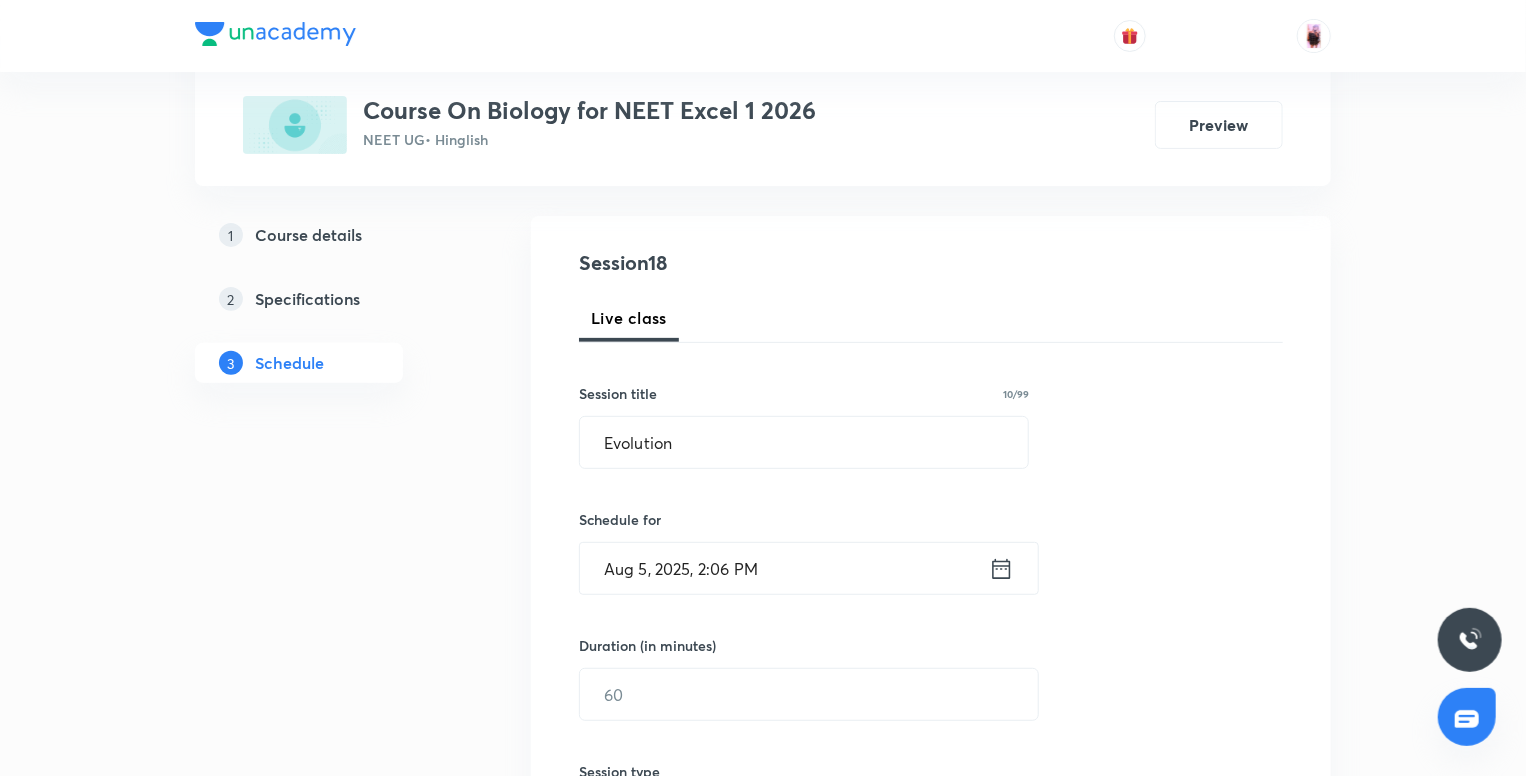 click on "Aug 5, 2025, 2:06 PM" at bounding box center (784, 568) 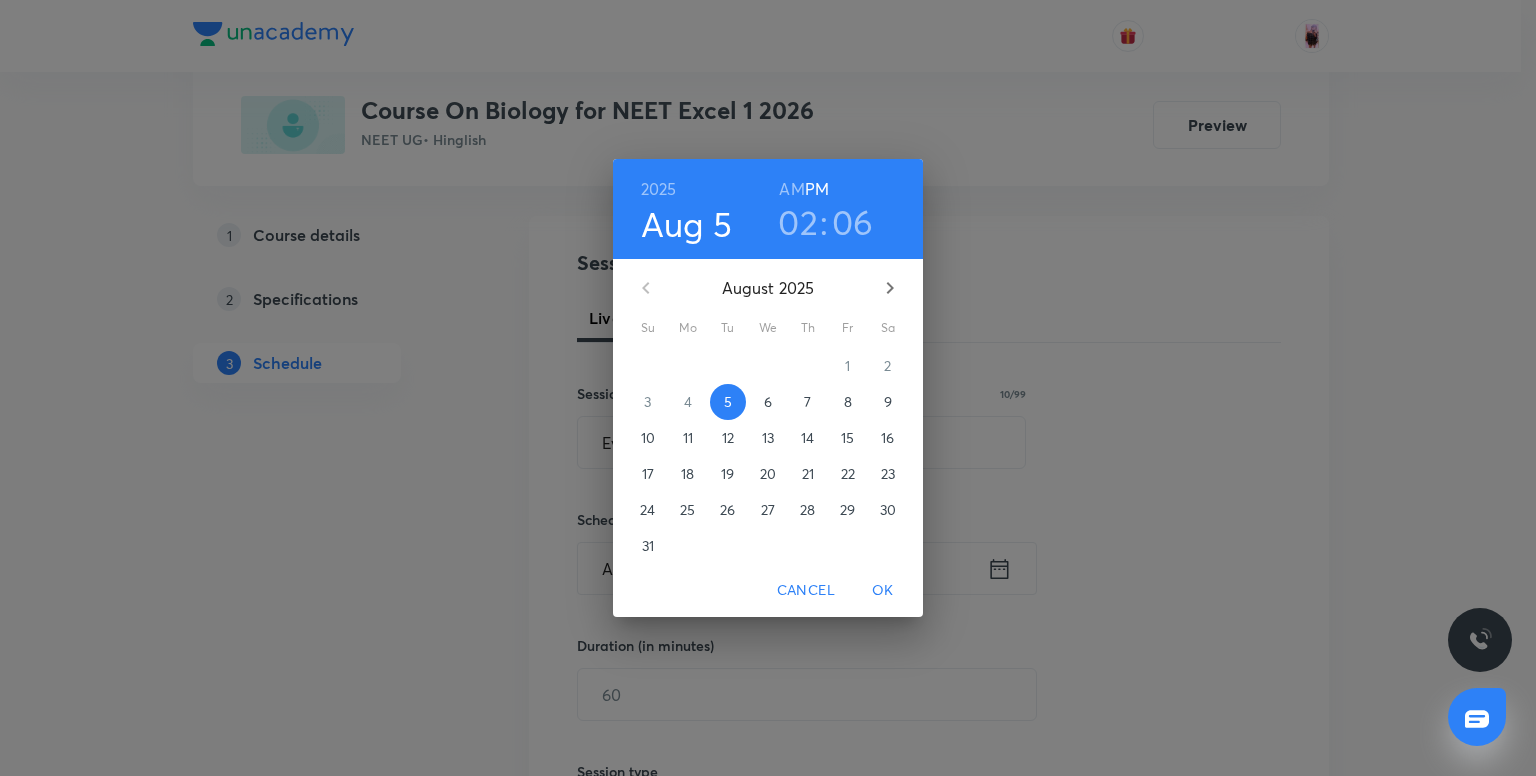 click on "02" at bounding box center (798, 222) 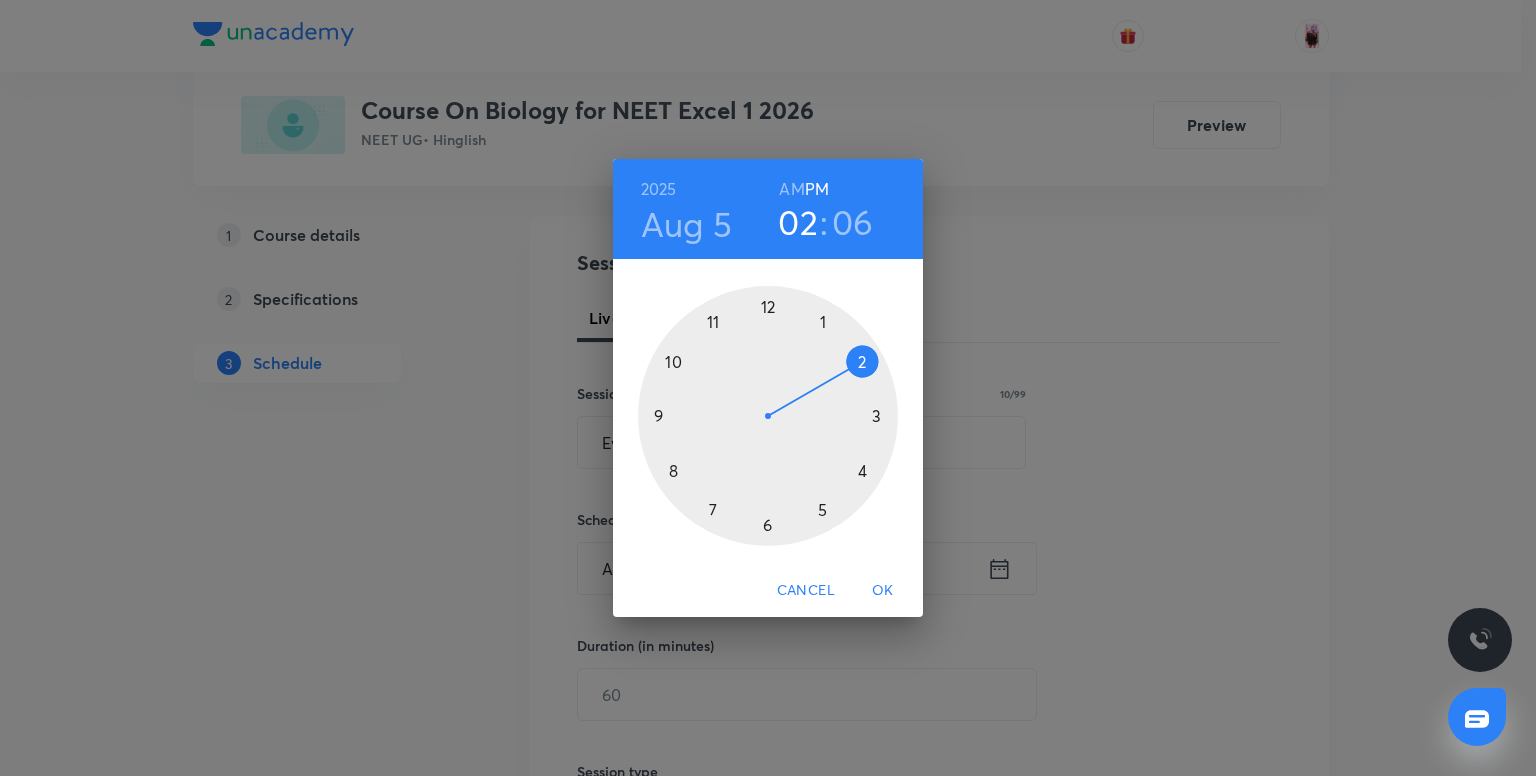 click at bounding box center (768, 416) 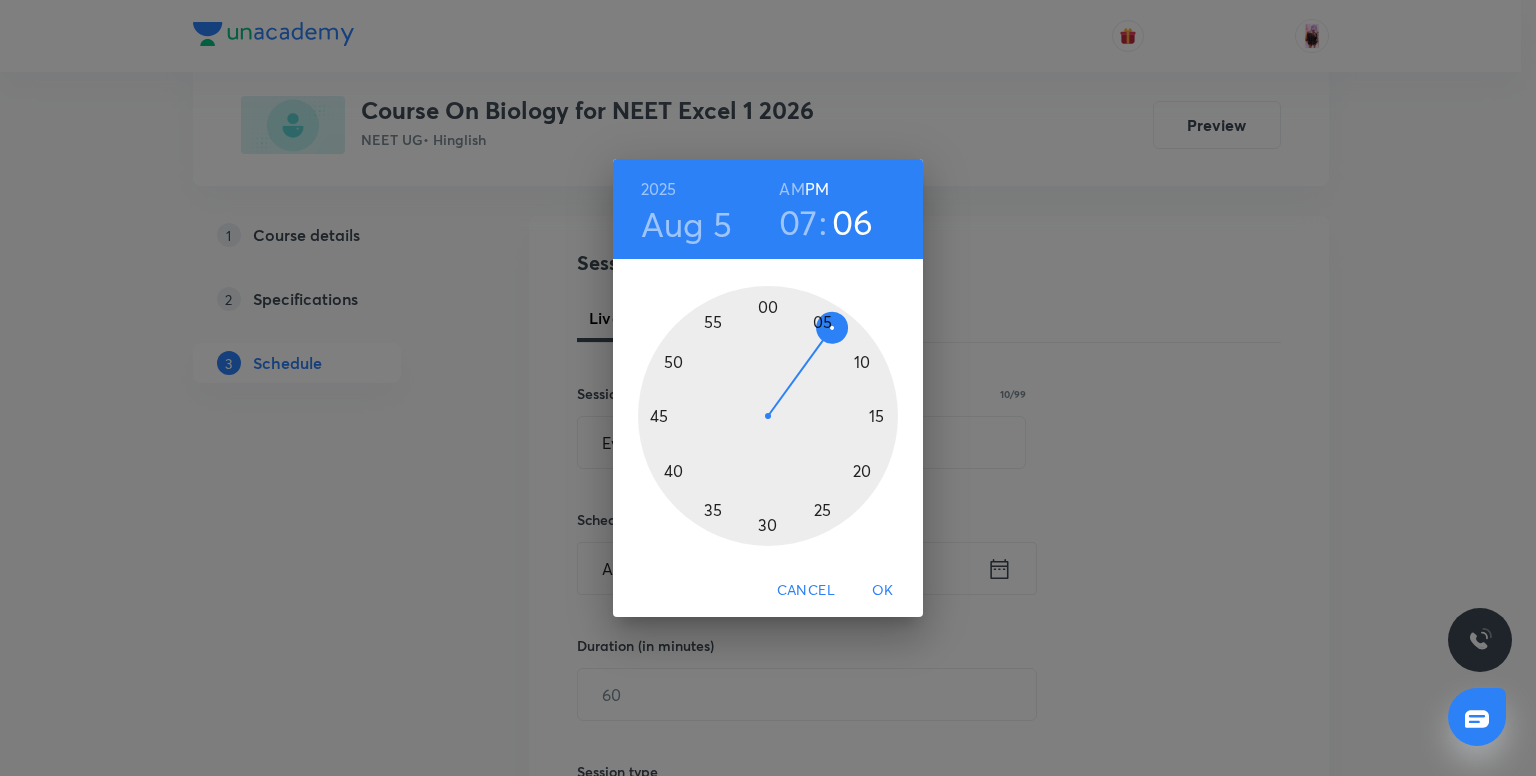 click at bounding box center [768, 416] 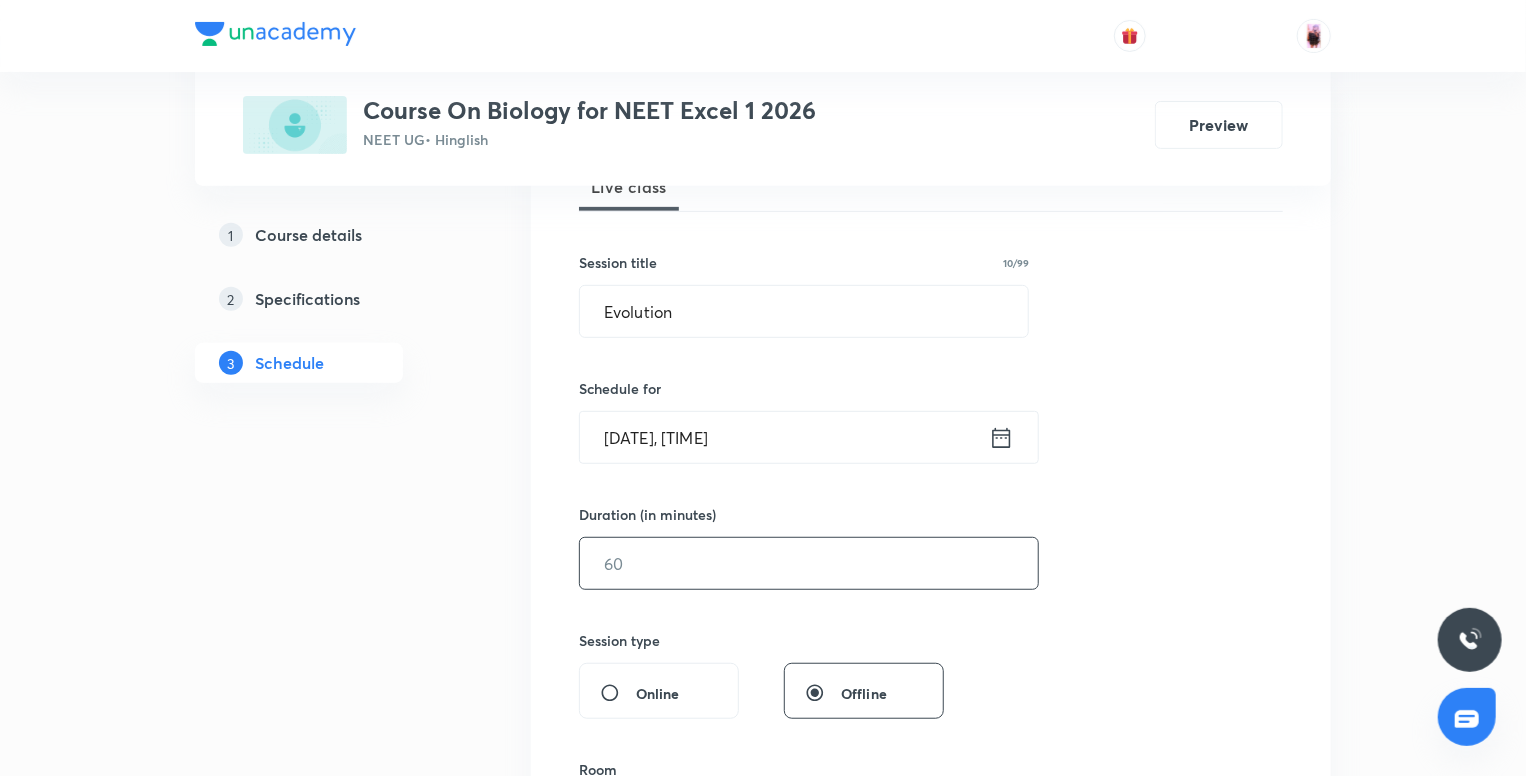 scroll, scrollTop: 344, scrollLeft: 0, axis: vertical 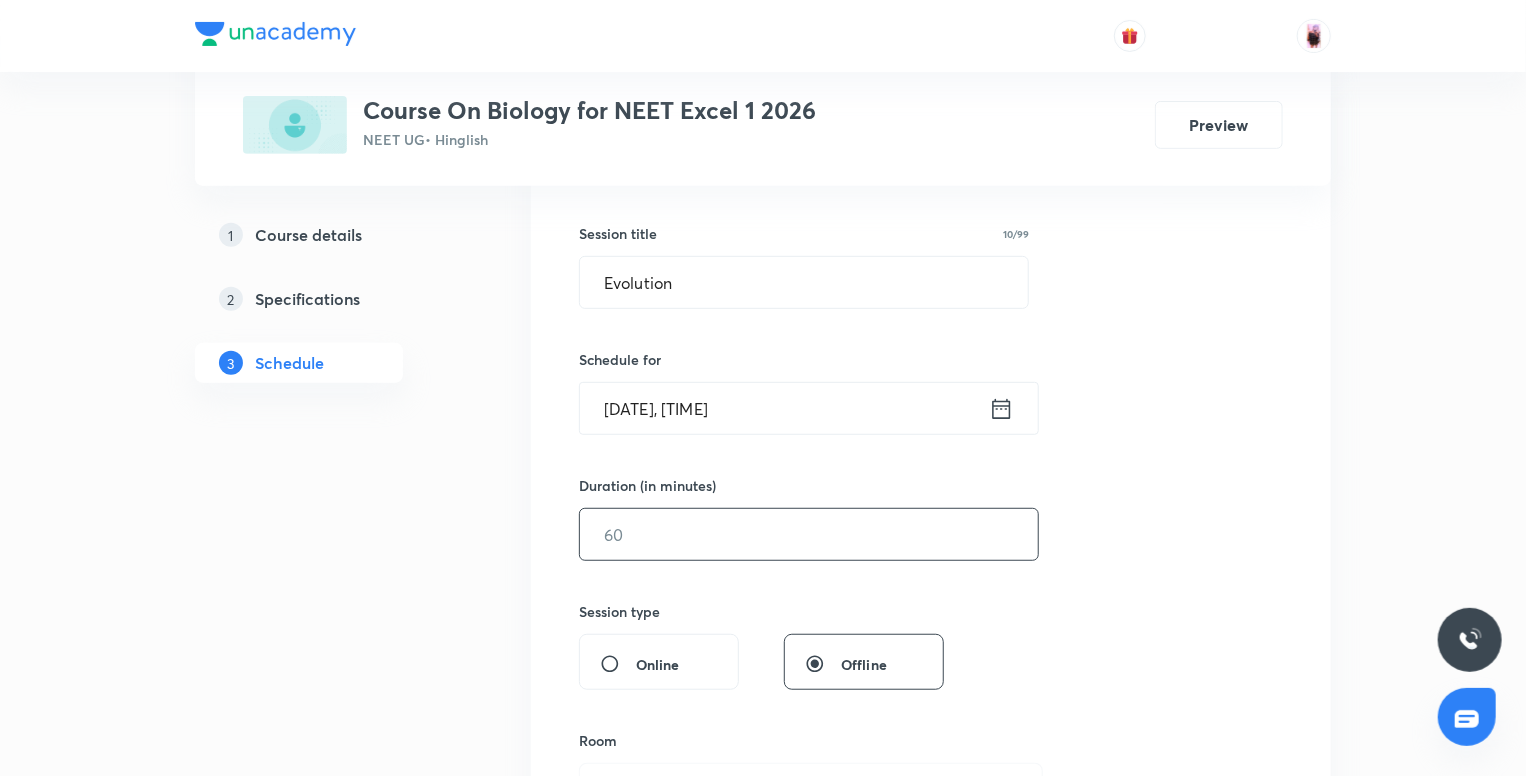click at bounding box center [809, 534] 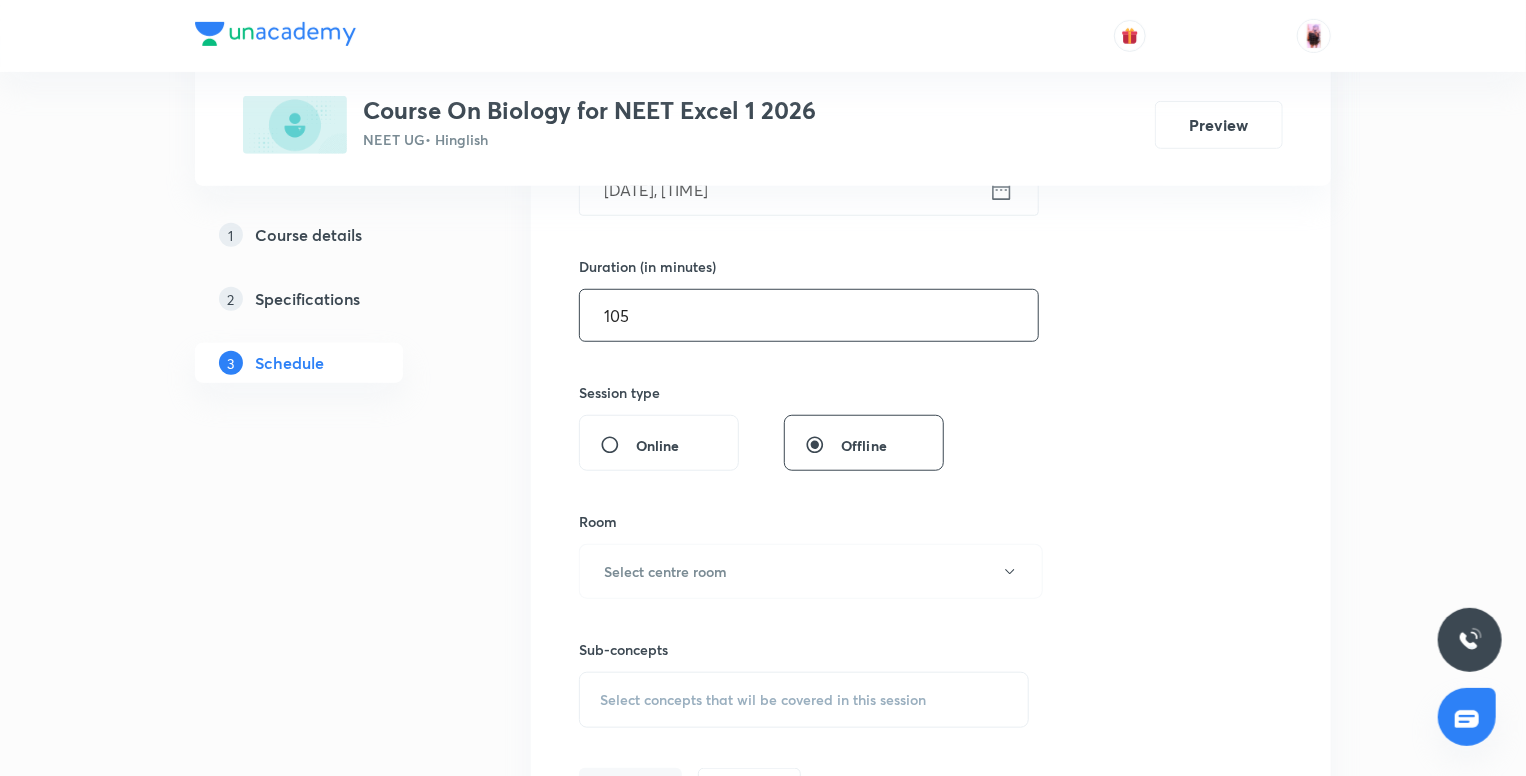 scroll, scrollTop: 572, scrollLeft: 0, axis: vertical 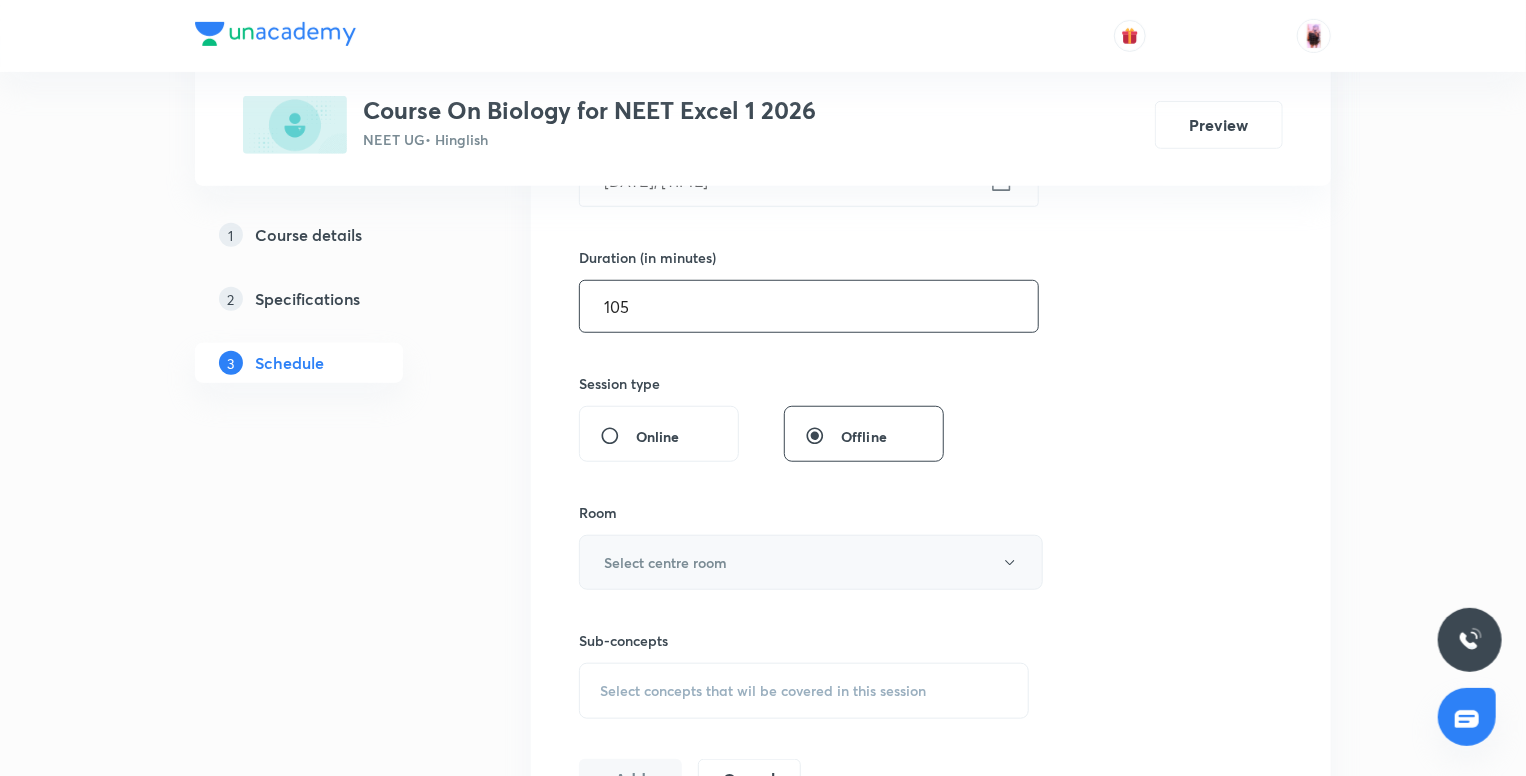 type on "105" 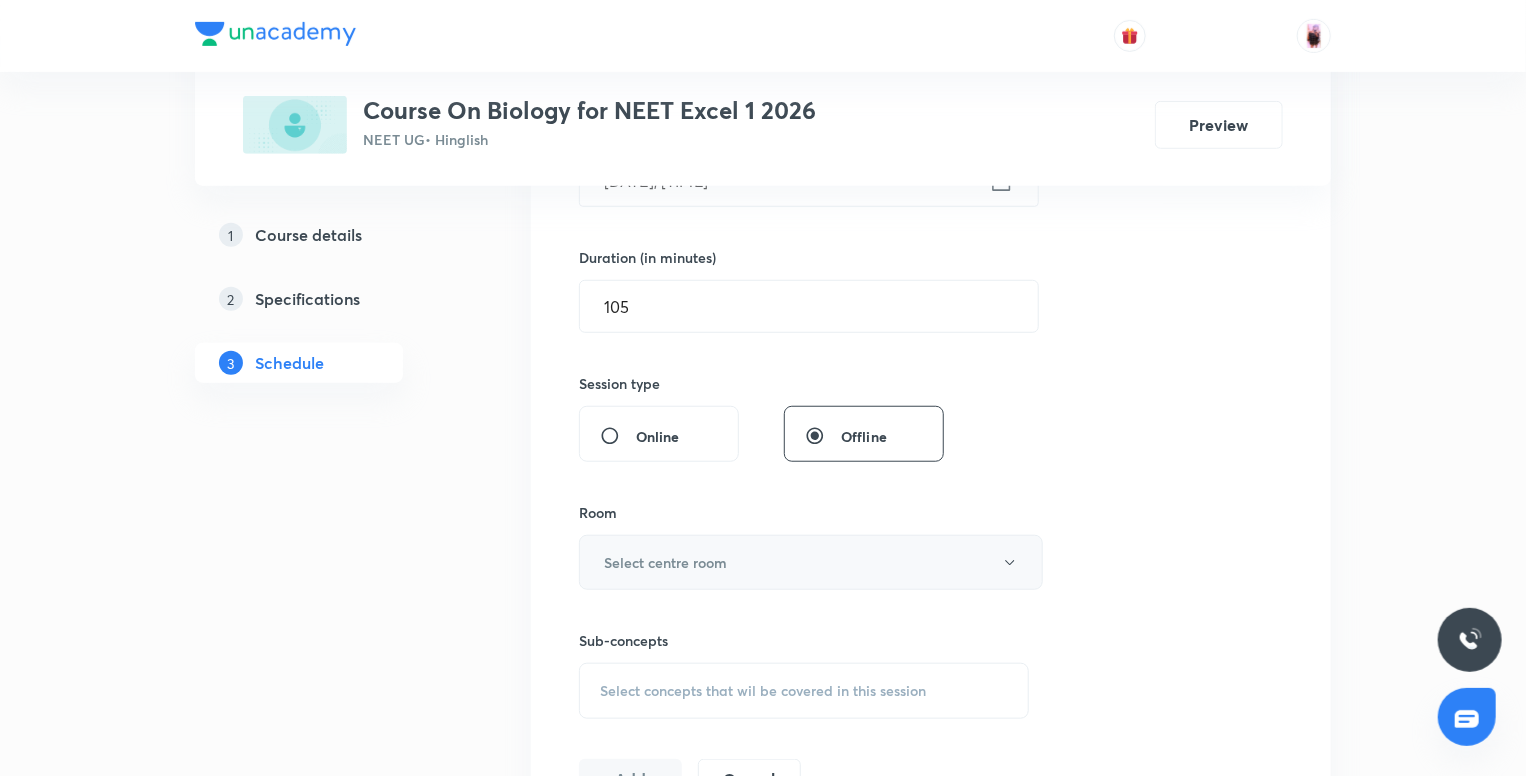 click on "Select centre room" at bounding box center [811, 562] 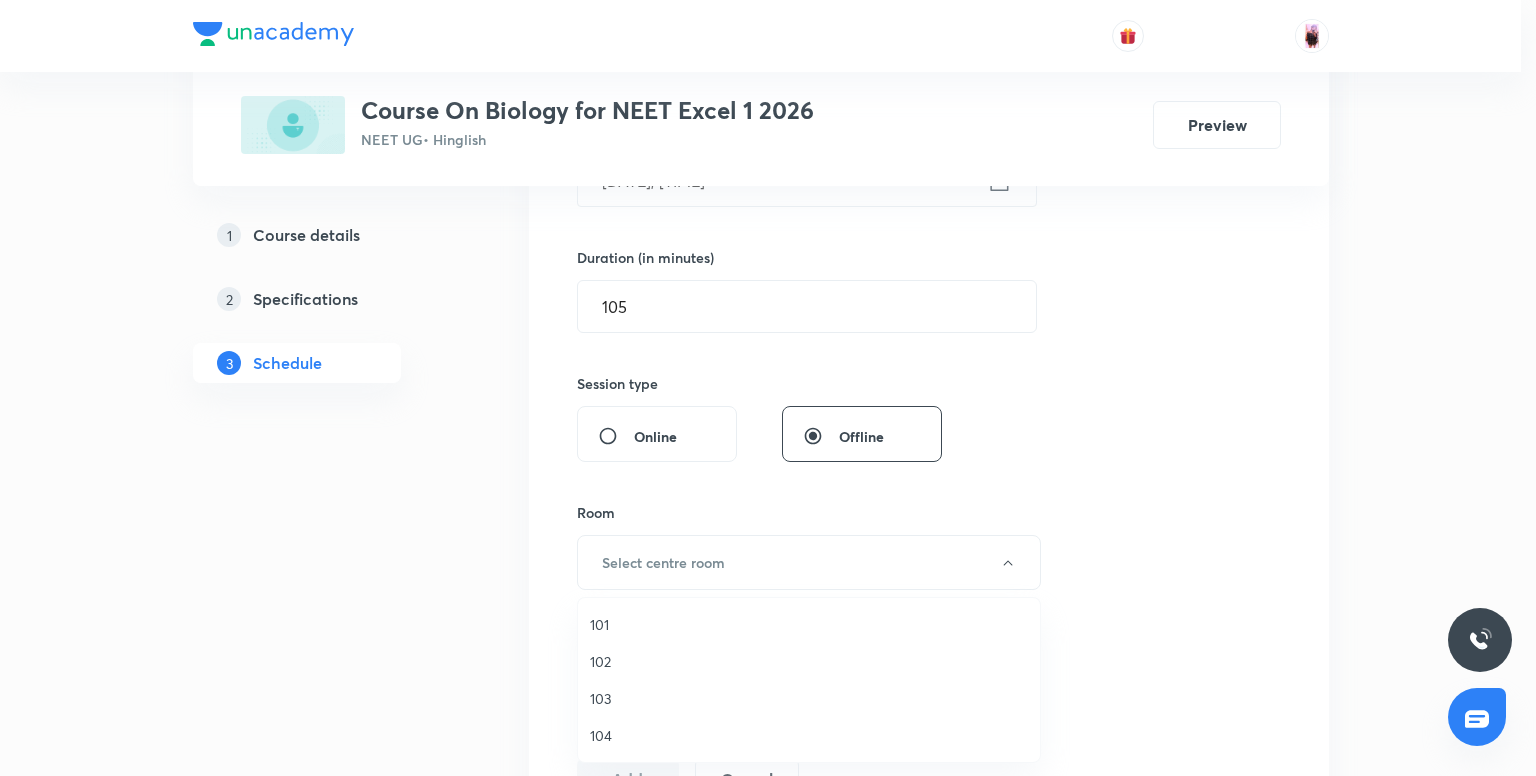 click on "104" at bounding box center (809, 735) 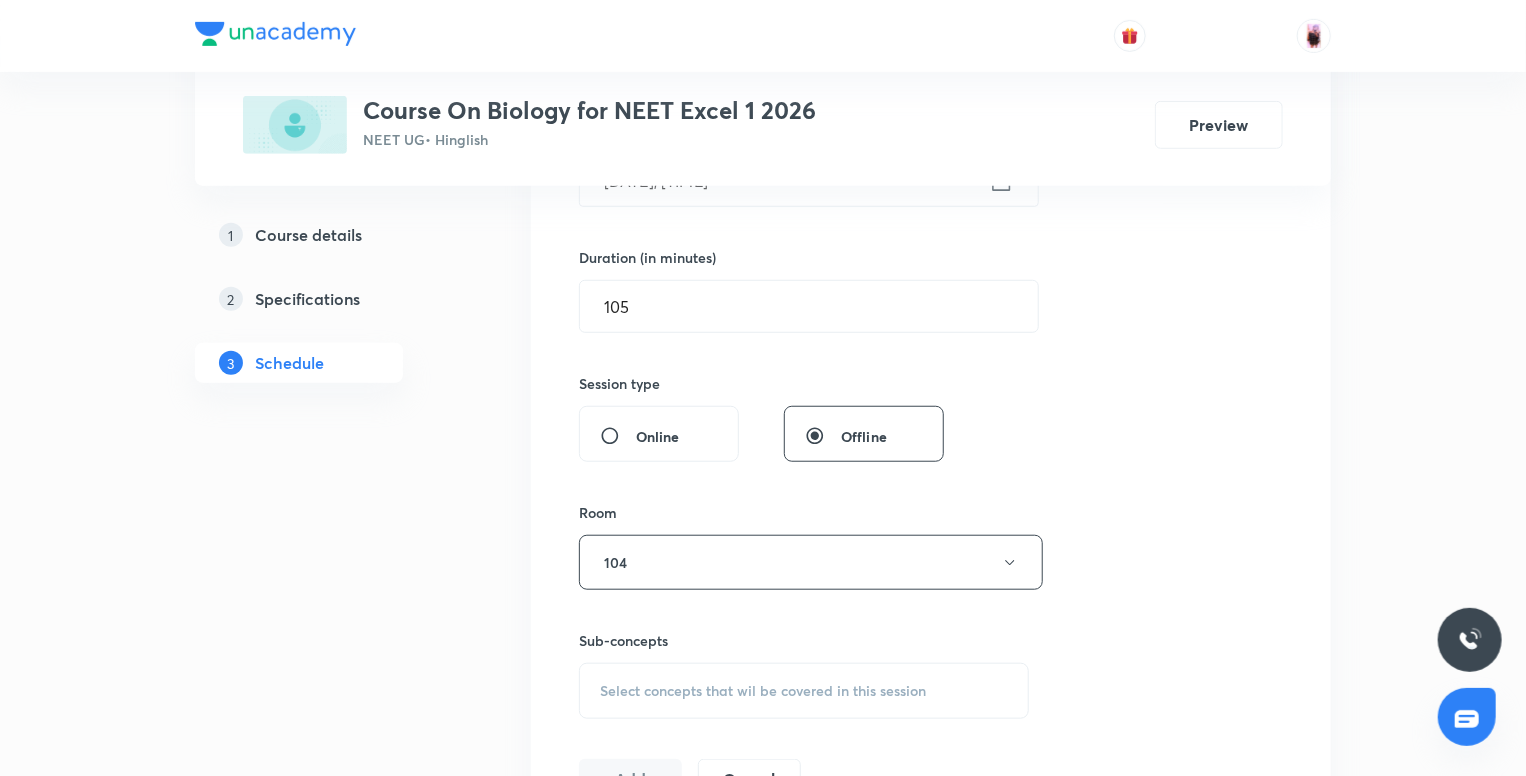 click on "Select concepts that wil be covered in this session" at bounding box center [763, 691] 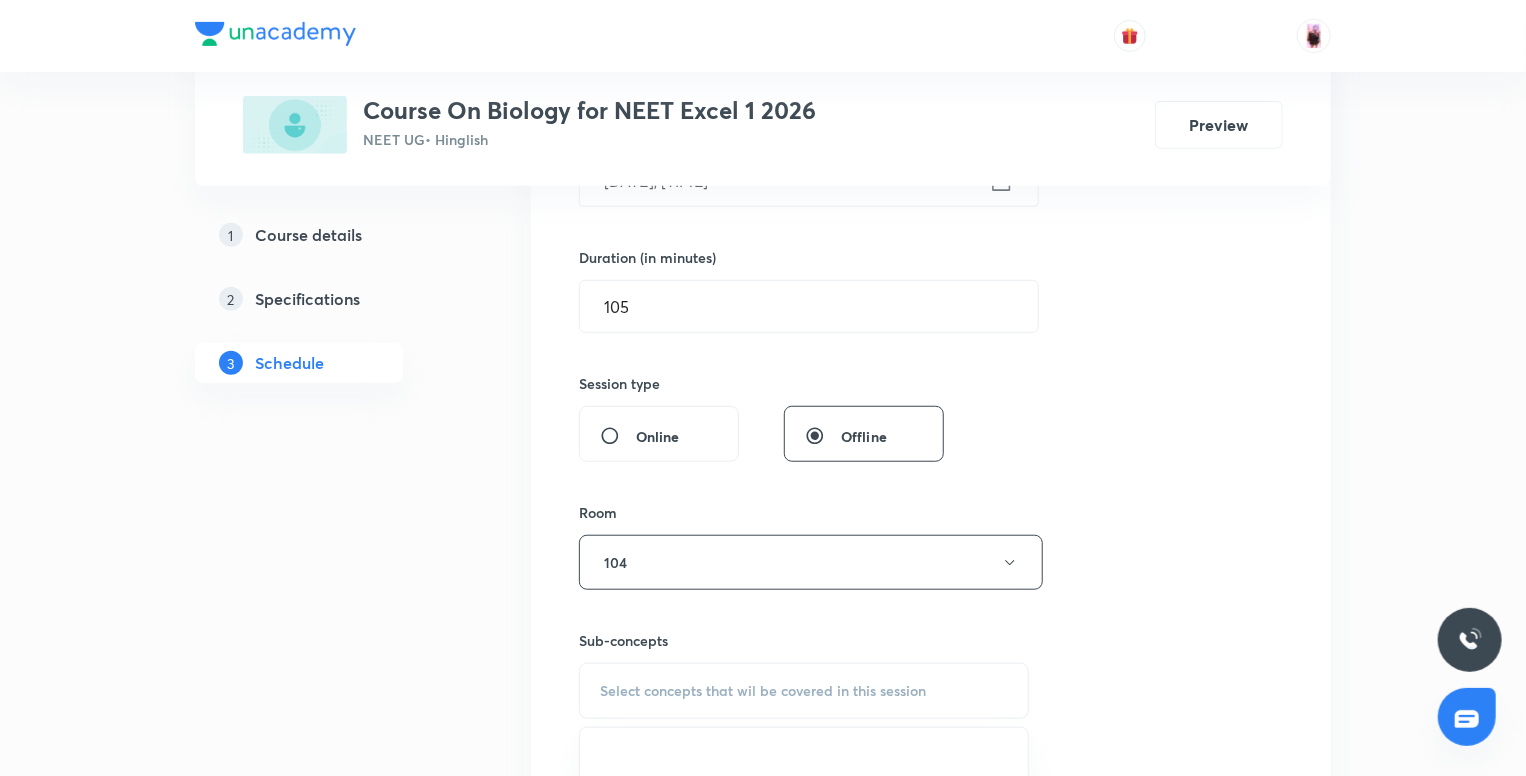 scroll, scrollTop: 855, scrollLeft: 0, axis: vertical 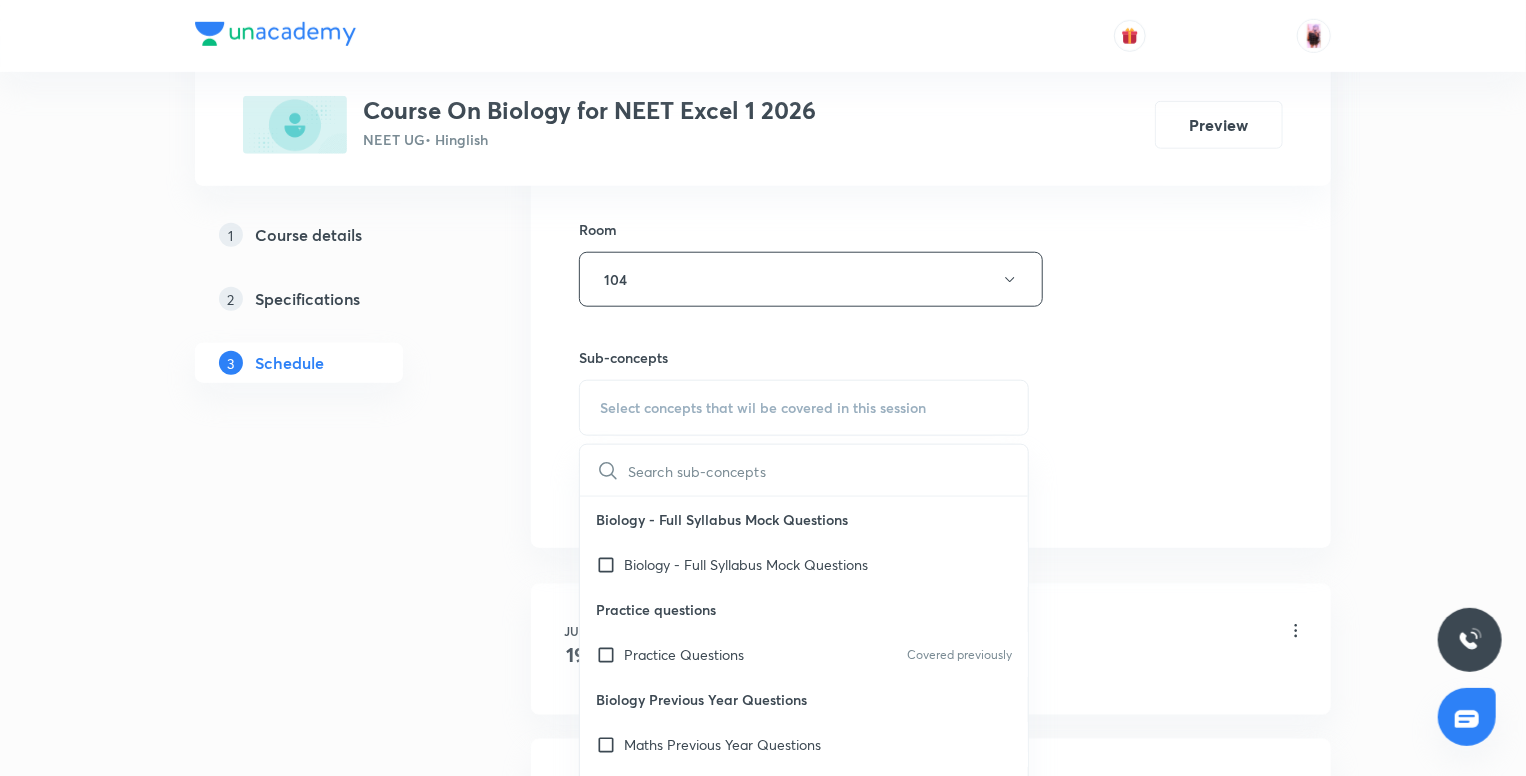 click at bounding box center (828, 470) 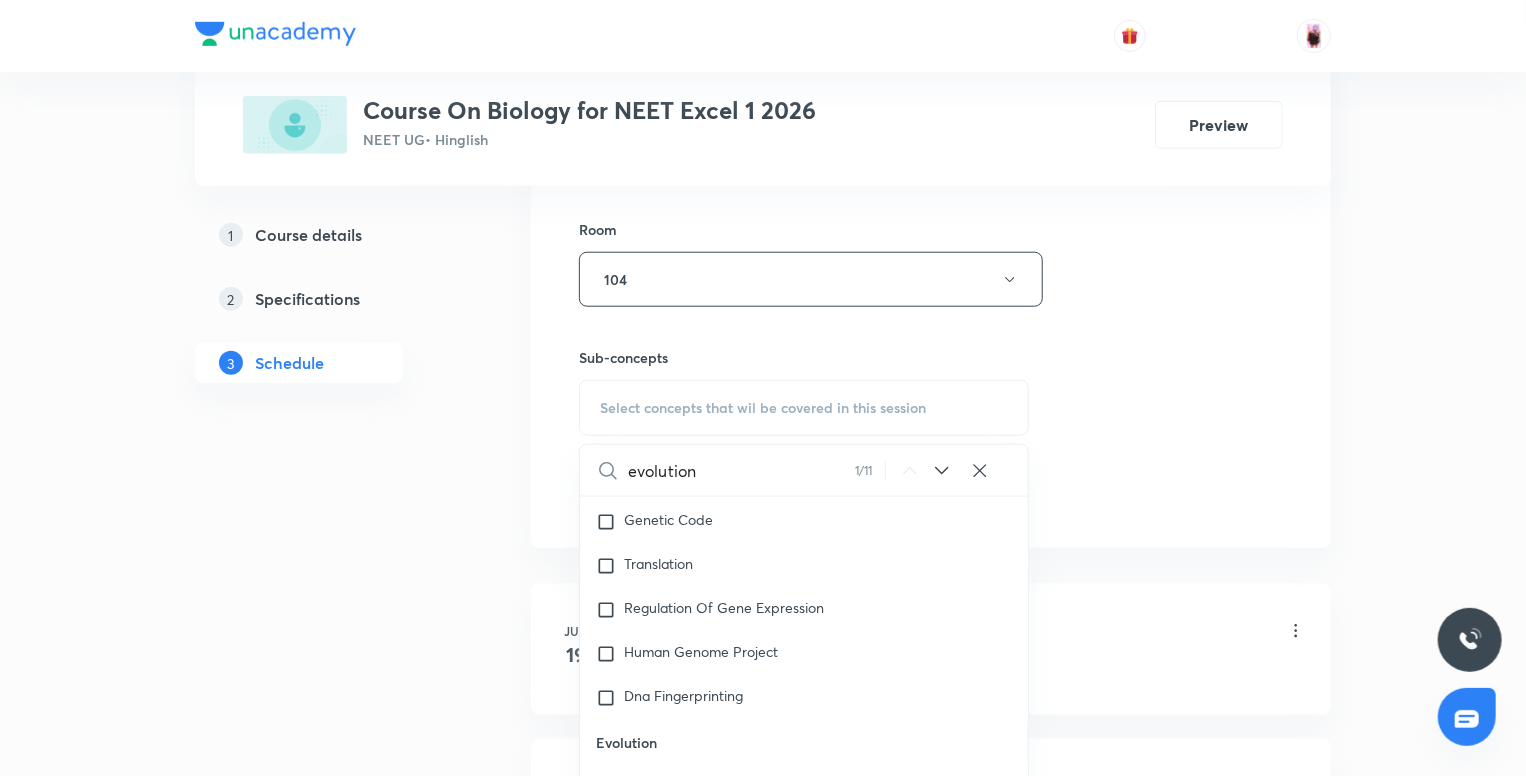 scroll, scrollTop: 15552, scrollLeft: 0, axis: vertical 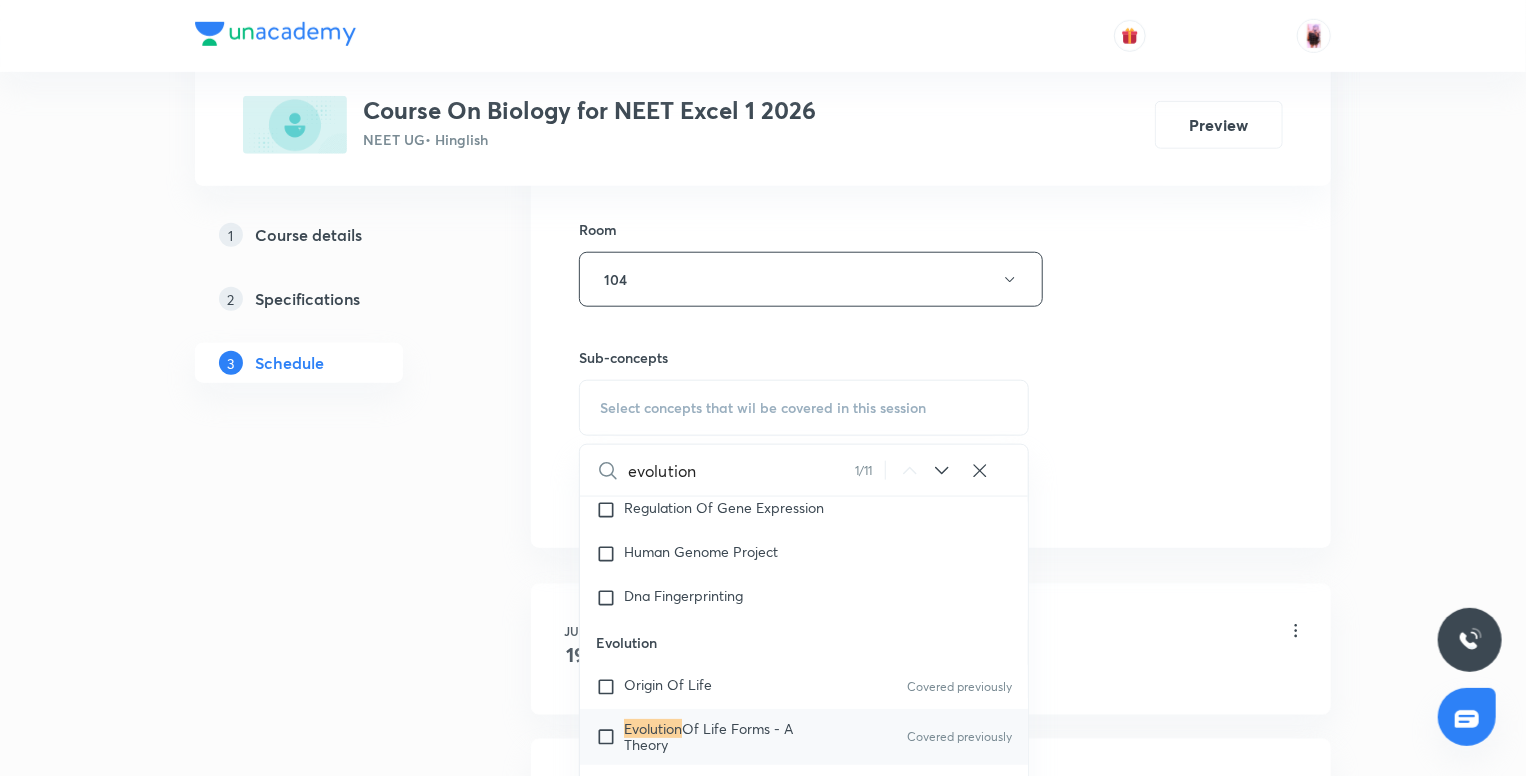 type on "evolution" 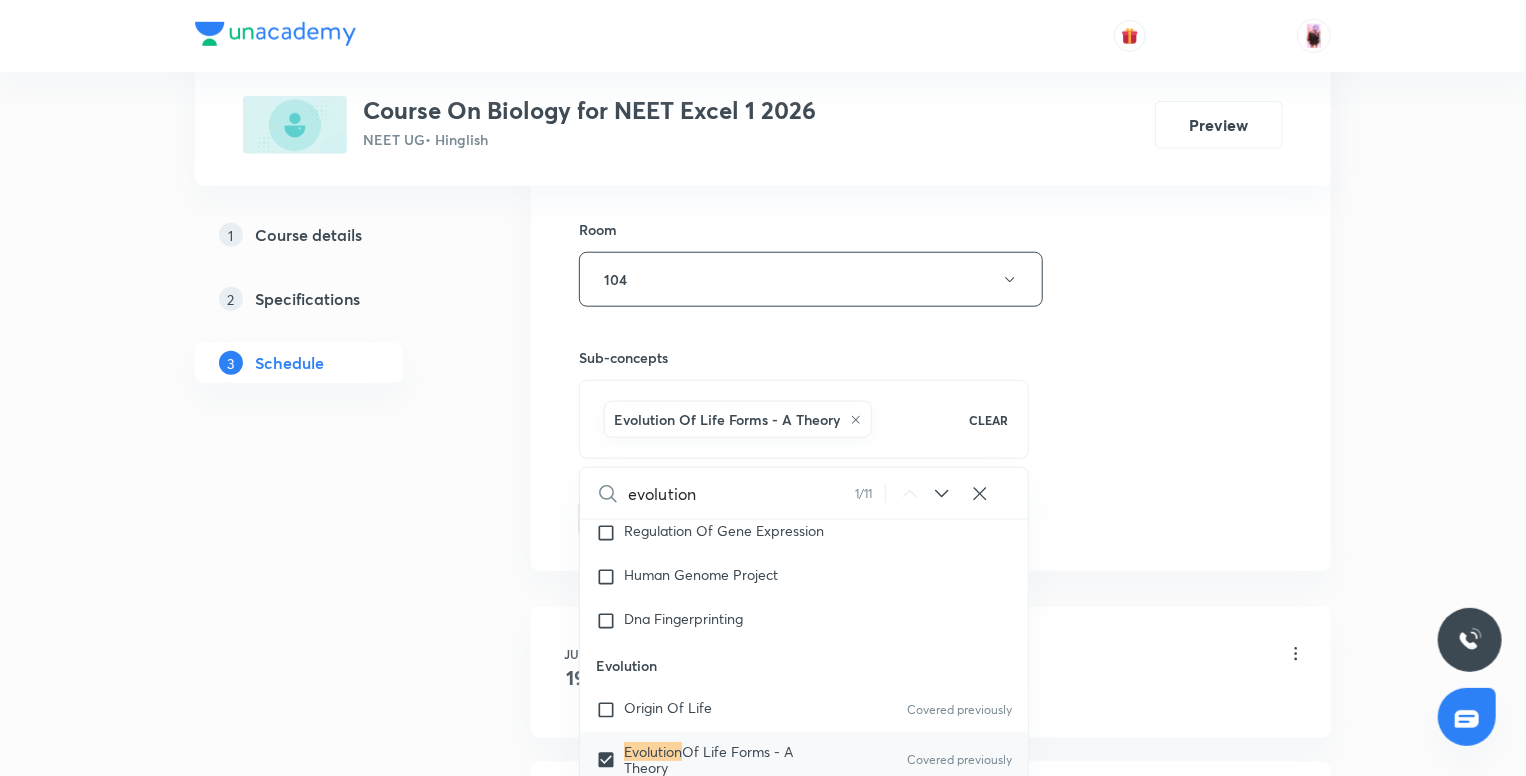 click on "Evolution" at bounding box center [653, 751] 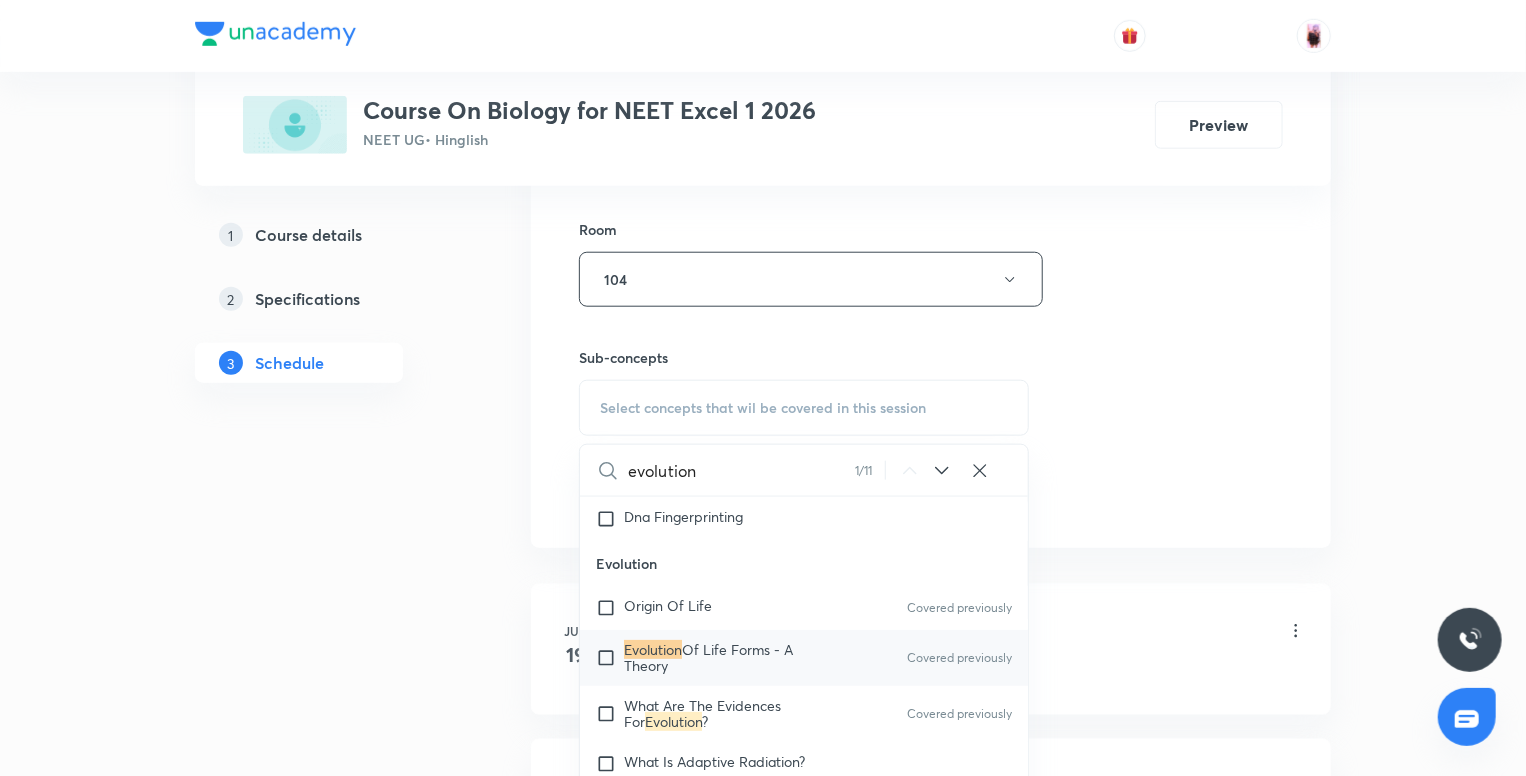 scroll, scrollTop: 15636, scrollLeft: 0, axis: vertical 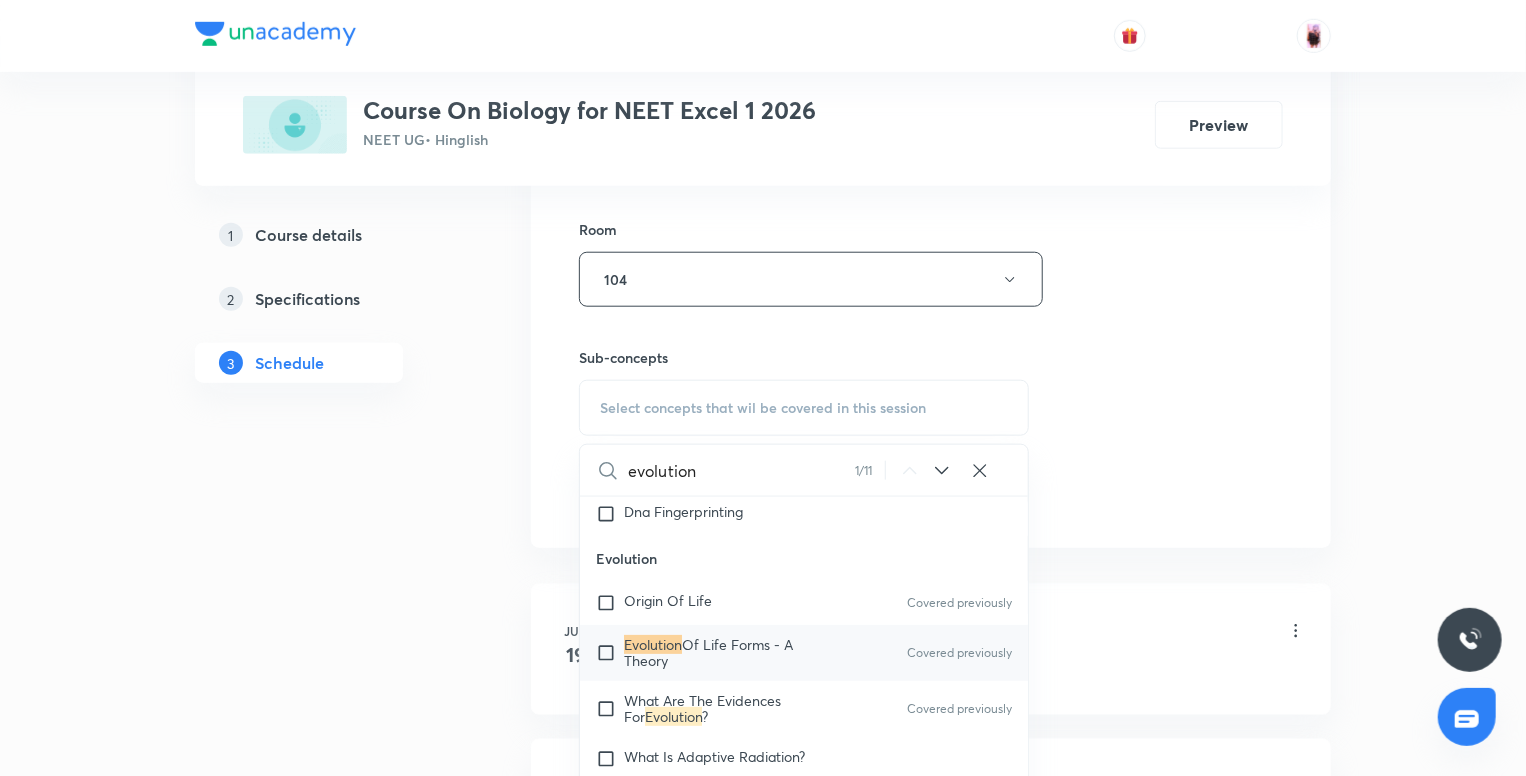 click at bounding box center (610, 653) 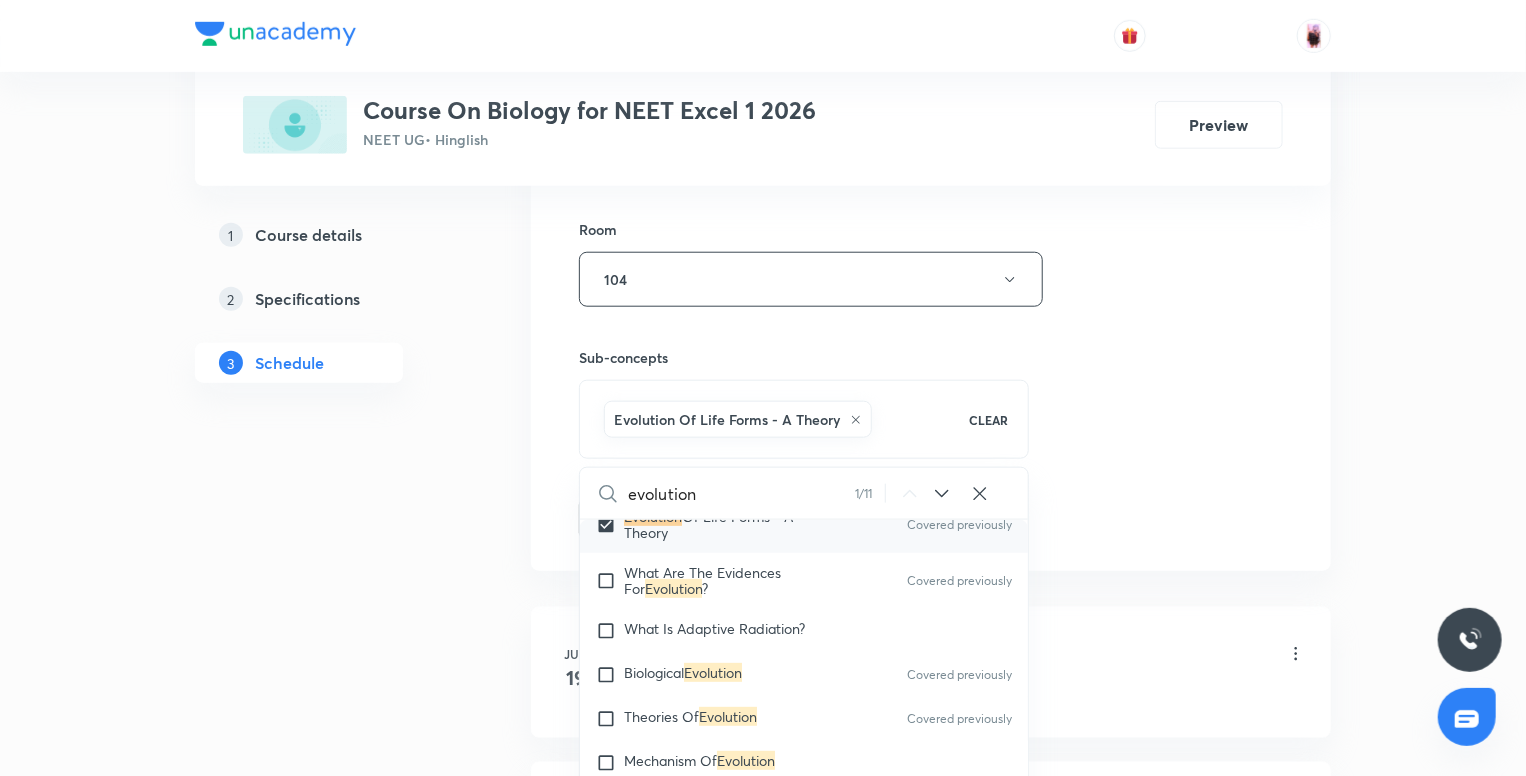 scroll, scrollTop: 15788, scrollLeft: 0, axis: vertical 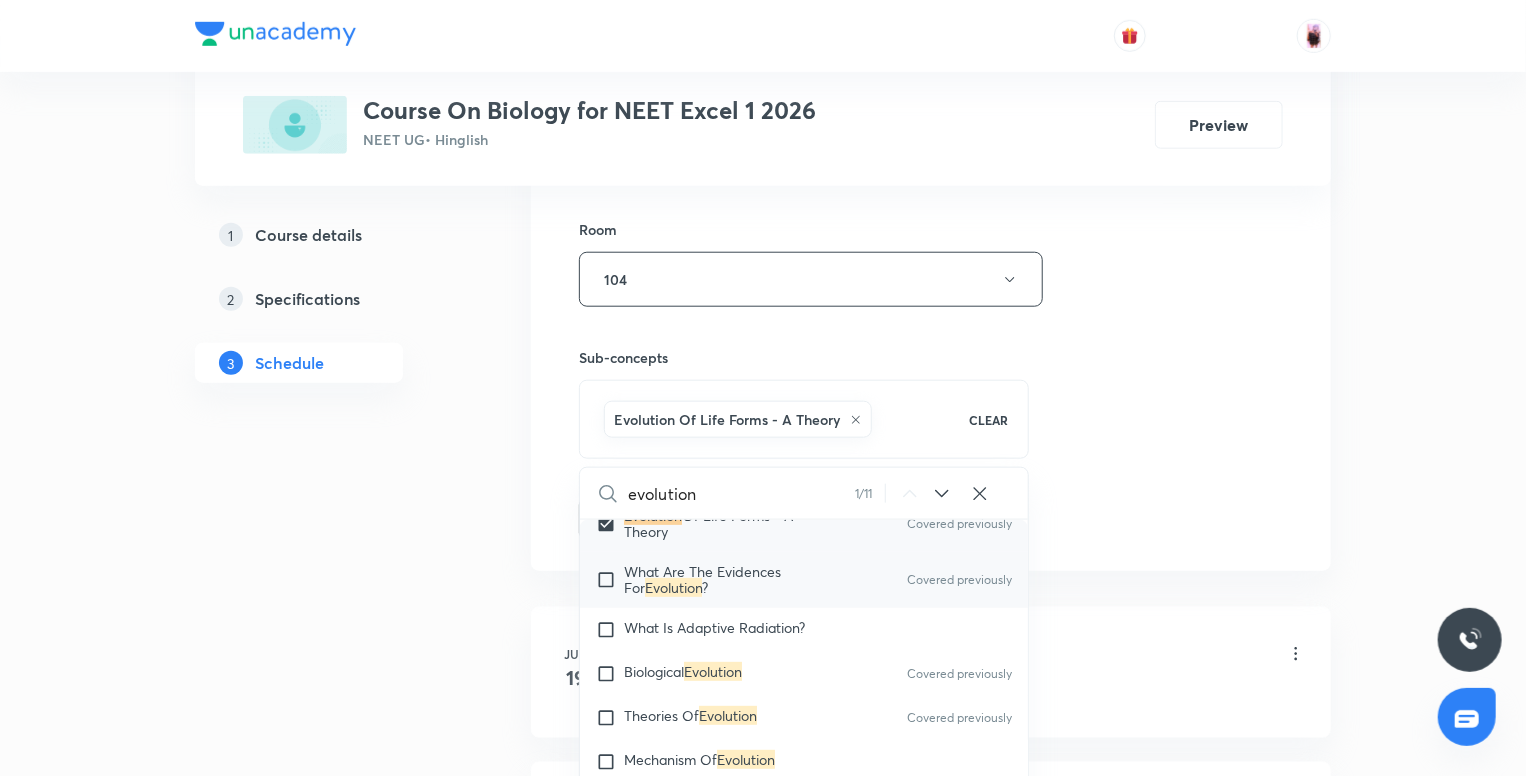 click at bounding box center (610, 580) 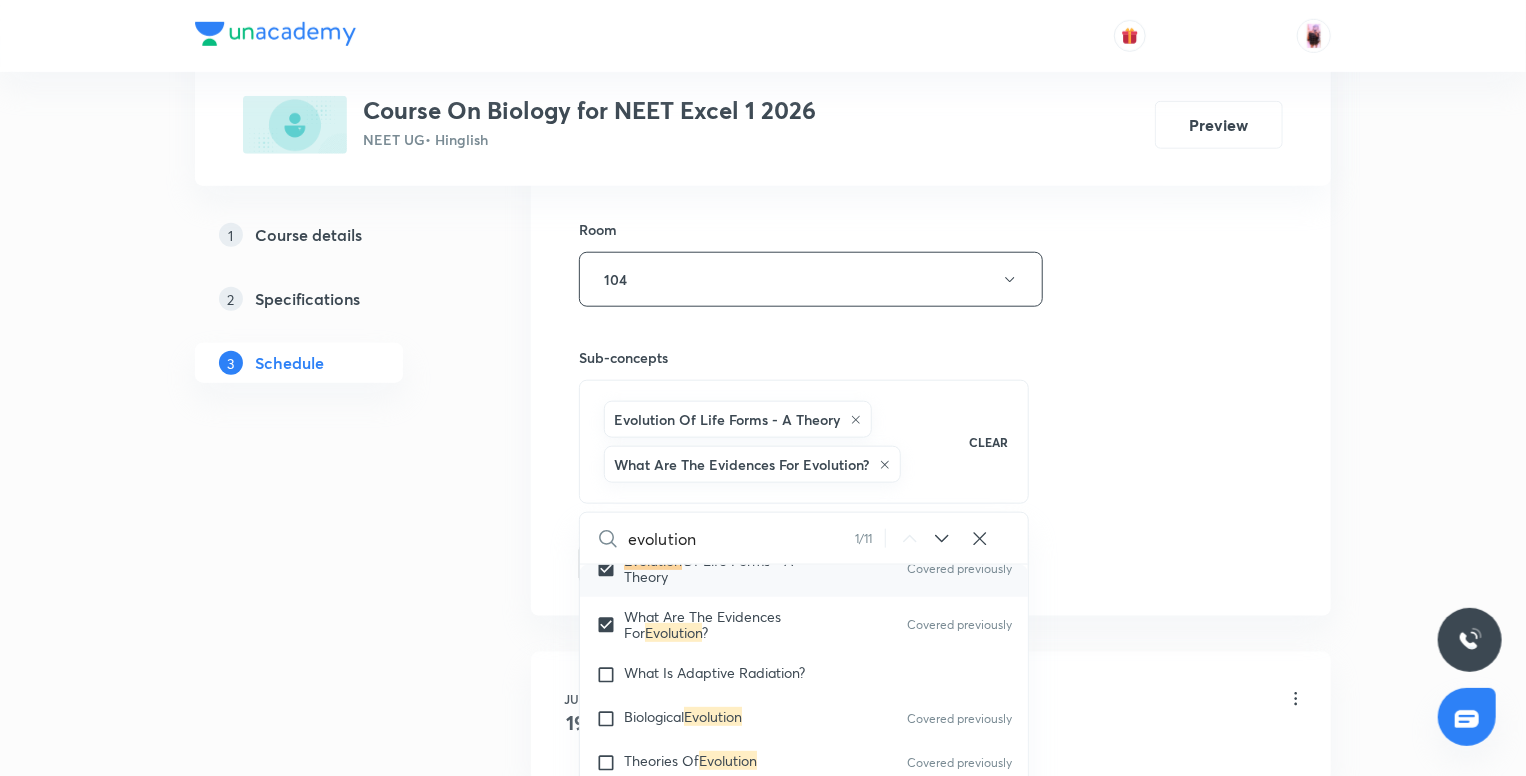 click on "Plus Courses Course On Biology for NEET Excel 1 2026 NEET UG  • Hinglish Preview 1 Course details 2 Specifications 3 Schedule Schedule 17  classes Session  18 Live class Session title 10/99 Evolution ​ Schedule for [DATE], [TIME] ​ Duration (in minutes) [DURATION] ​   Session type Online Offline Room 104 Sub-concepts Evolution Of Life Forms - A Theory What Are The Evidences For Evolution? CLEAR evolution 1 / 11 ​ Biology - Full Syllabus Mock Questions Biology - Full Syllabus Mock Questions Practice questions Practice Questions Covered previously Biology Previous Year Questions Maths Previous Year Questions Living World What Is Living? Diversity In The Living World Systematics Types Of Taxonomy Fundamental Components Of Taxonomy Taxonomic Categories Taxonomical Aids The Three Domains Of Life Biological Nomenclature  Biological Classification System Of Classification Kingdom Monera Kingdom Protista Kingdom Fungi Kingdom Plantae Kingdom Animalia Linchens Mycorrhiza Virus Prions Viroids Plant Kingdom ? 1" at bounding box center [763, 1338] 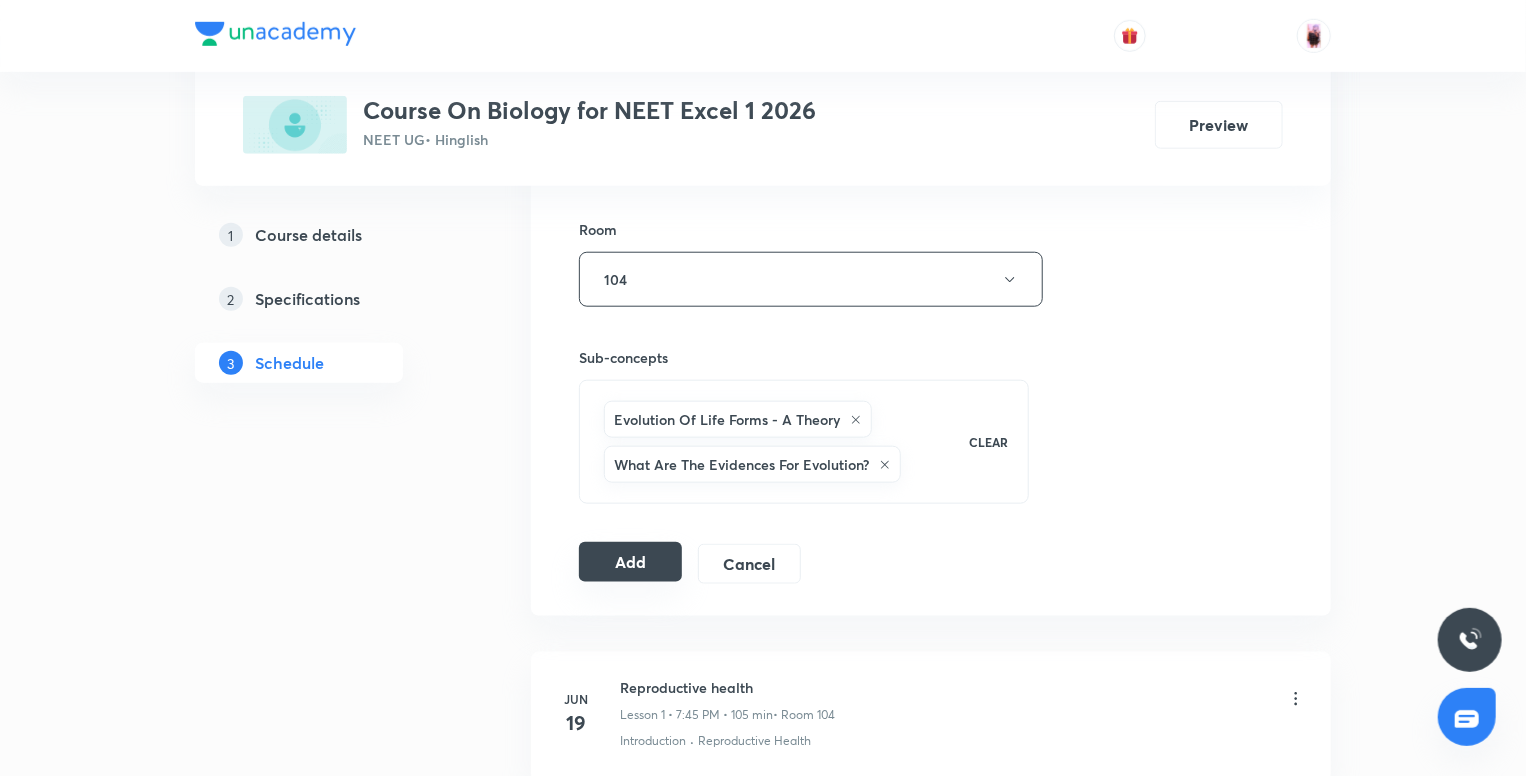 click on "Add" at bounding box center (630, 562) 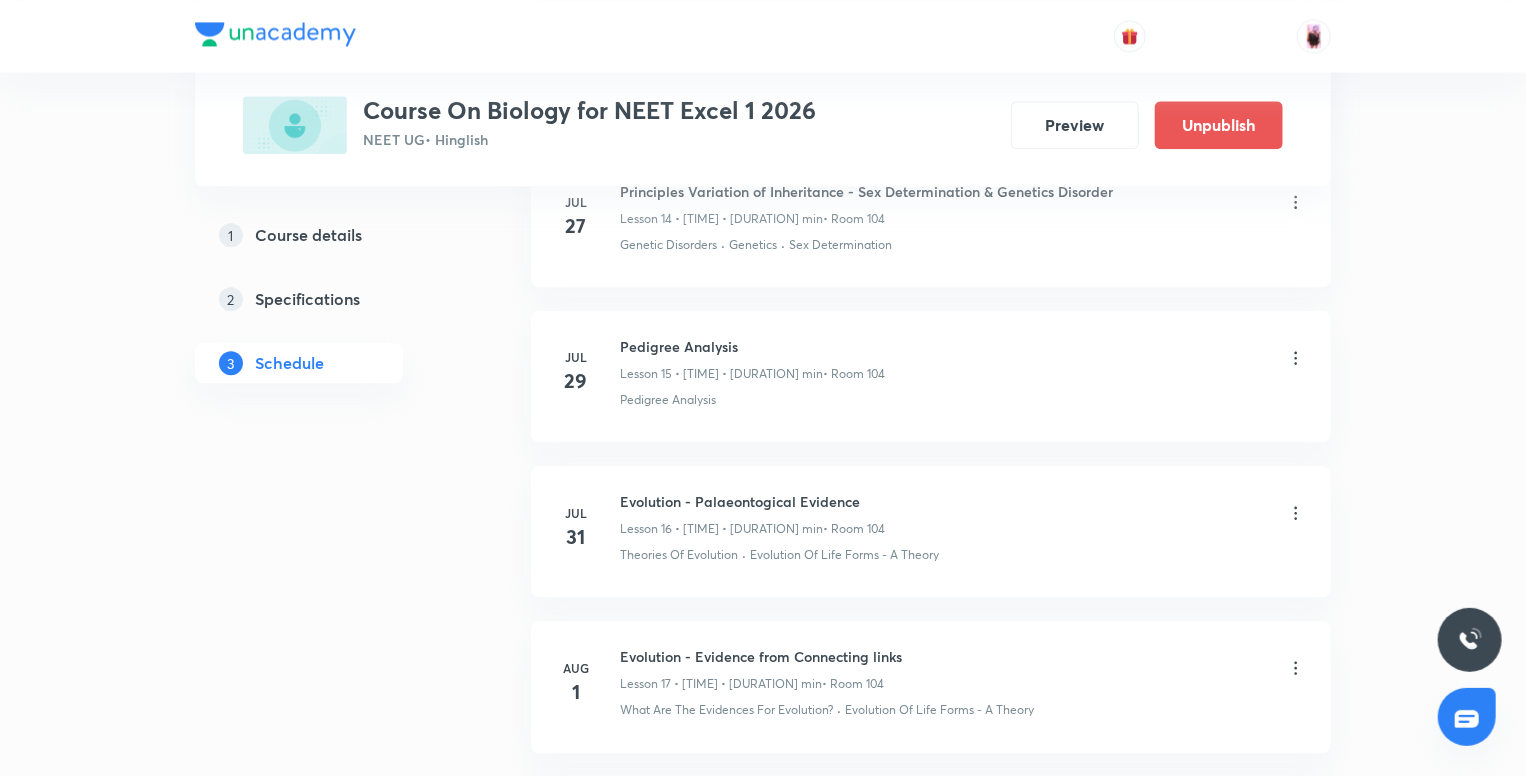 scroll, scrollTop: 2696, scrollLeft: 0, axis: vertical 